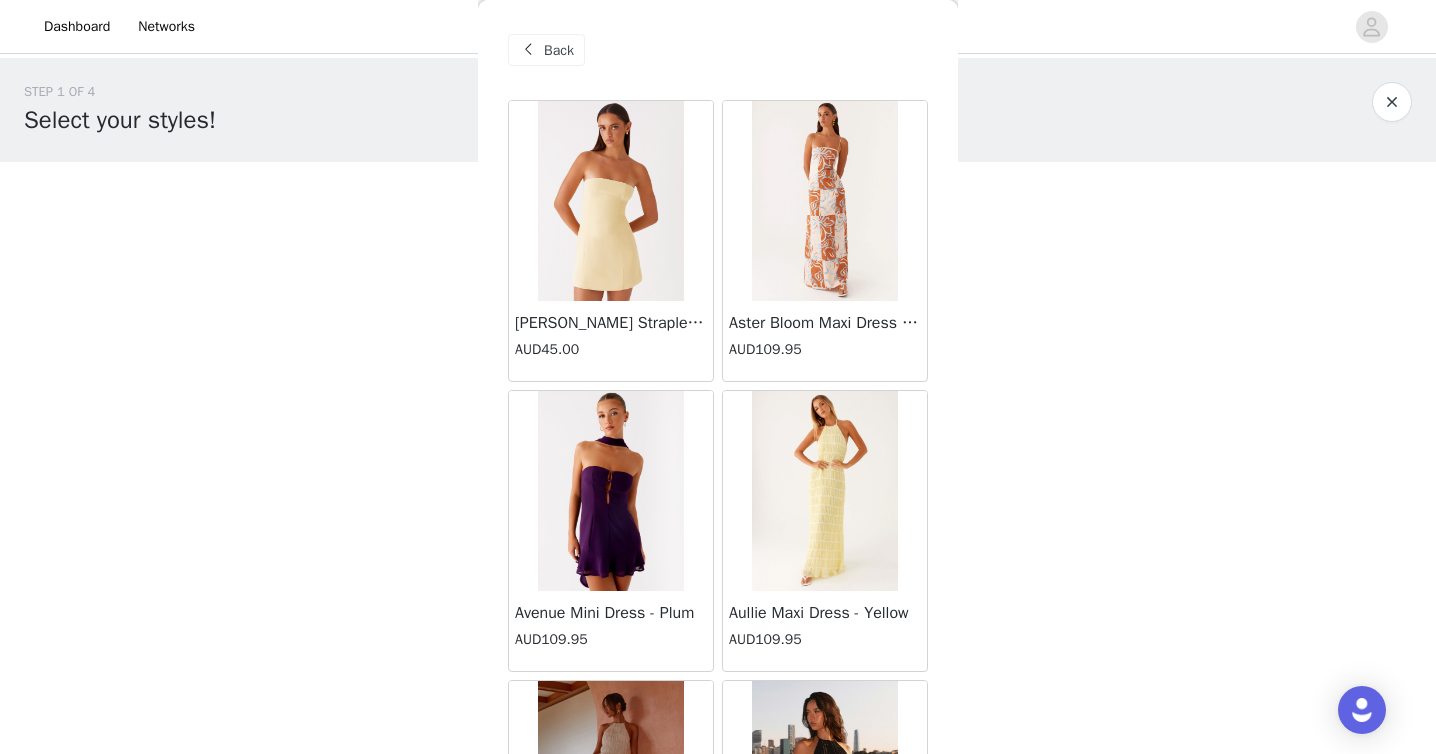 scroll, scrollTop: 0, scrollLeft: 0, axis: both 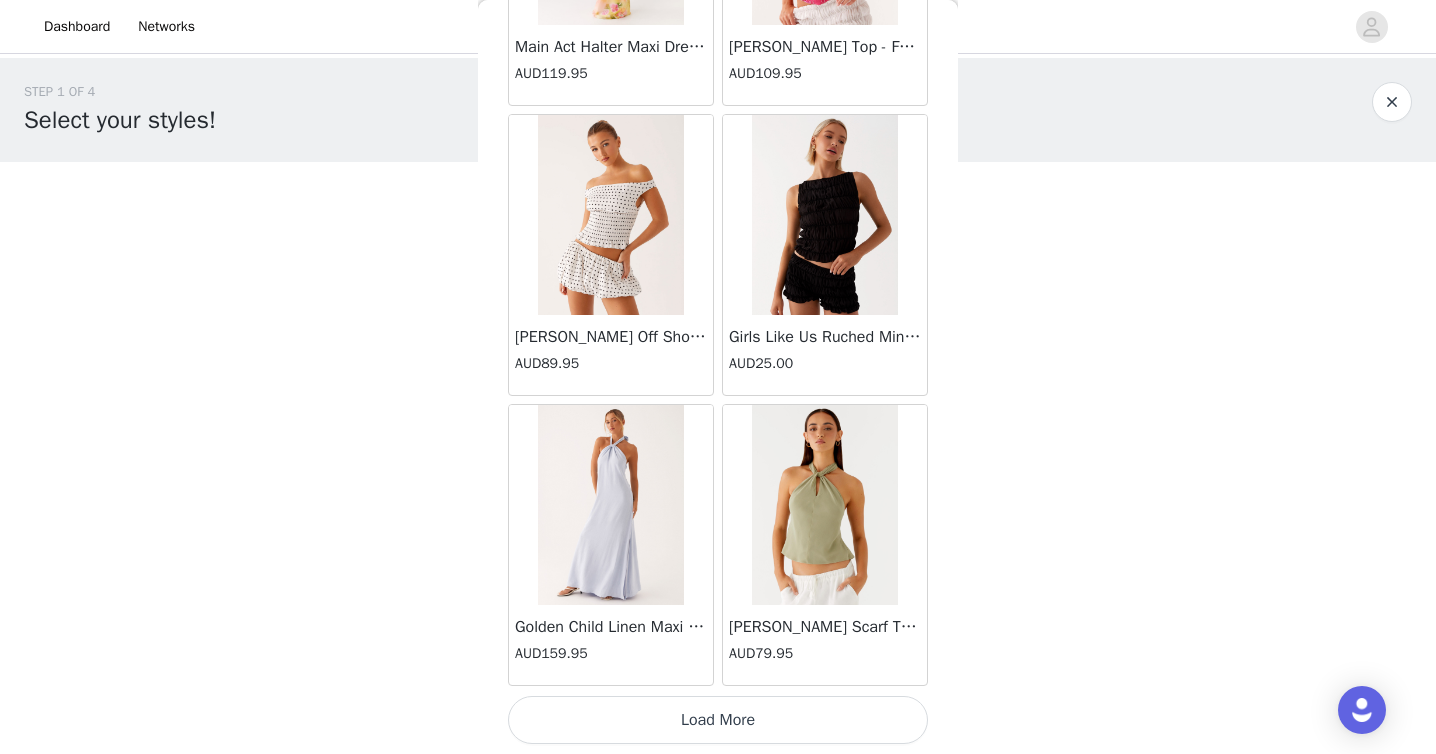 click on "Load More" at bounding box center (718, 720) 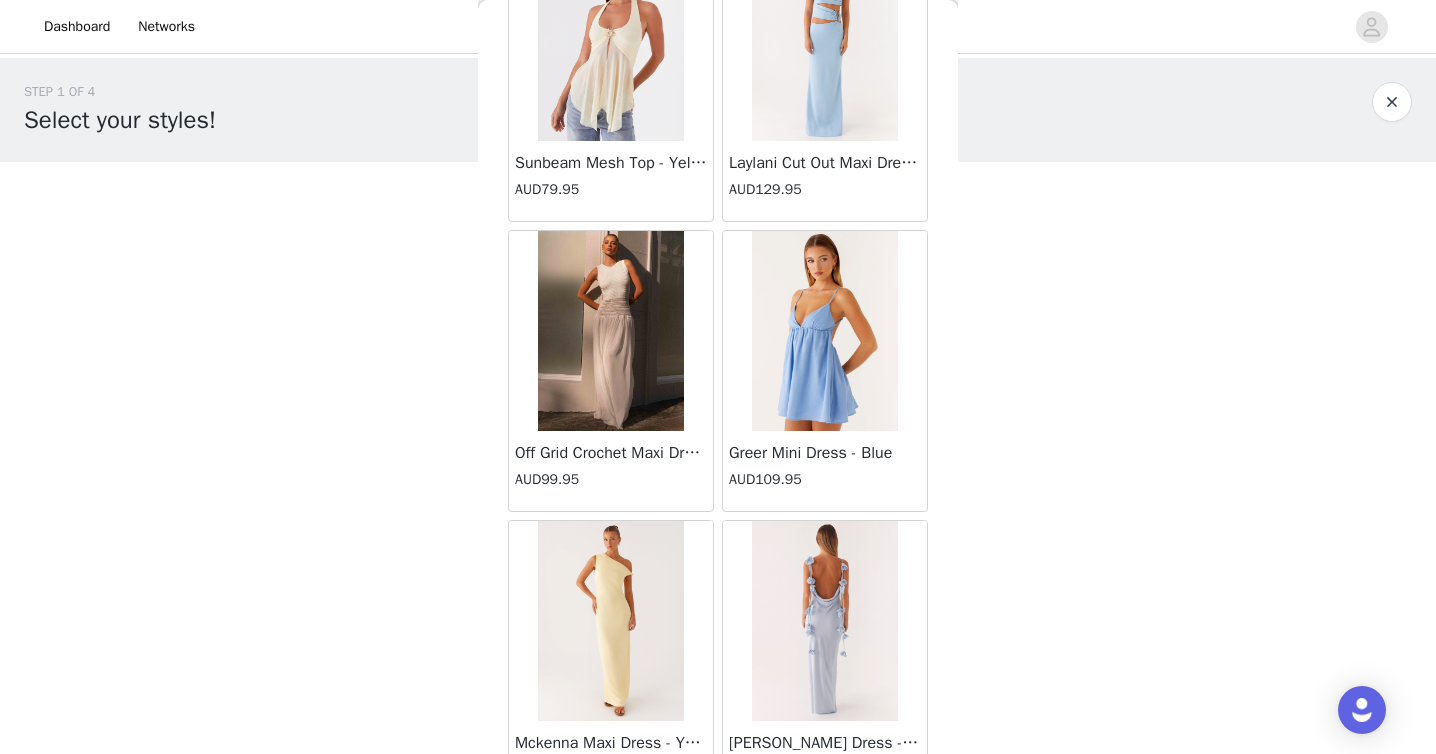 scroll, scrollTop: 69006, scrollLeft: 0, axis: vertical 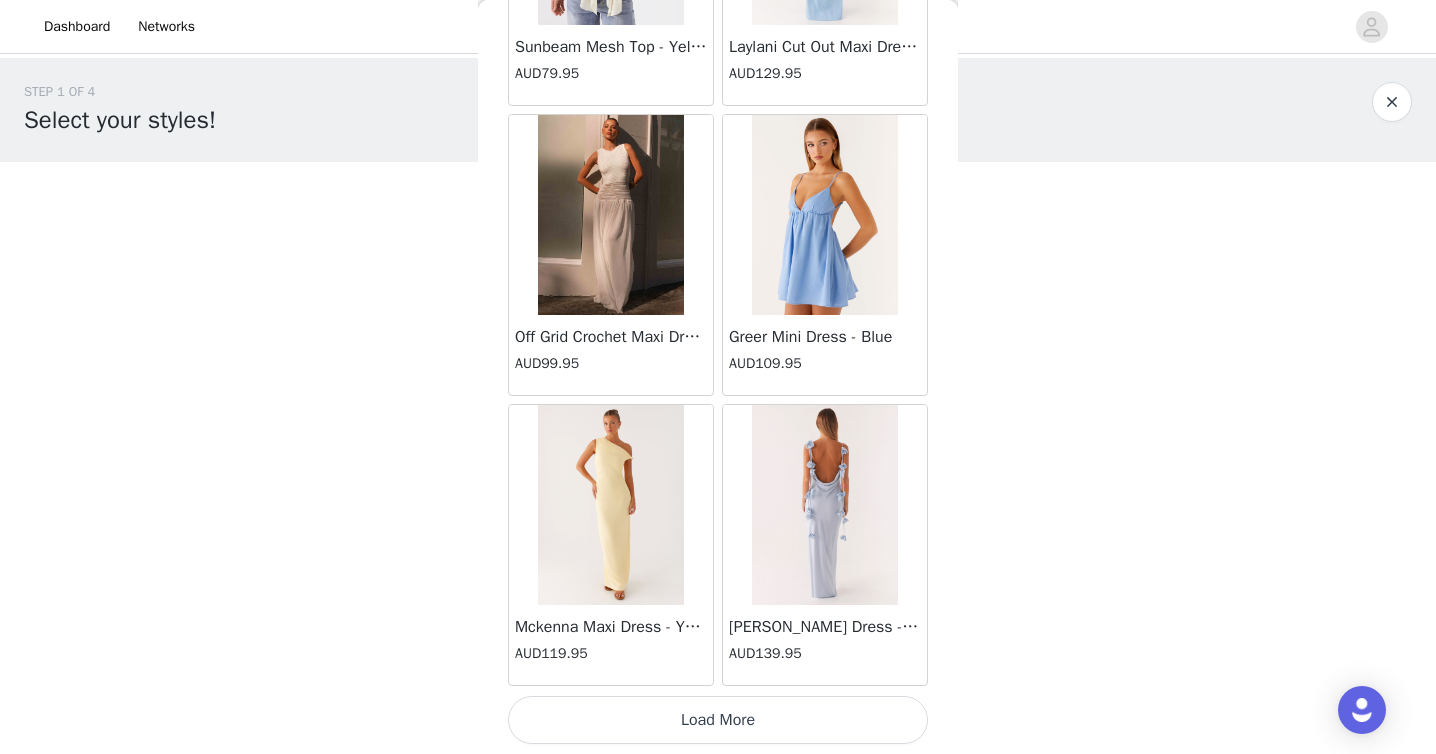click on "Load More" at bounding box center [718, 720] 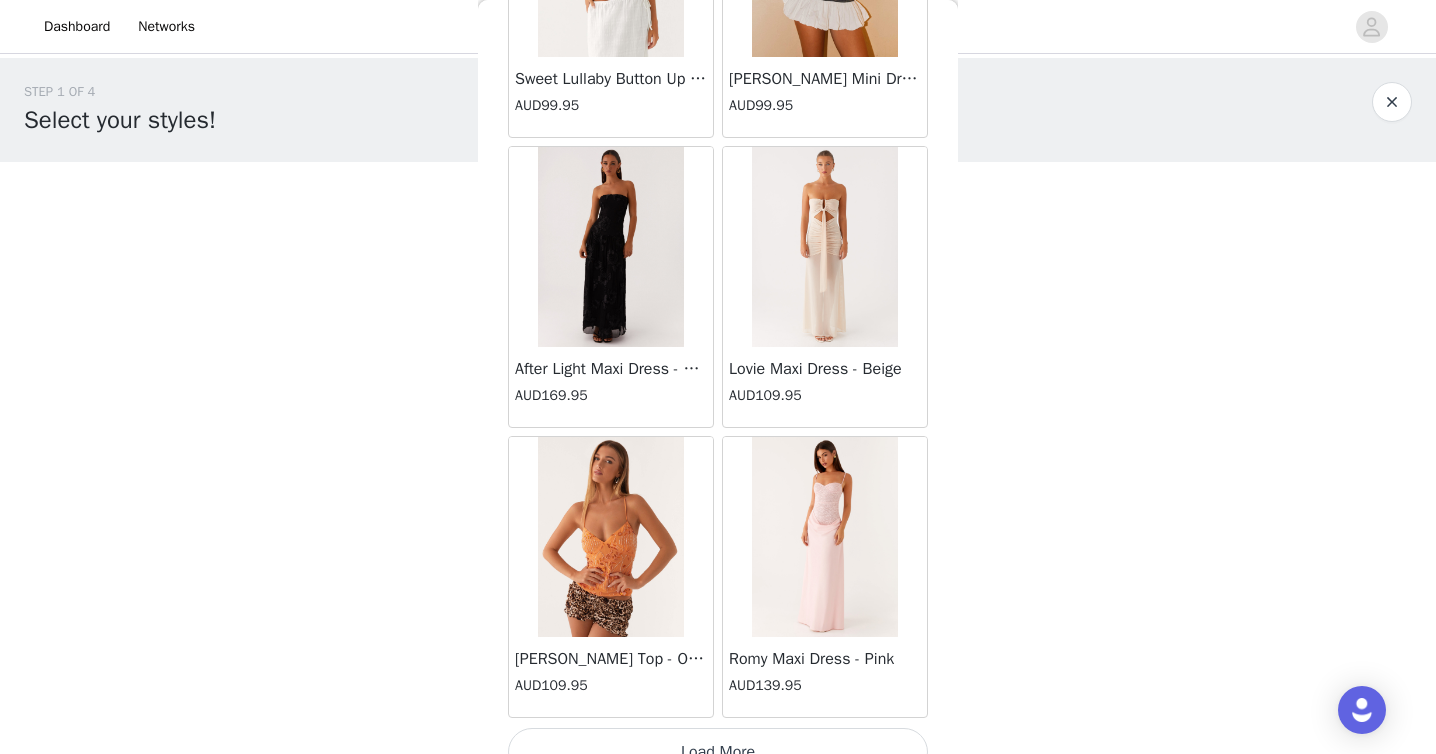 scroll, scrollTop: 71906, scrollLeft: 0, axis: vertical 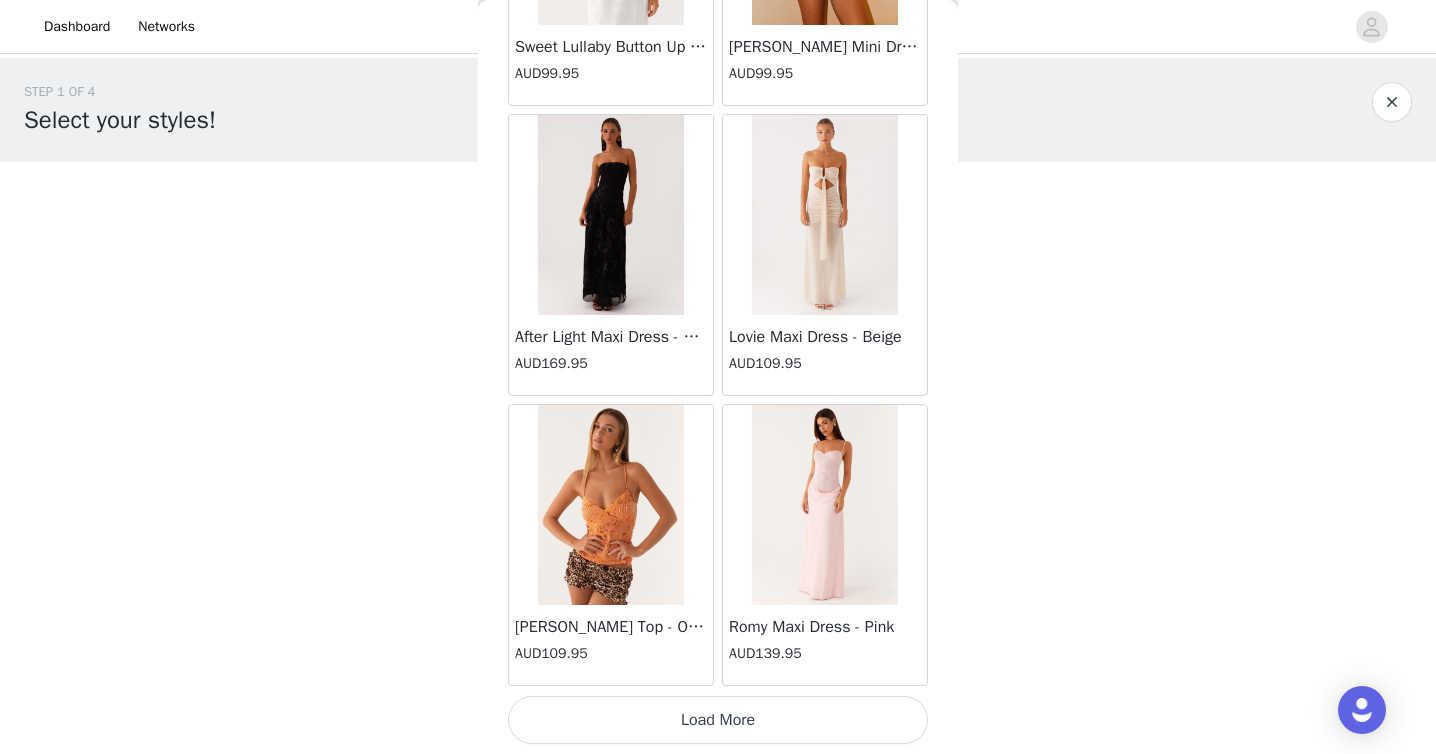 click on "Load More" at bounding box center [718, 720] 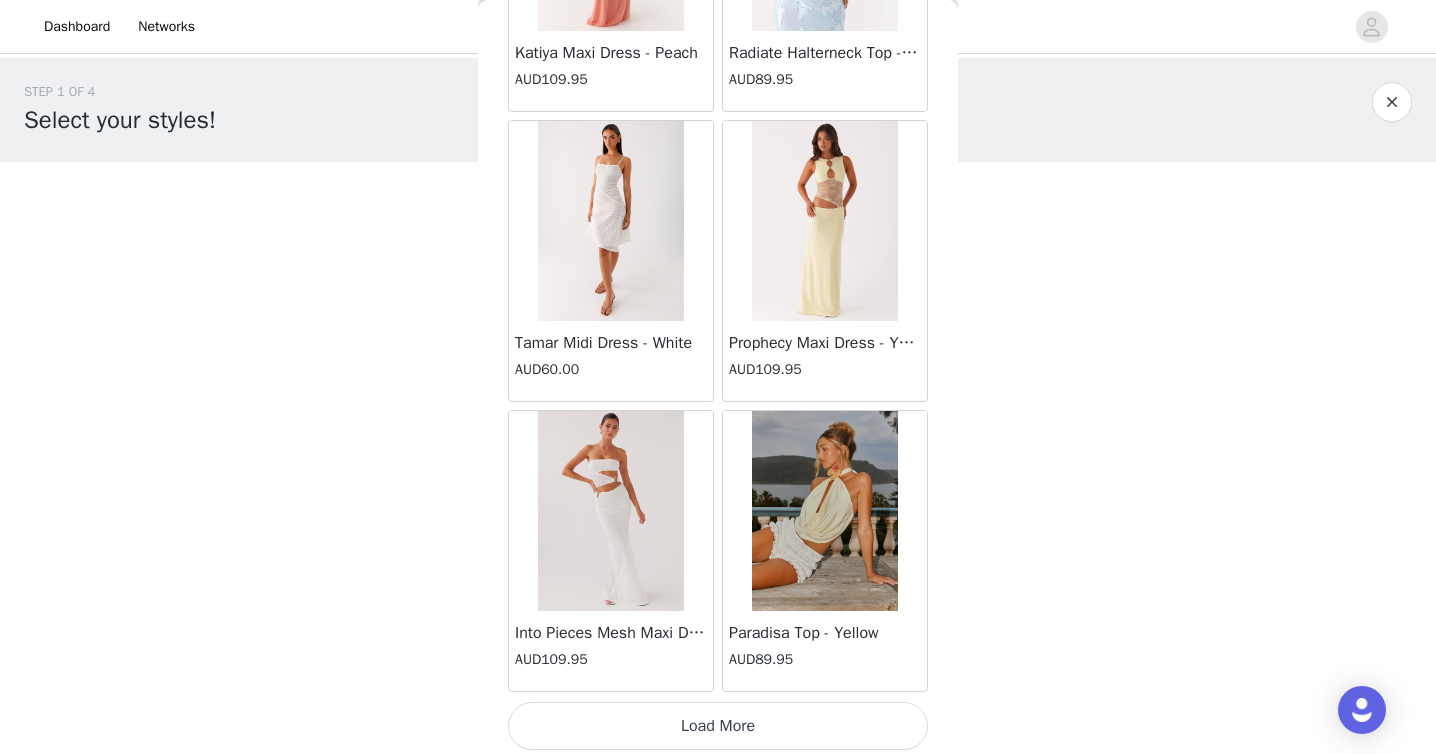scroll, scrollTop: 74806, scrollLeft: 0, axis: vertical 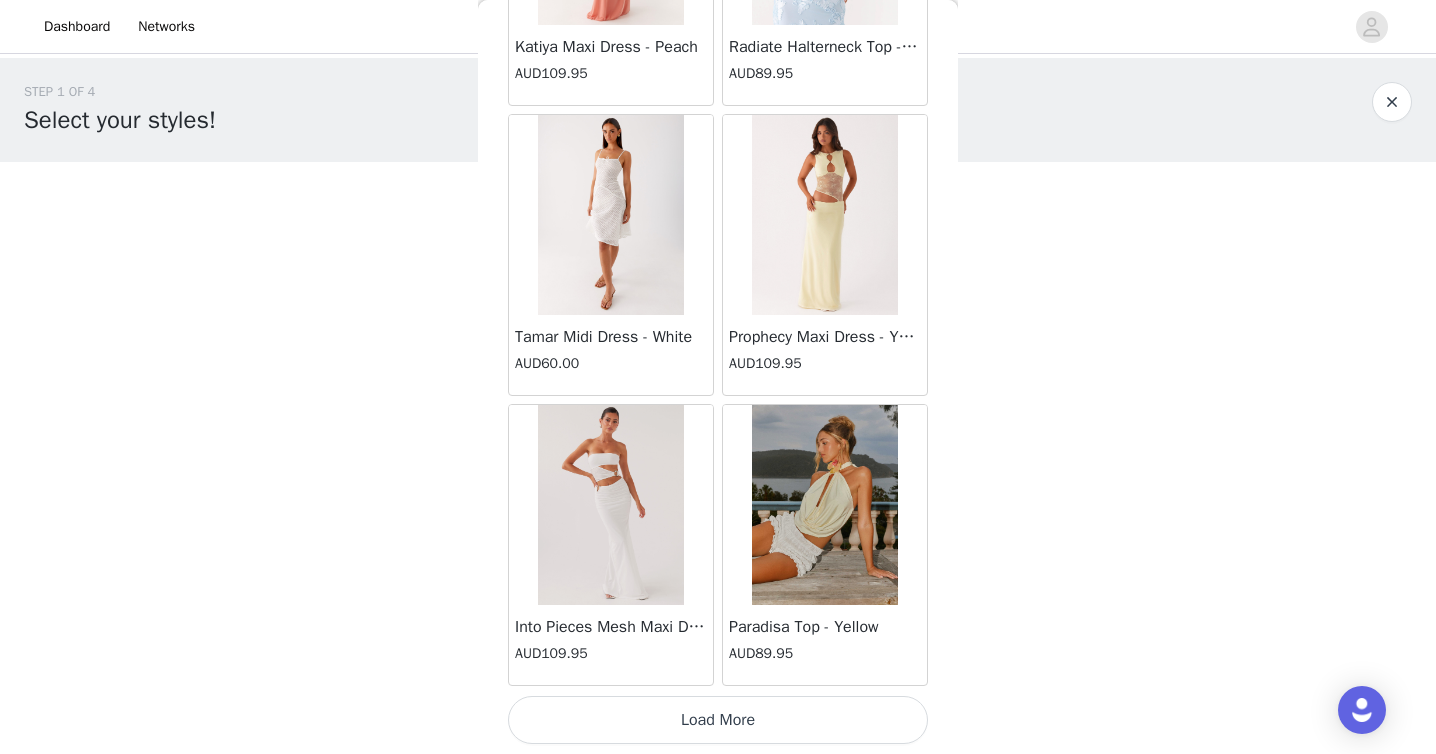 click on "Load More" at bounding box center (718, 720) 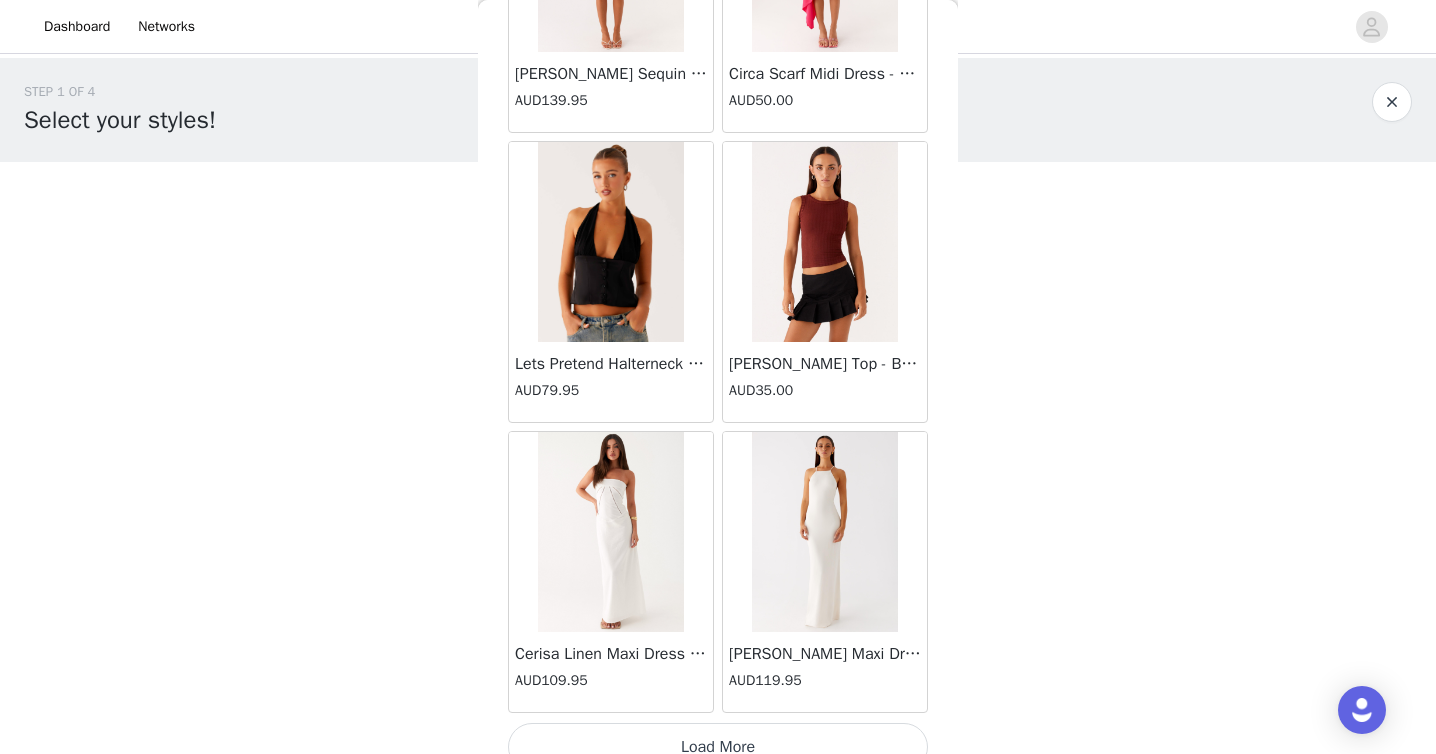 scroll, scrollTop: 77706, scrollLeft: 0, axis: vertical 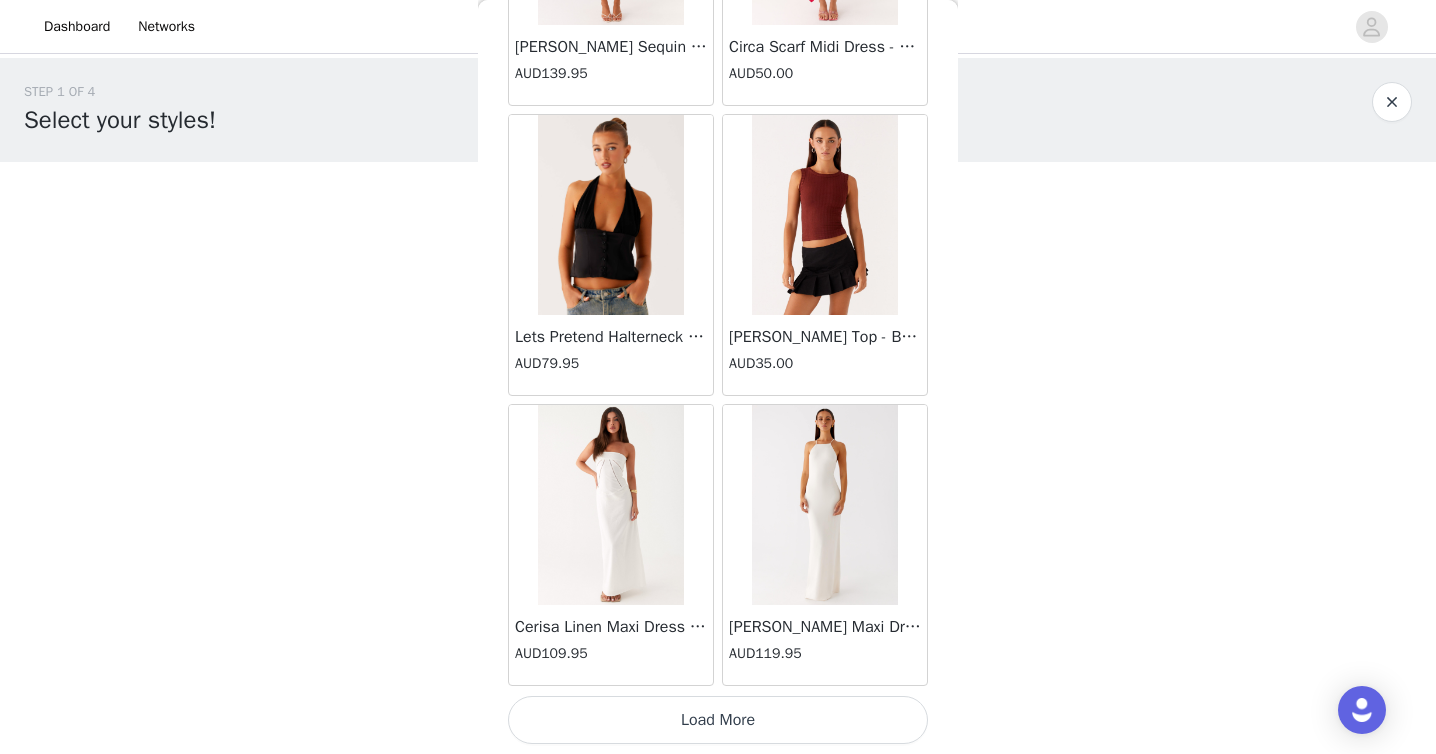 click on "Load More" at bounding box center [718, 720] 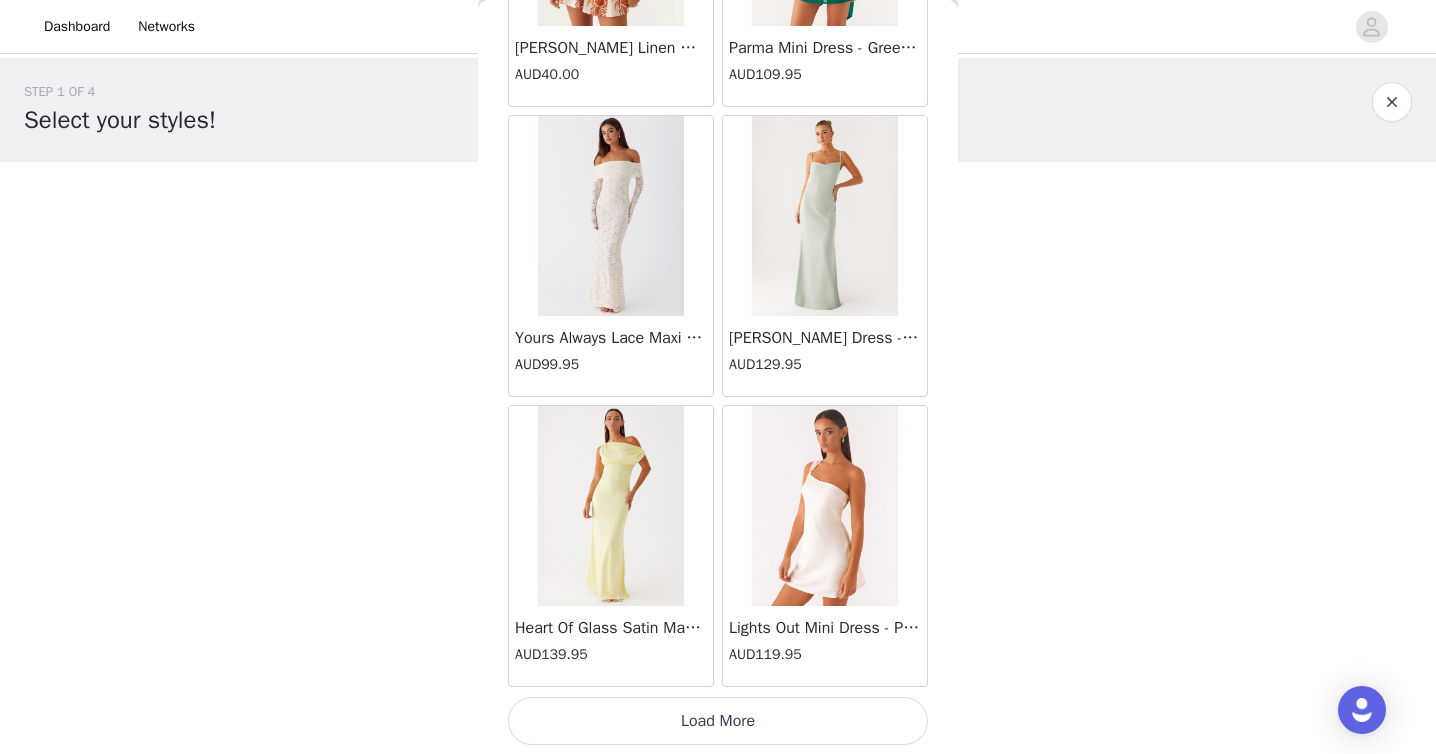 scroll, scrollTop: 80606, scrollLeft: 0, axis: vertical 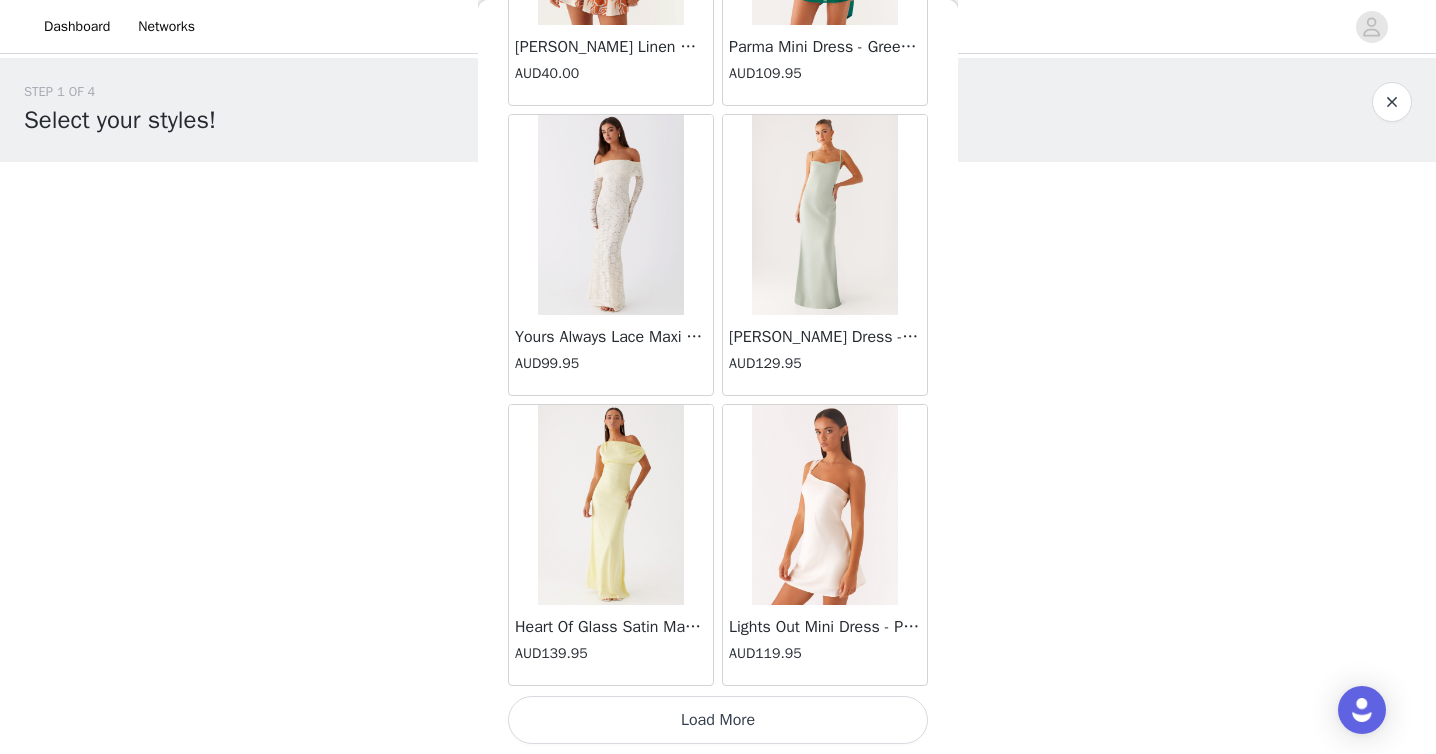 click on "Load More" at bounding box center [718, 720] 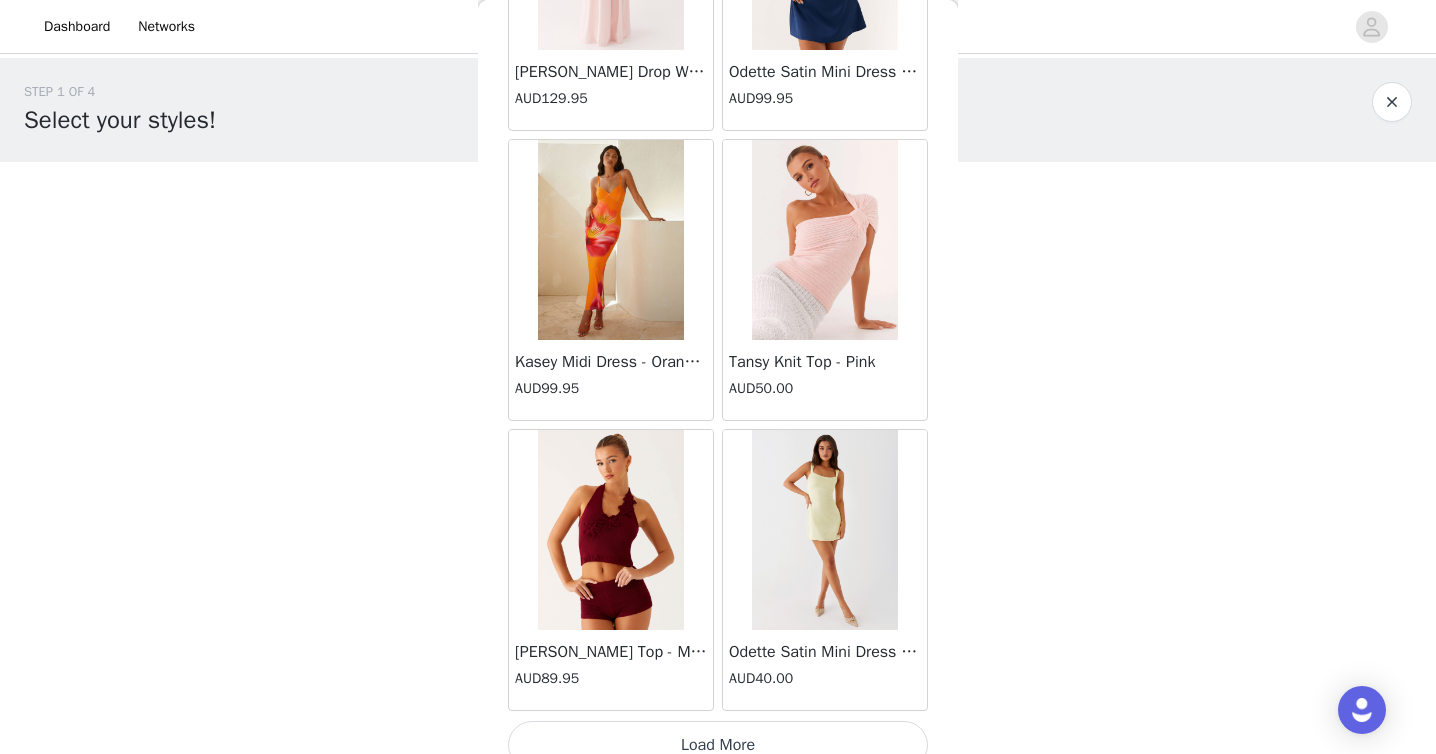 scroll, scrollTop: 83506, scrollLeft: 0, axis: vertical 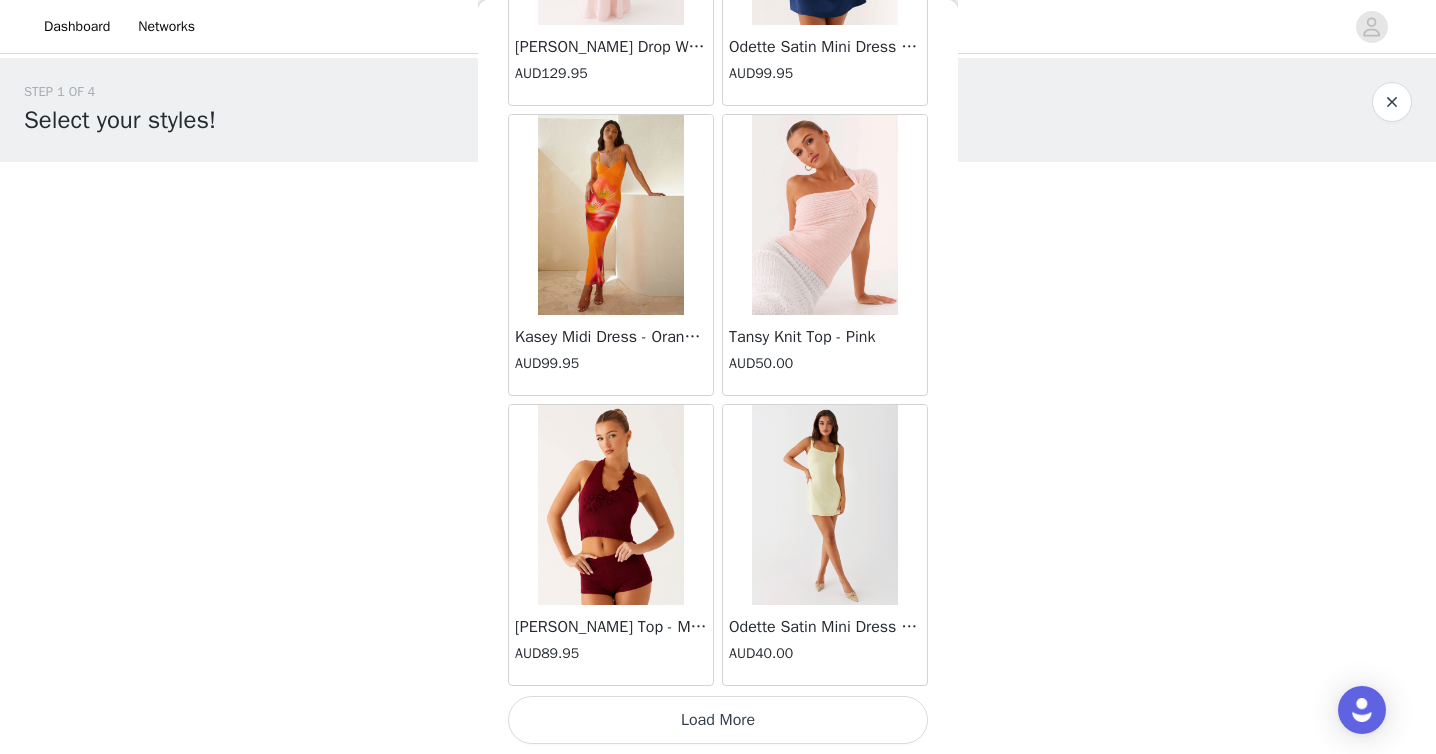 click on "Load More" at bounding box center [718, 720] 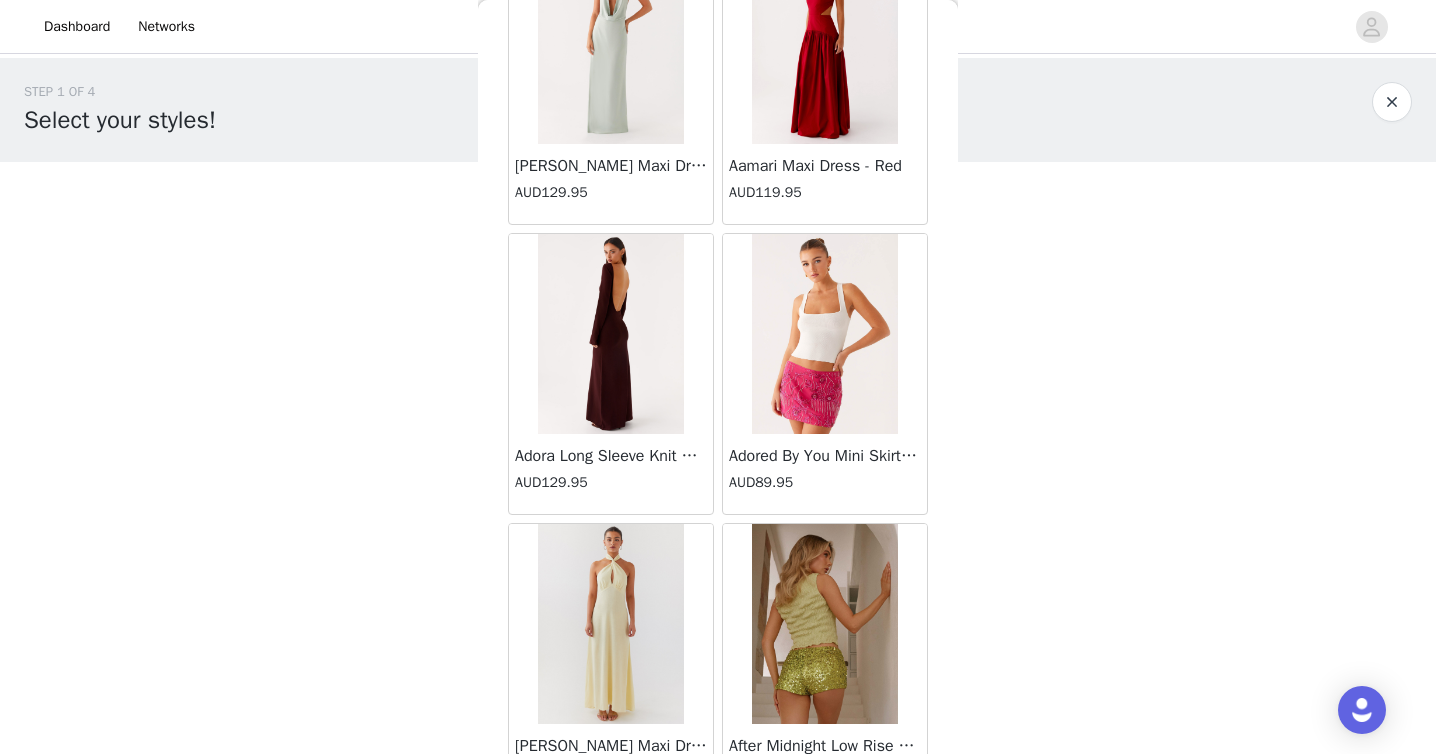 scroll, scrollTop: 86406, scrollLeft: 0, axis: vertical 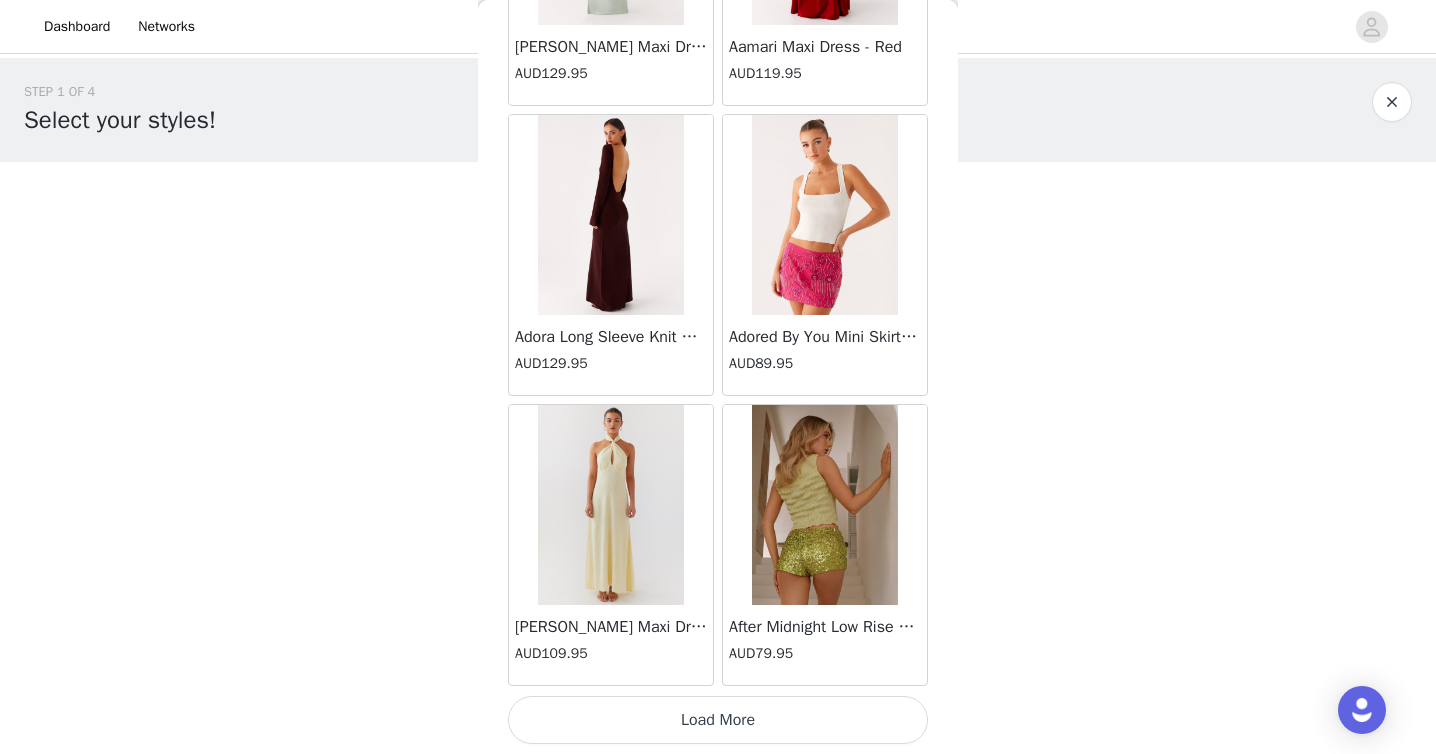 click on "Load More" at bounding box center [718, 720] 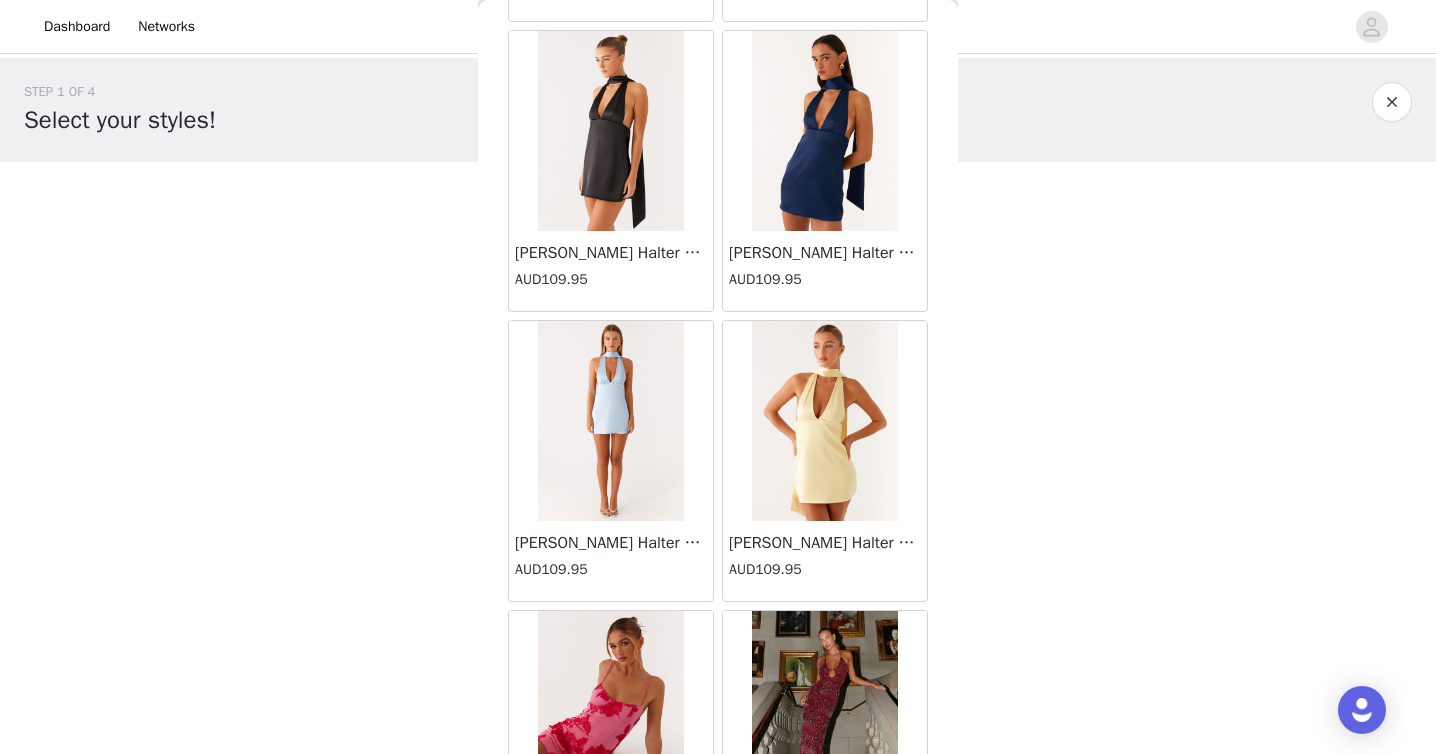 scroll, scrollTop: 89306, scrollLeft: 0, axis: vertical 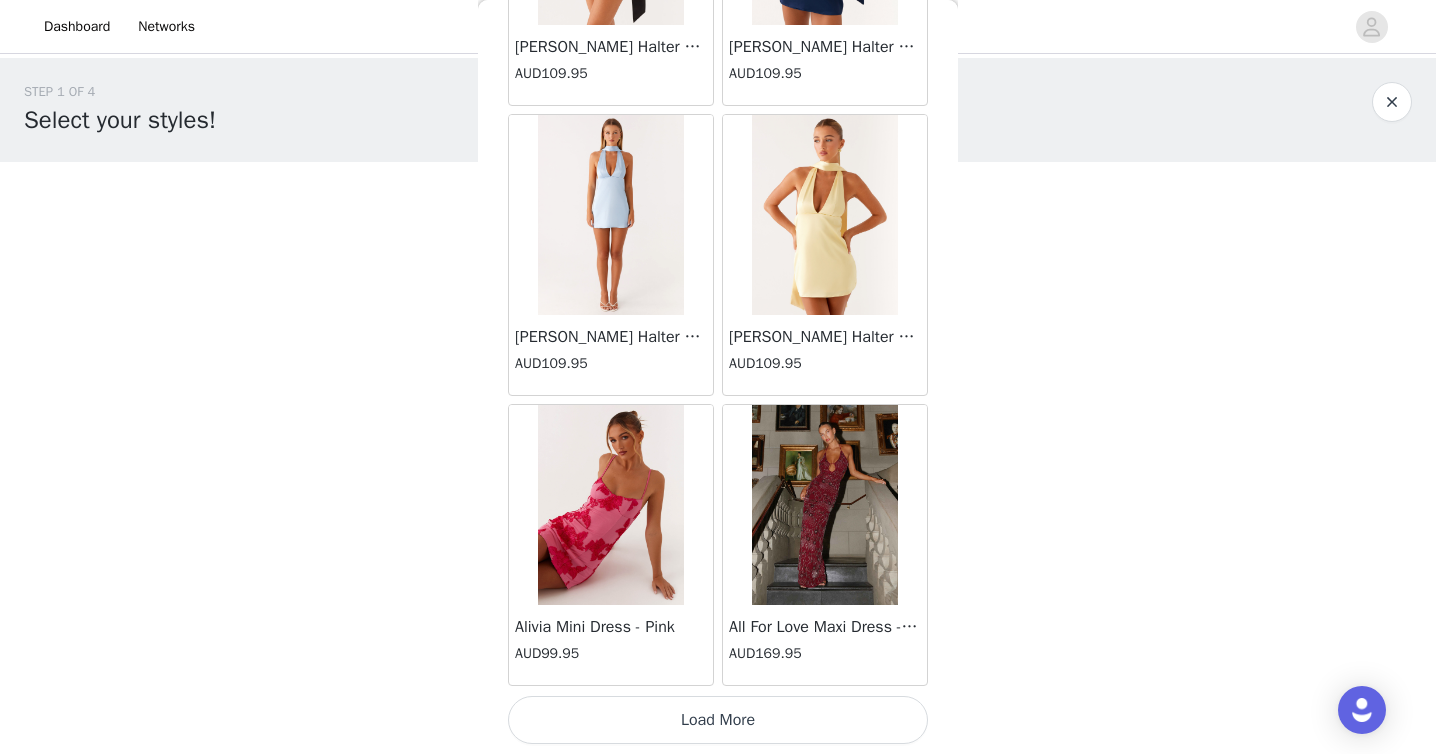 click on "Load More" at bounding box center (718, 720) 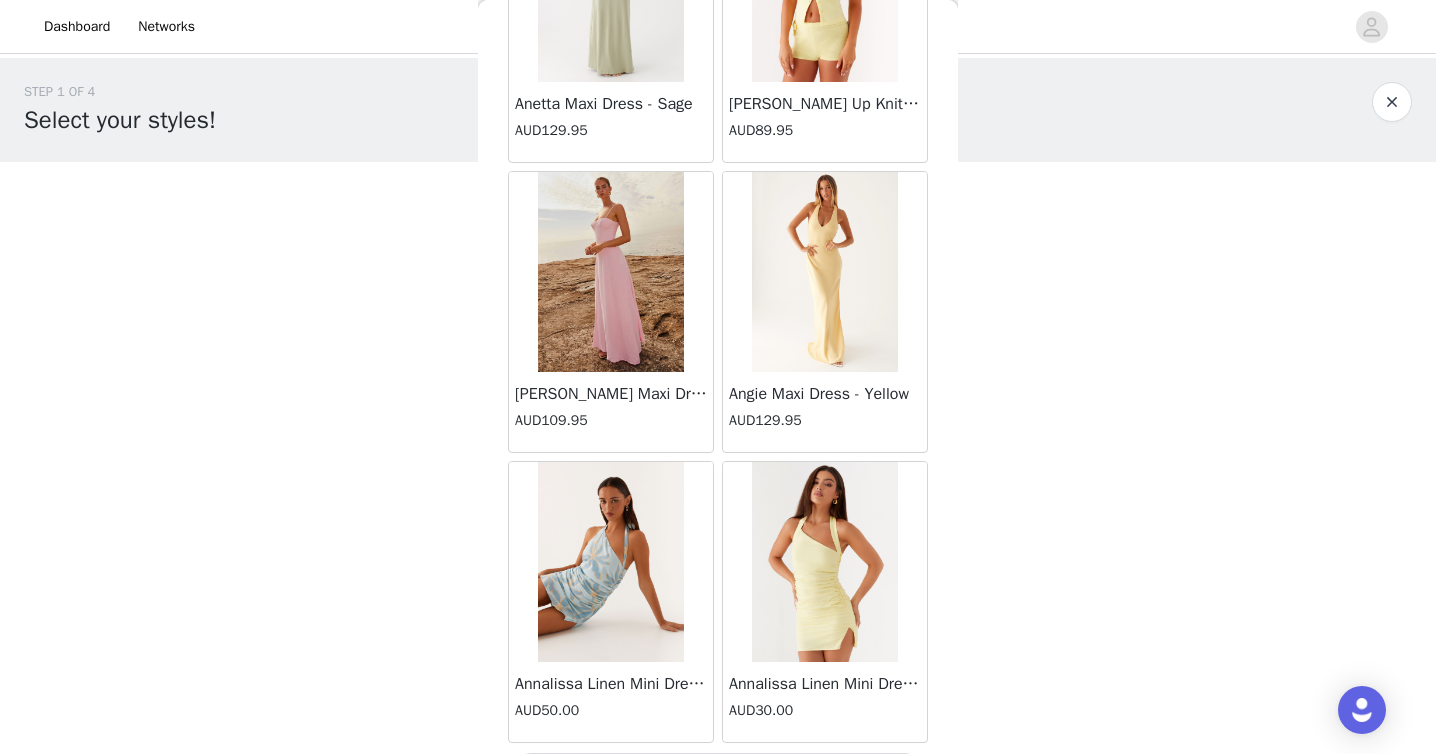 scroll, scrollTop: 92206, scrollLeft: 0, axis: vertical 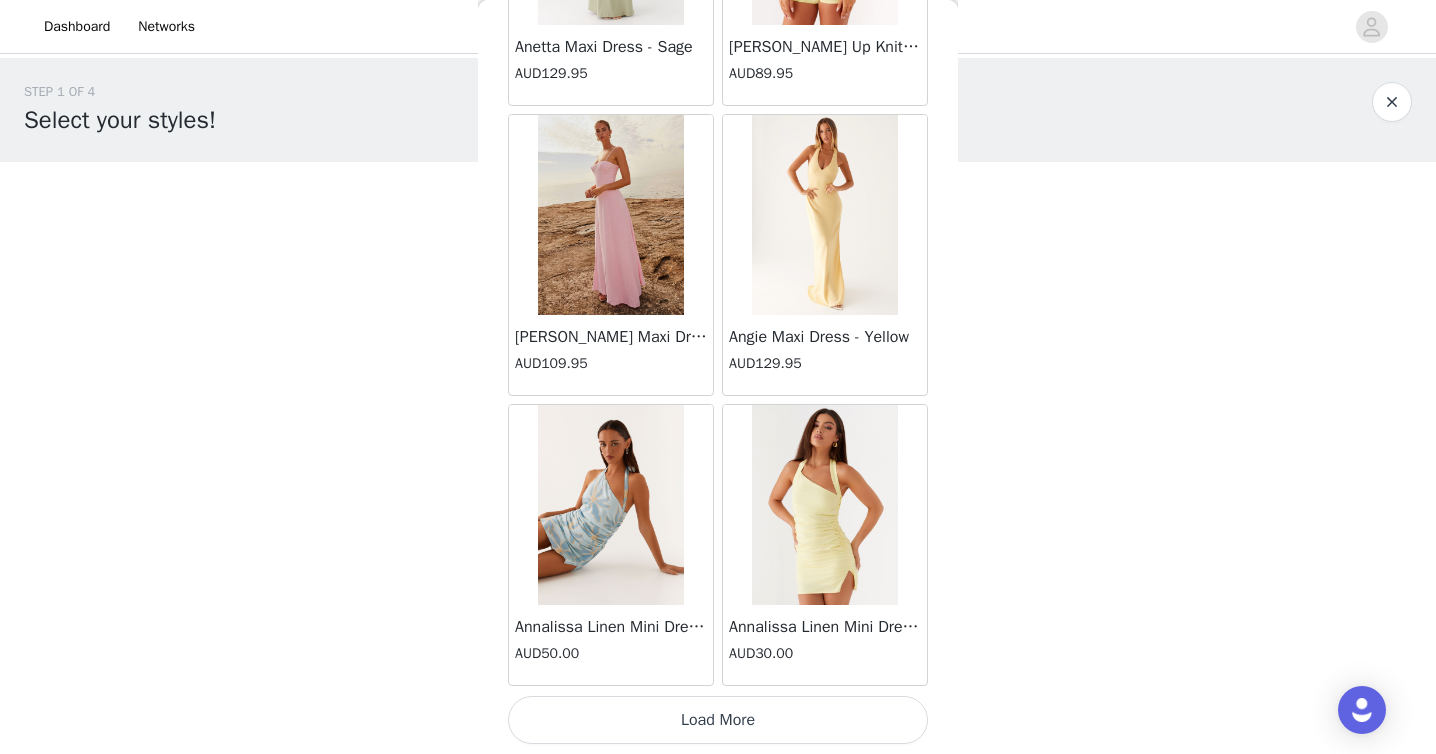 click on "Load More" at bounding box center (718, 720) 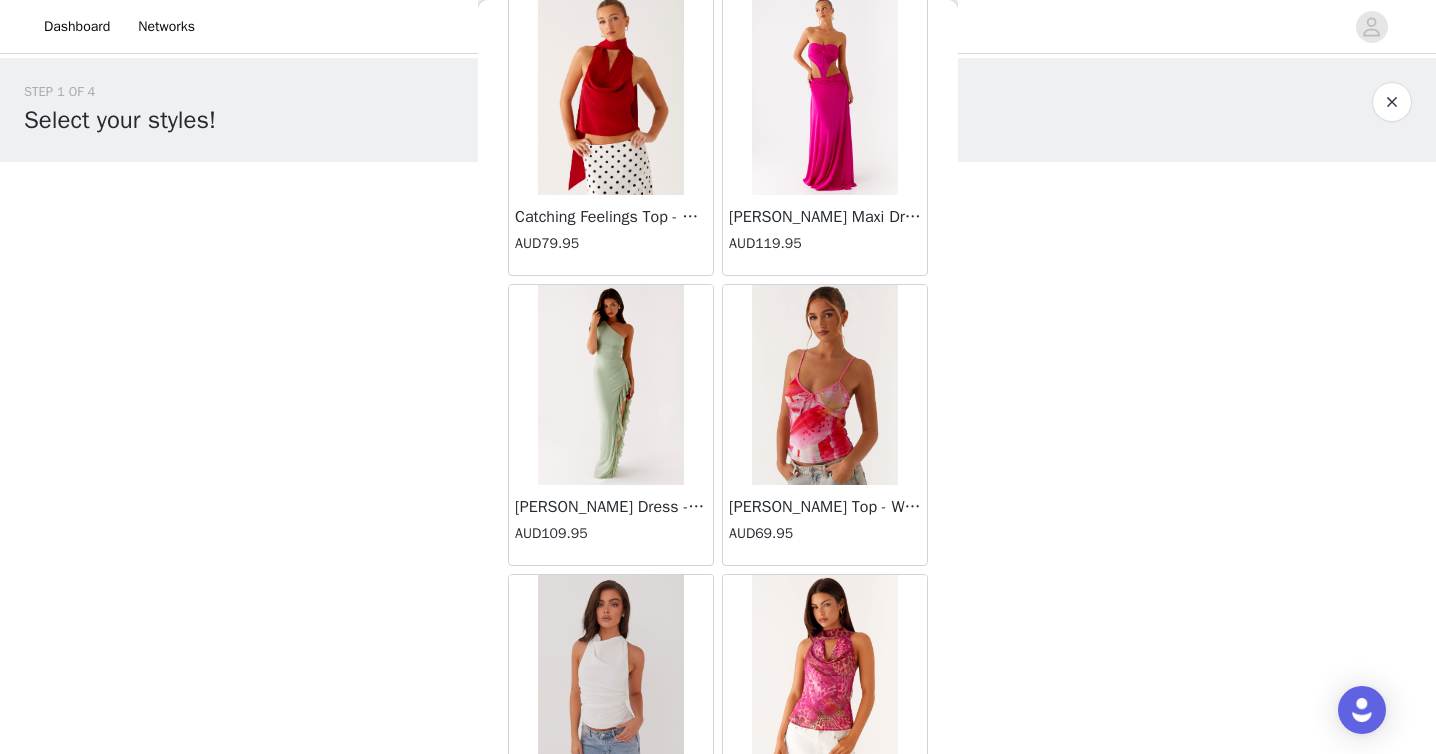 scroll, scrollTop: 10547, scrollLeft: 0, axis: vertical 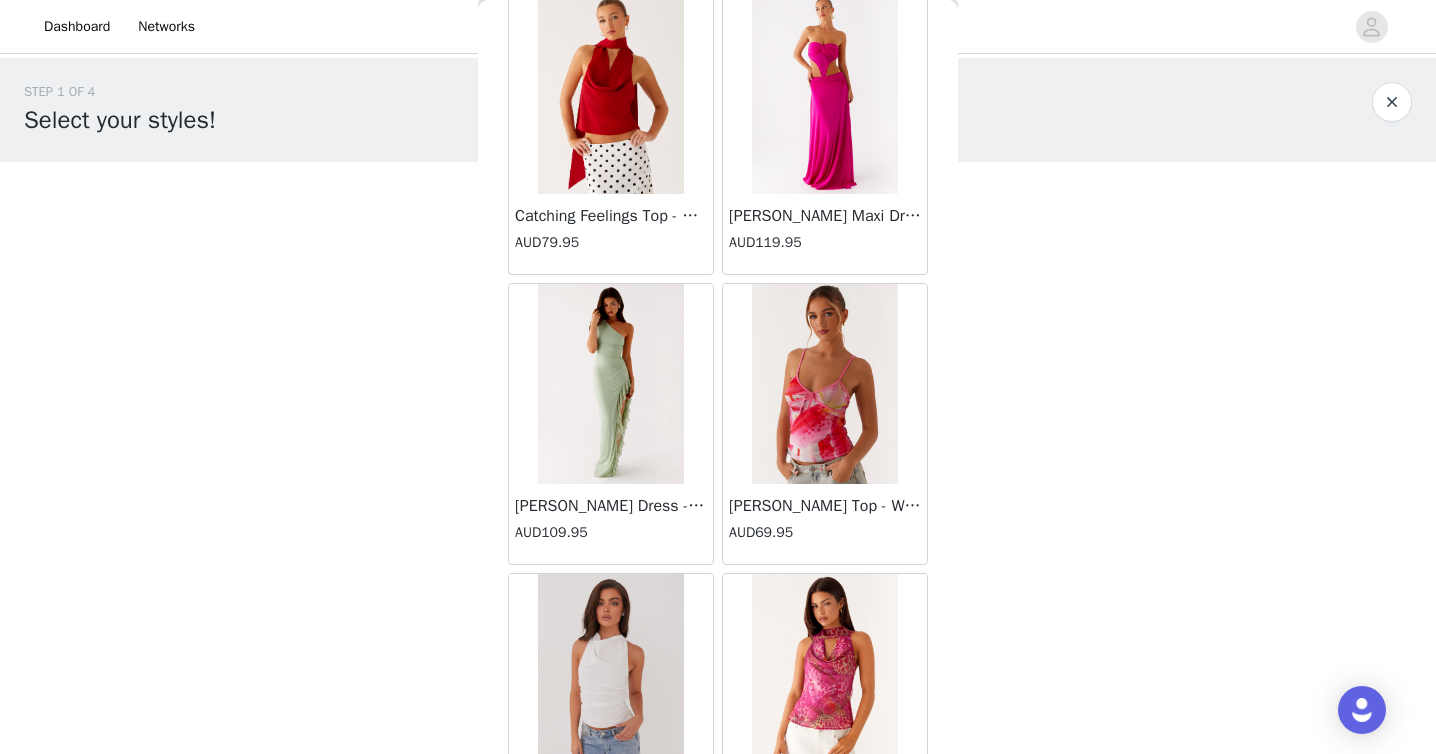 click at bounding box center [610, 384] 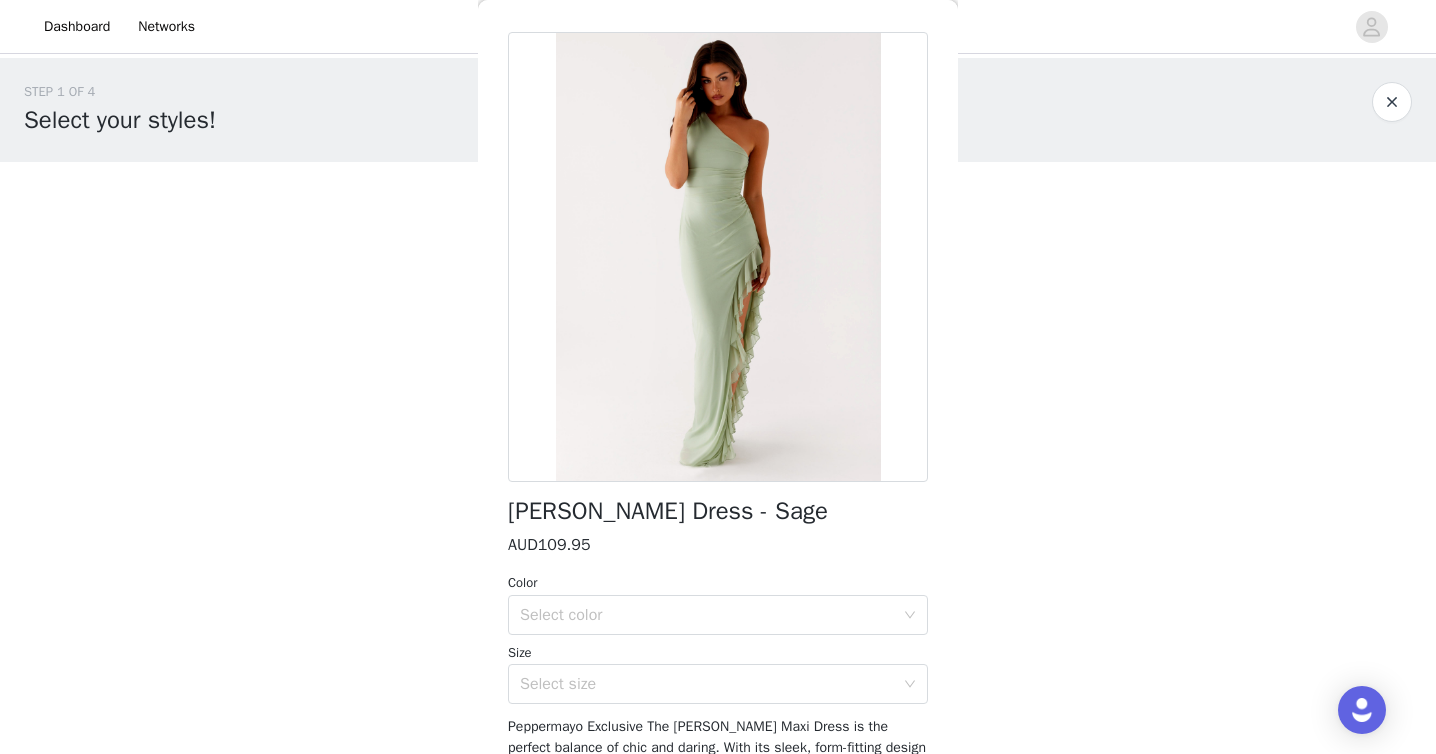 scroll, scrollTop: 89, scrollLeft: 0, axis: vertical 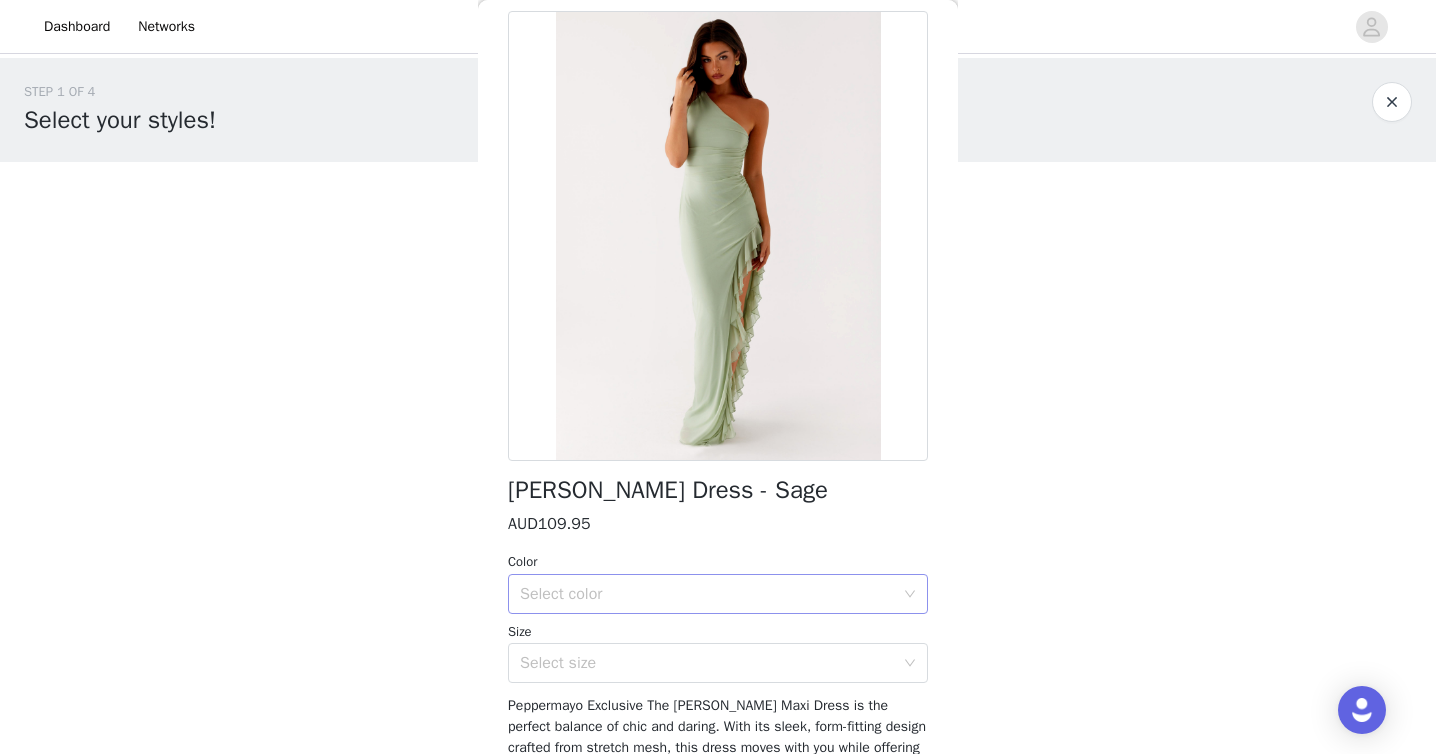 click on "Select color" at bounding box center (707, 594) 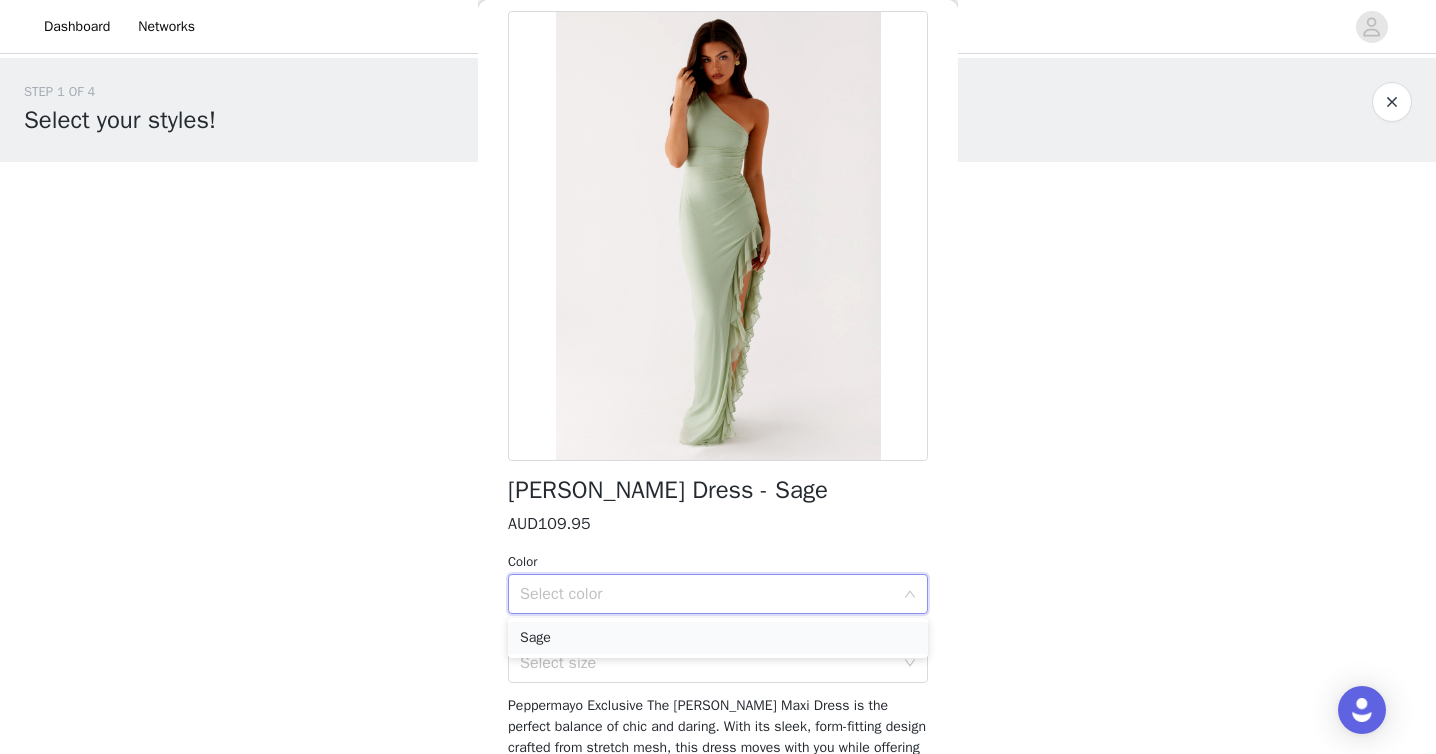 click on "Sage" at bounding box center (718, 638) 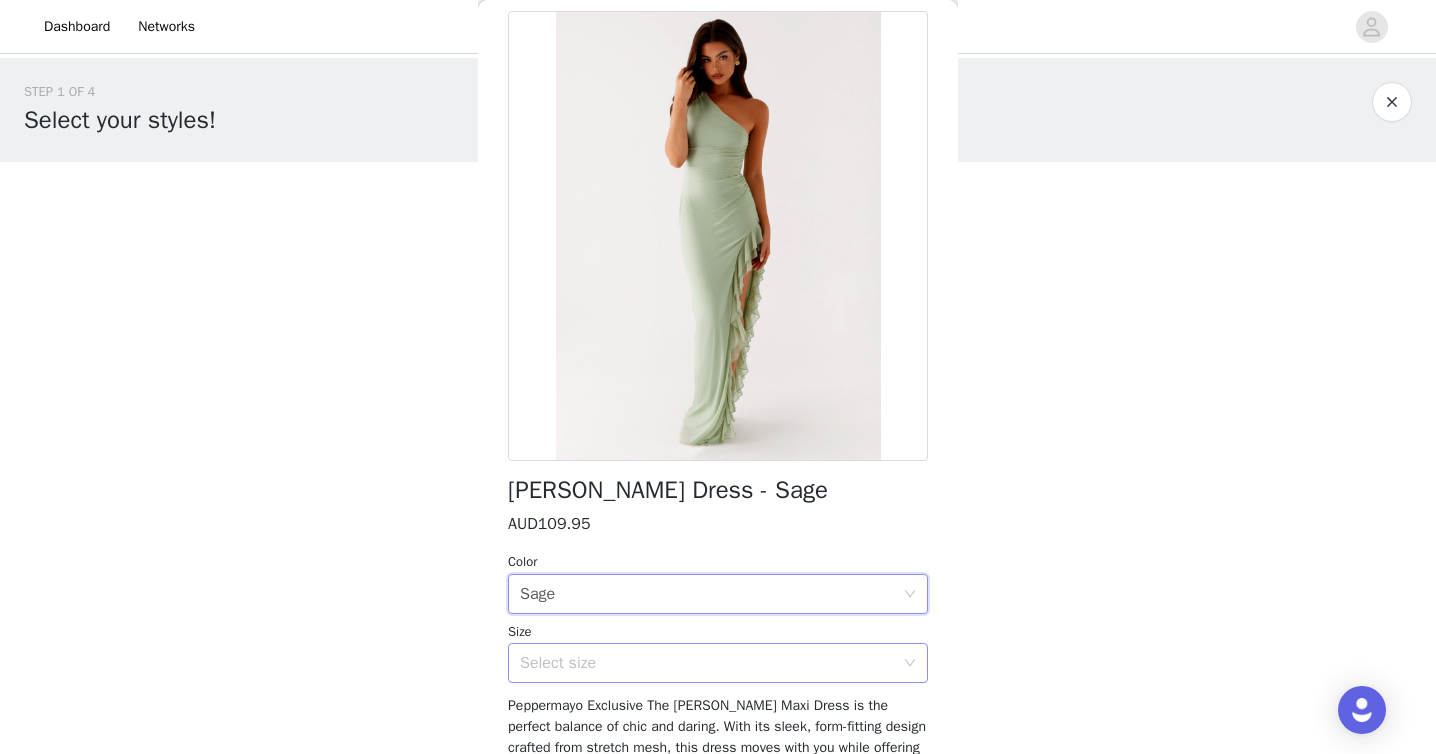click on "Select size" at bounding box center (707, 663) 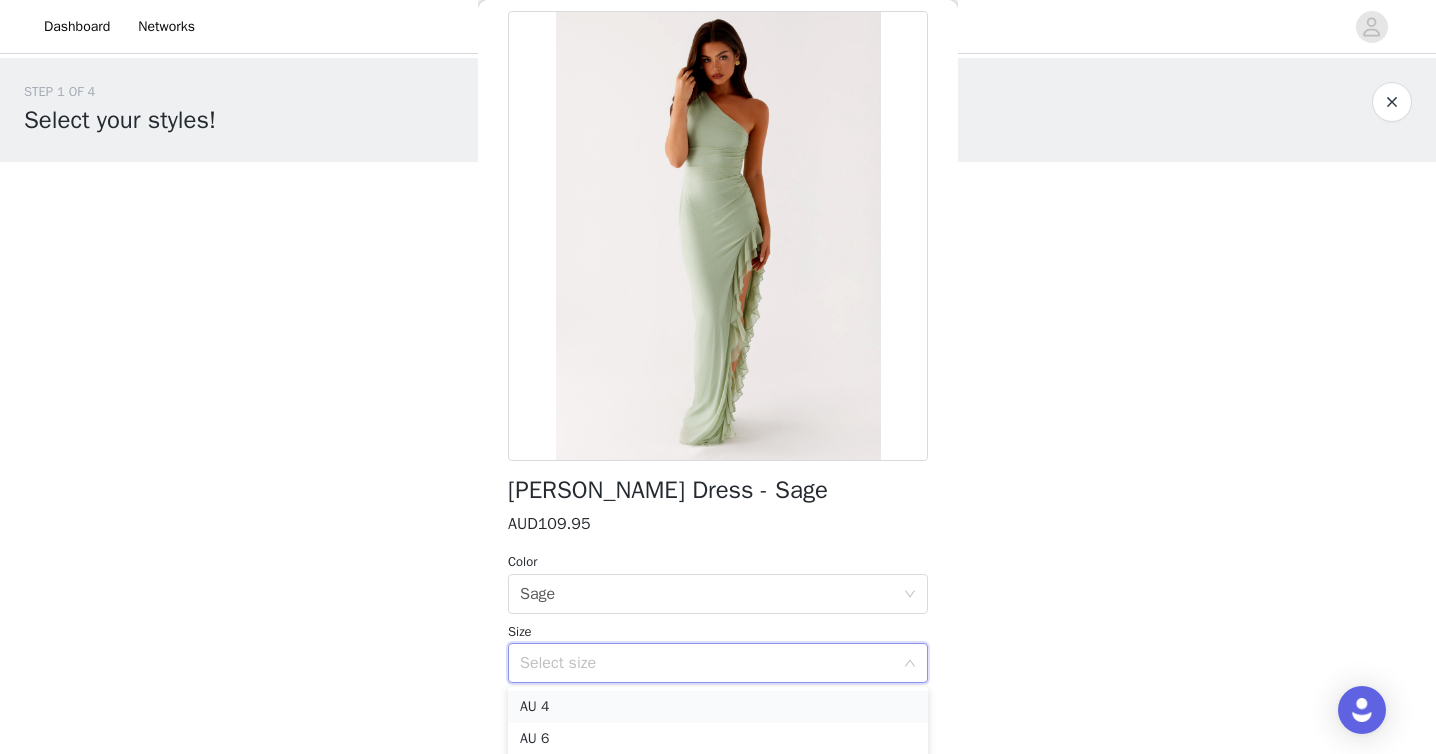 click on "AU 4" at bounding box center (718, 707) 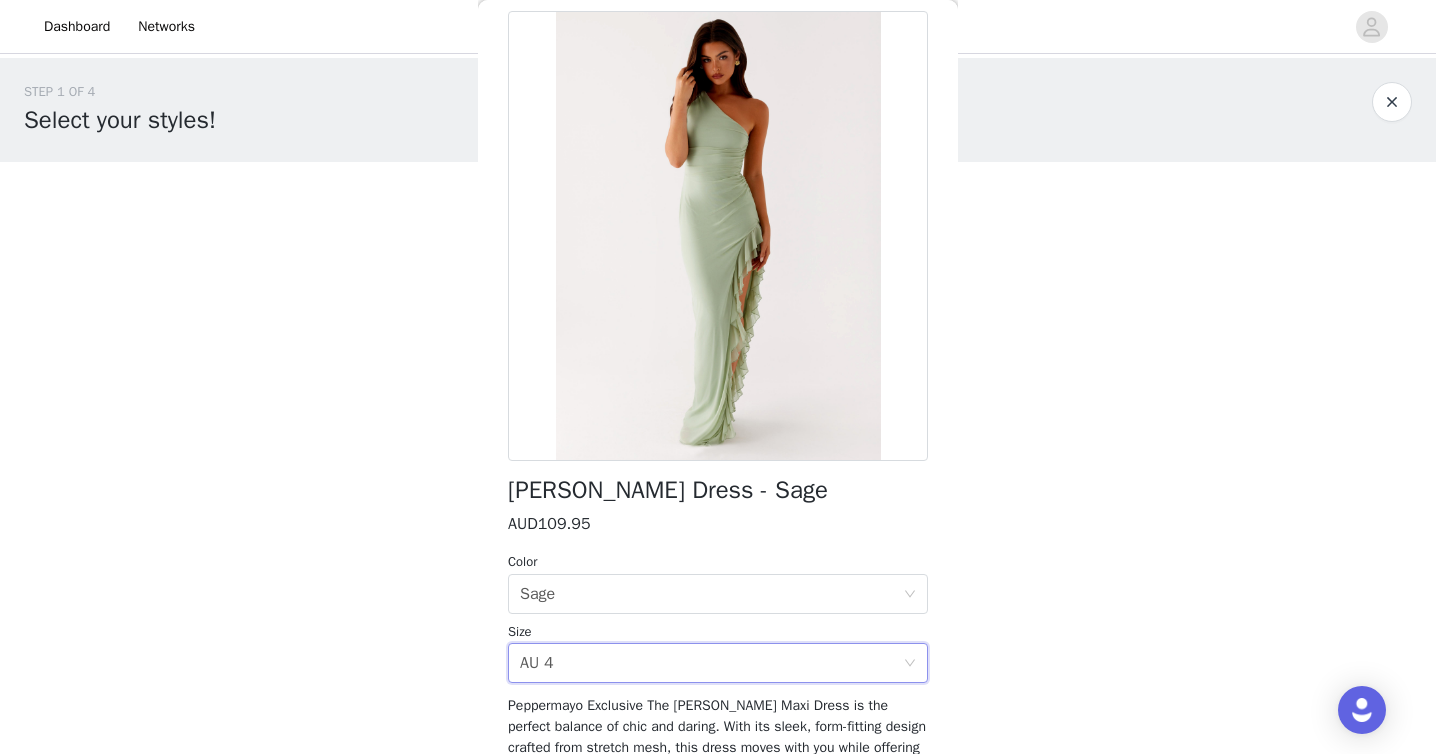 scroll, scrollTop: 366, scrollLeft: 0, axis: vertical 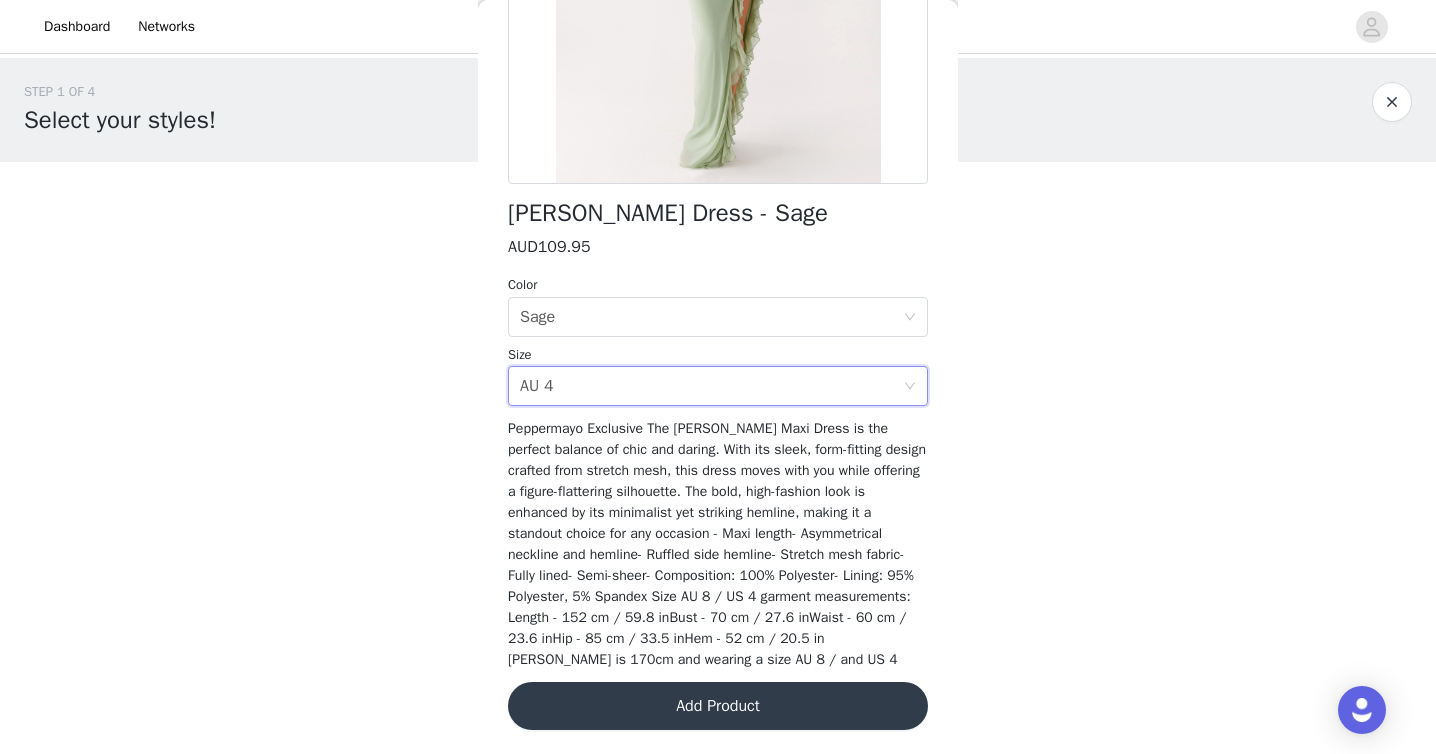 click on "Add Product" at bounding box center [718, 706] 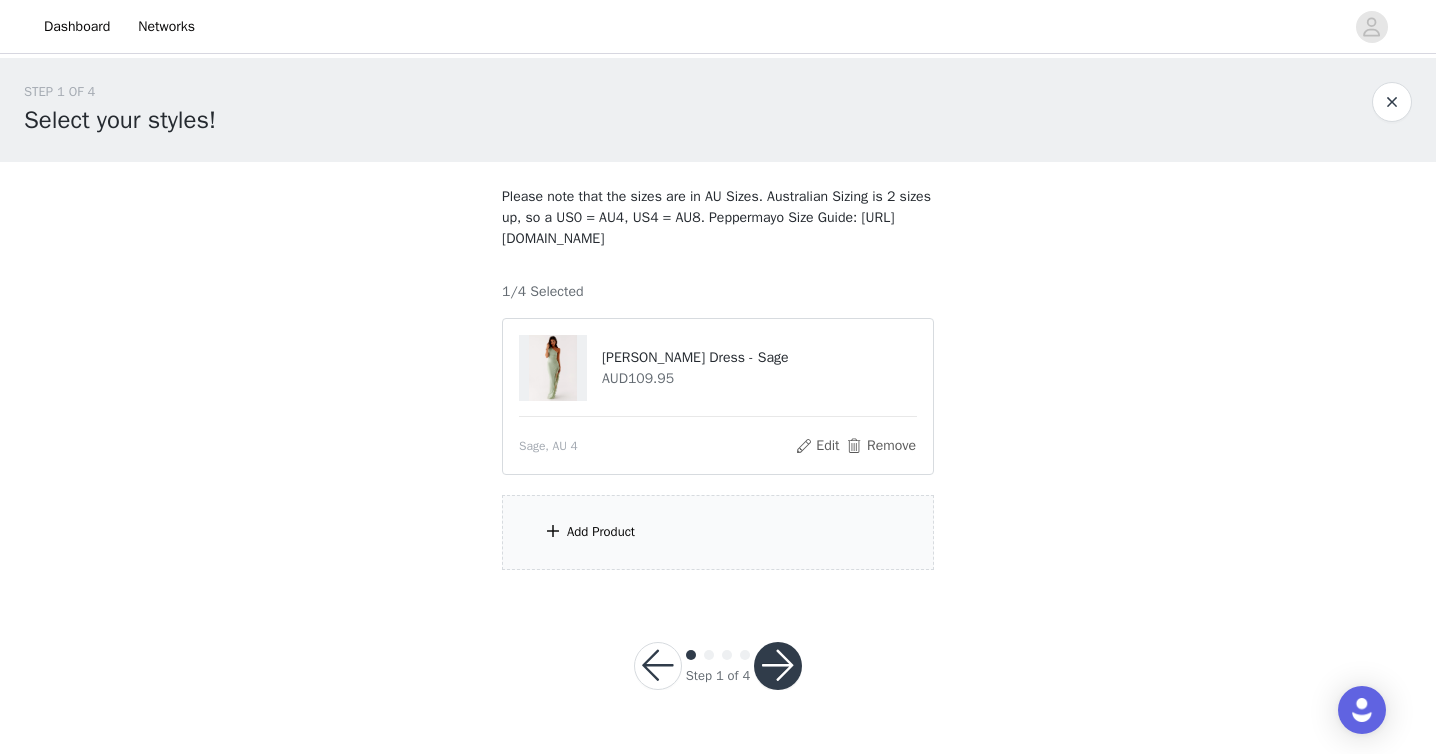 click on "Add Product" at bounding box center [718, 532] 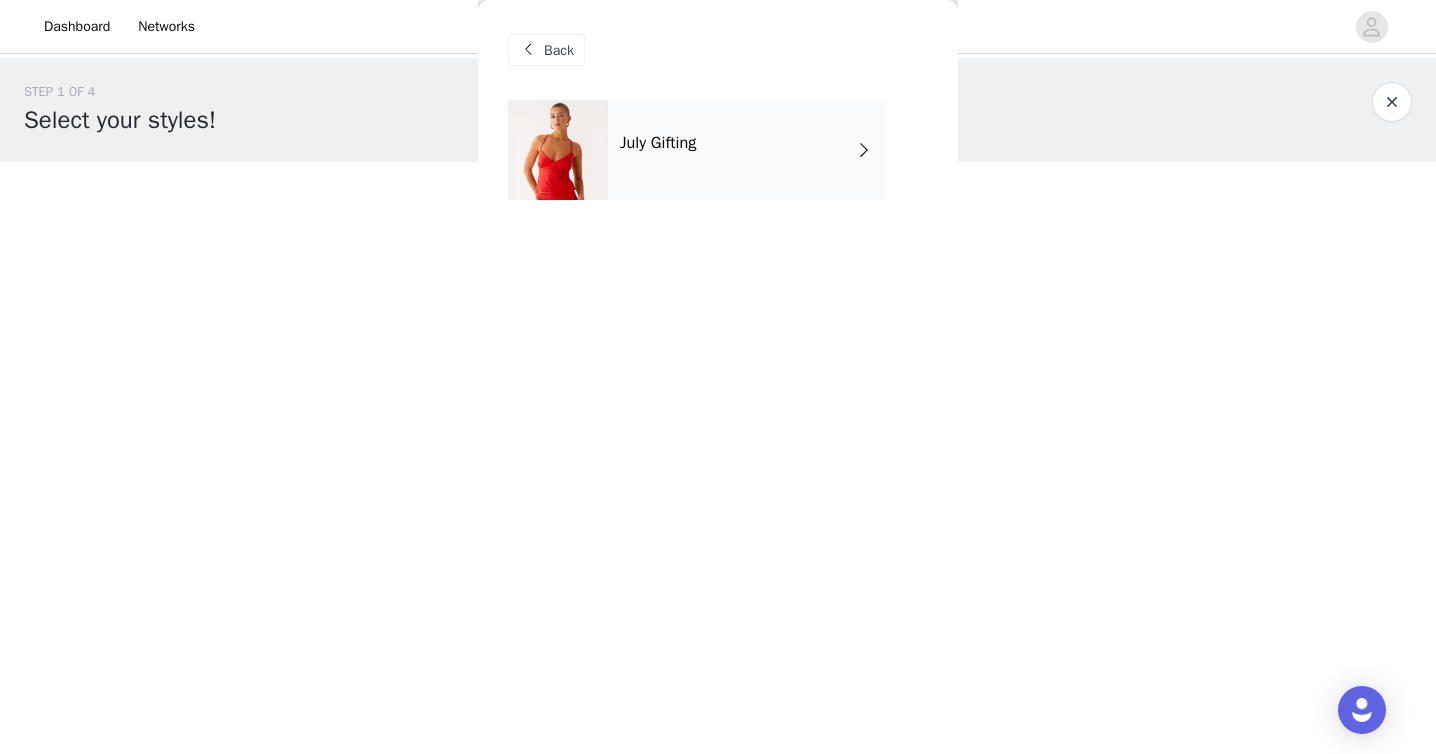 click on "July Gifting" at bounding box center (747, 150) 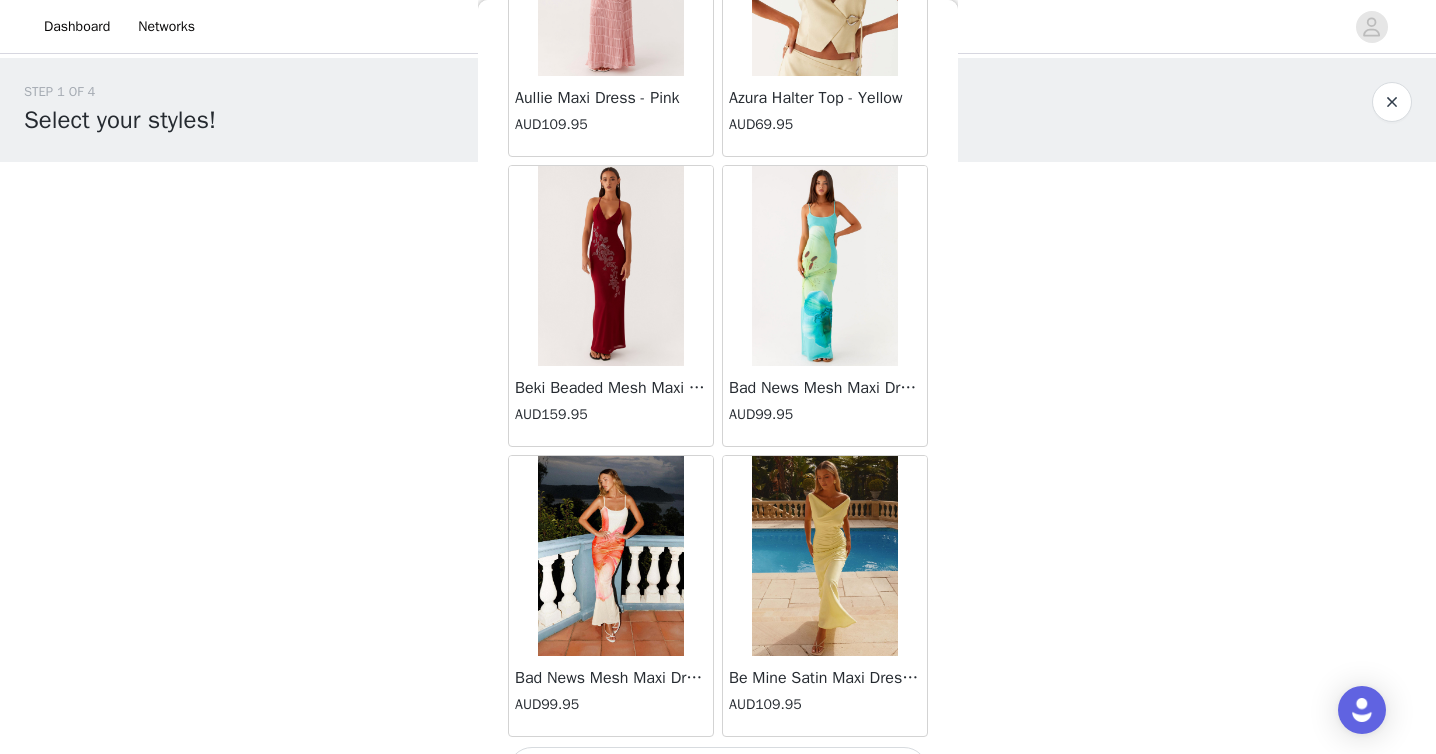 scroll, scrollTop: 2306, scrollLeft: 0, axis: vertical 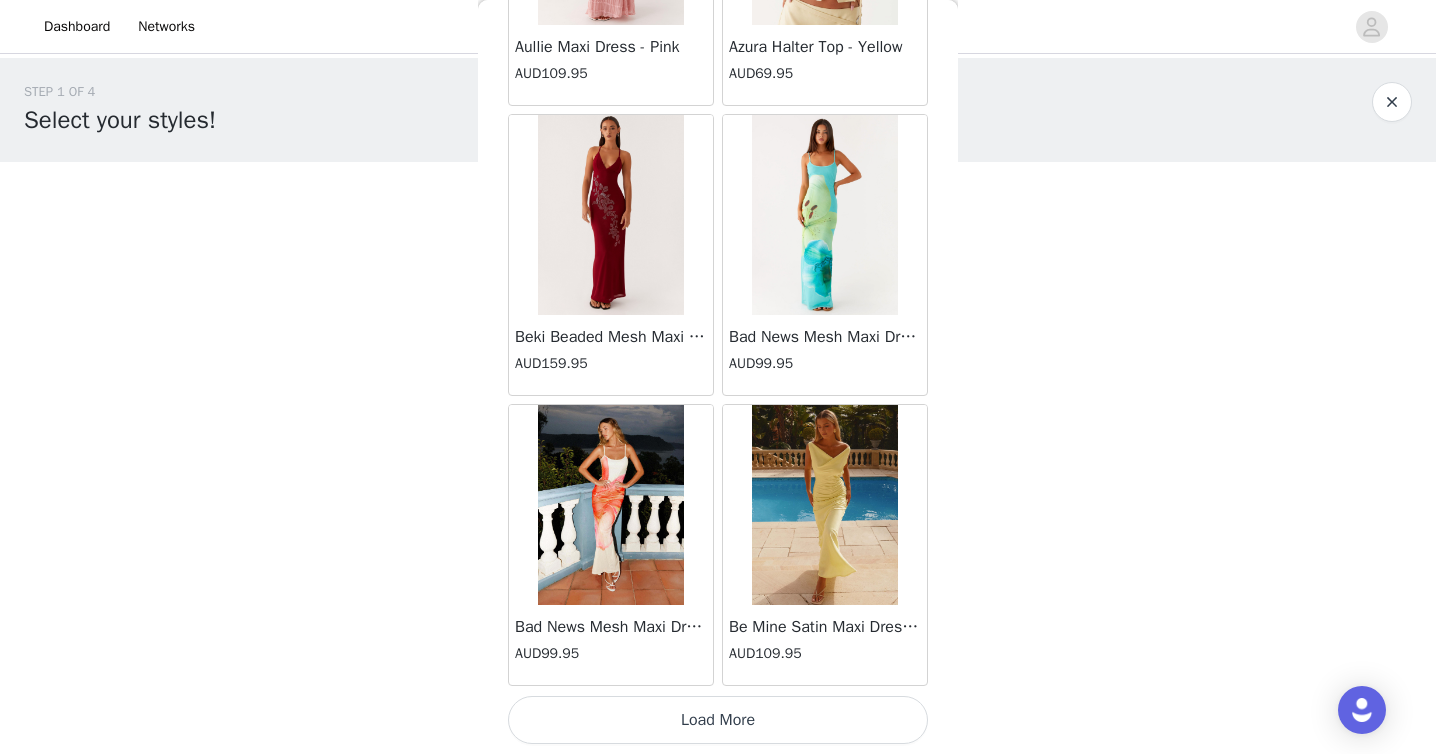 click on "Load More" at bounding box center [718, 720] 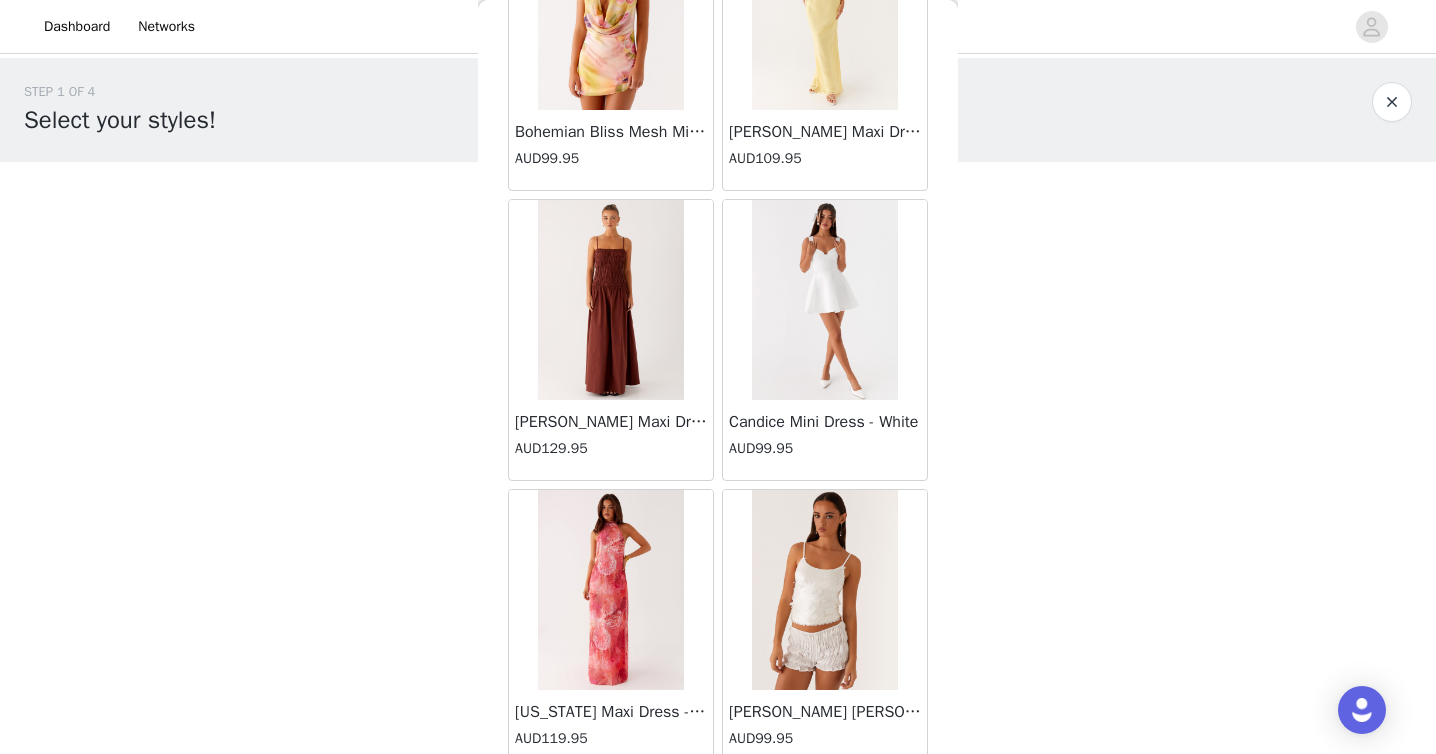 scroll, scrollTop: 5206, scrollLeft: 0, axis: vertical 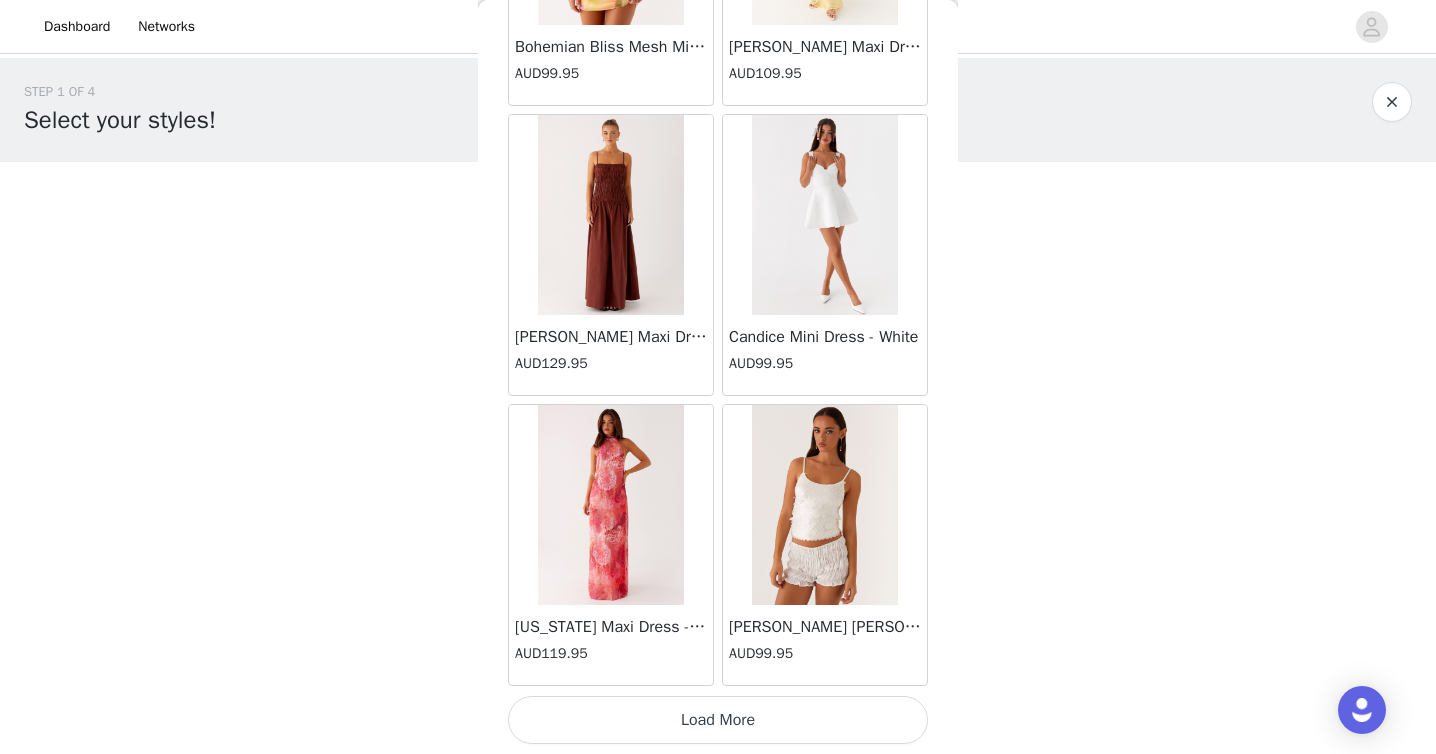 click on "Load More" at bounding box center (718, 720) 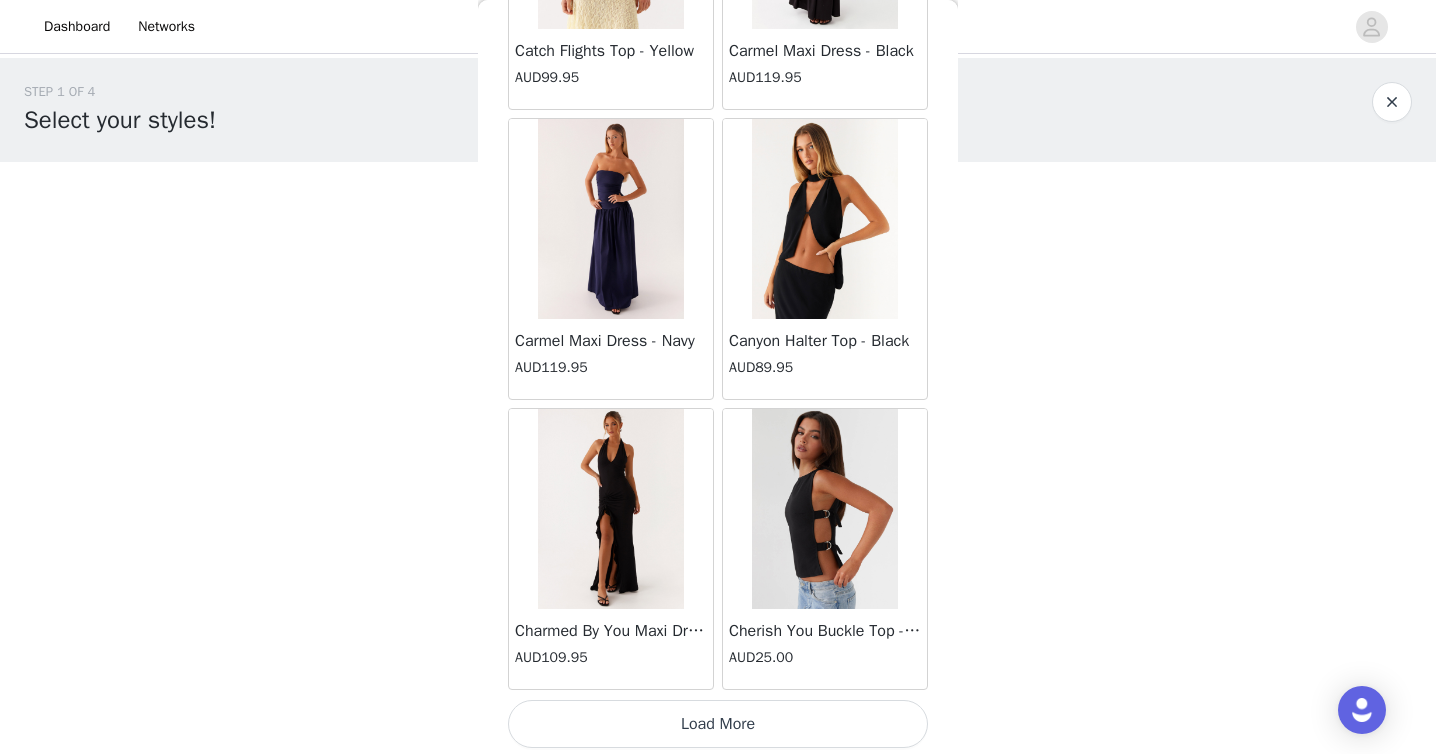 scroll, scrollTop: 8106, scrollLeft: 0, axis: vertical 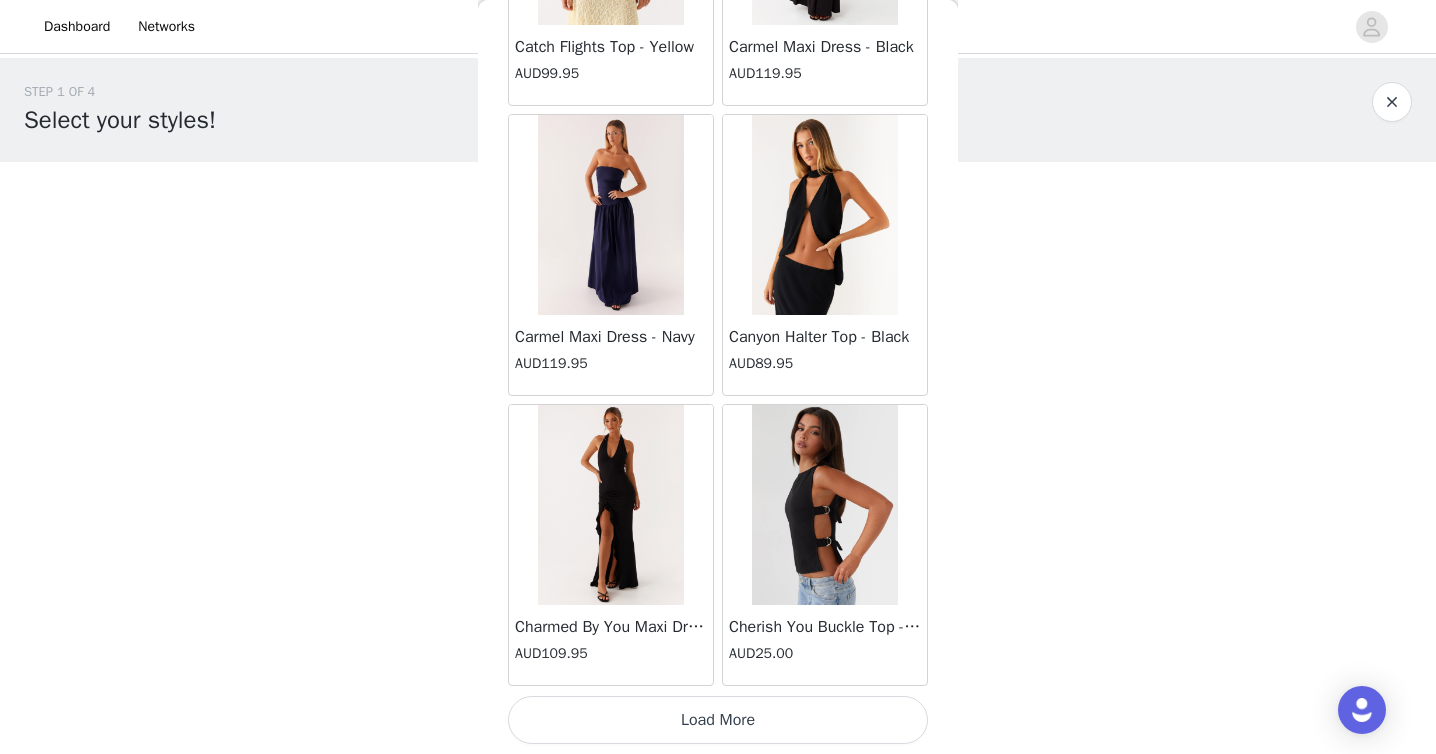 click on "Load More" at bounding box center (718, 720) 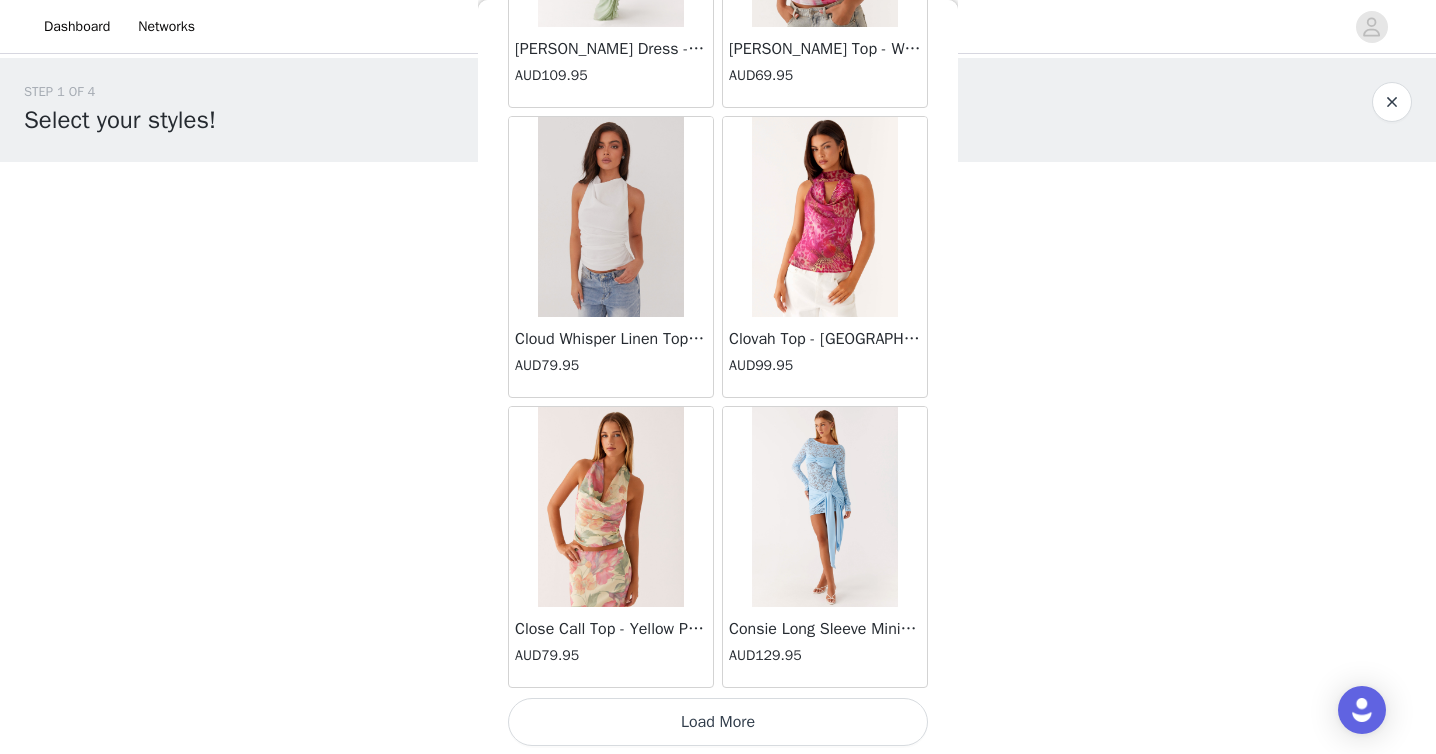 scroll, scrollTop: 11006, scrollLeft: 0, axis: vertical 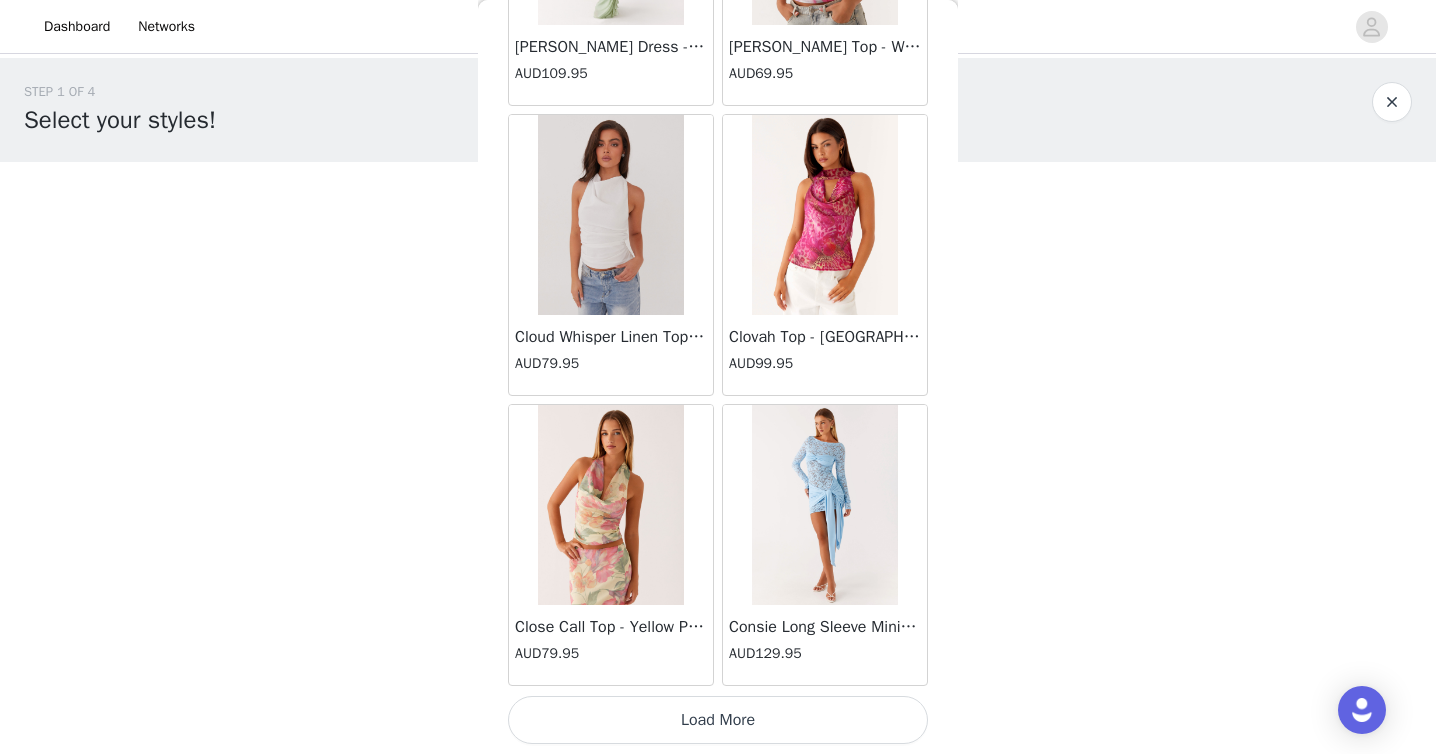 click on "Load More" at bounding box center [718, 720] 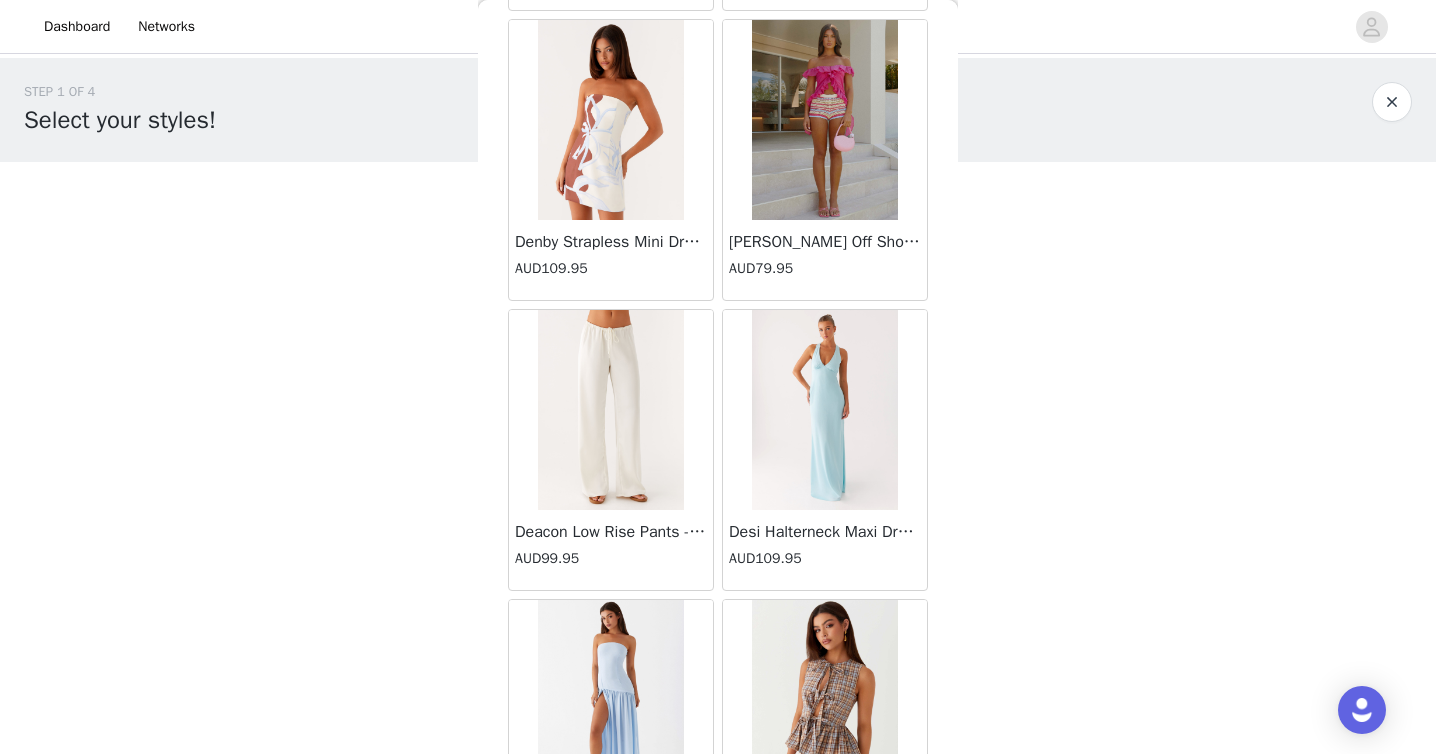 scroll, scrollTop: 13906, scrollLeft: 0, axis: vertical 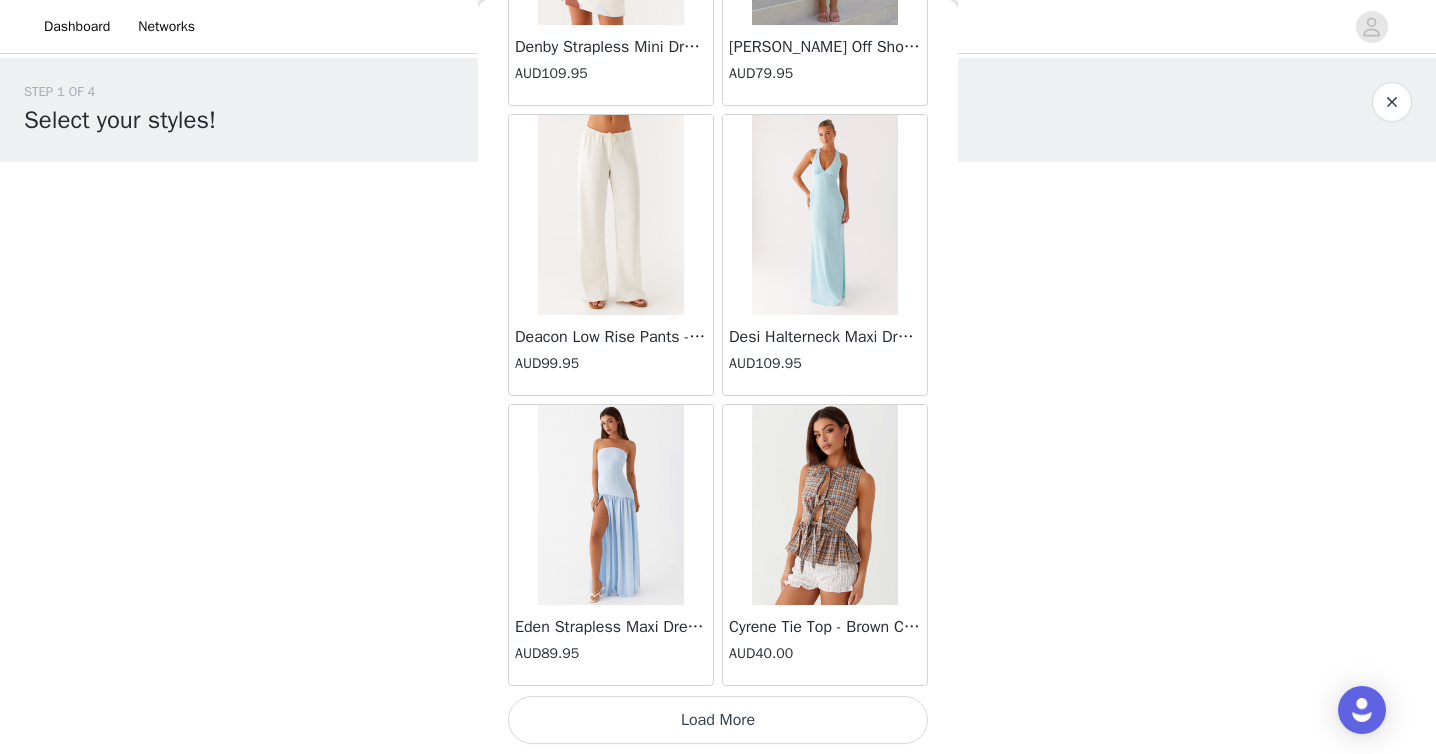 click on "Load More" at bounding box center [718, 720] 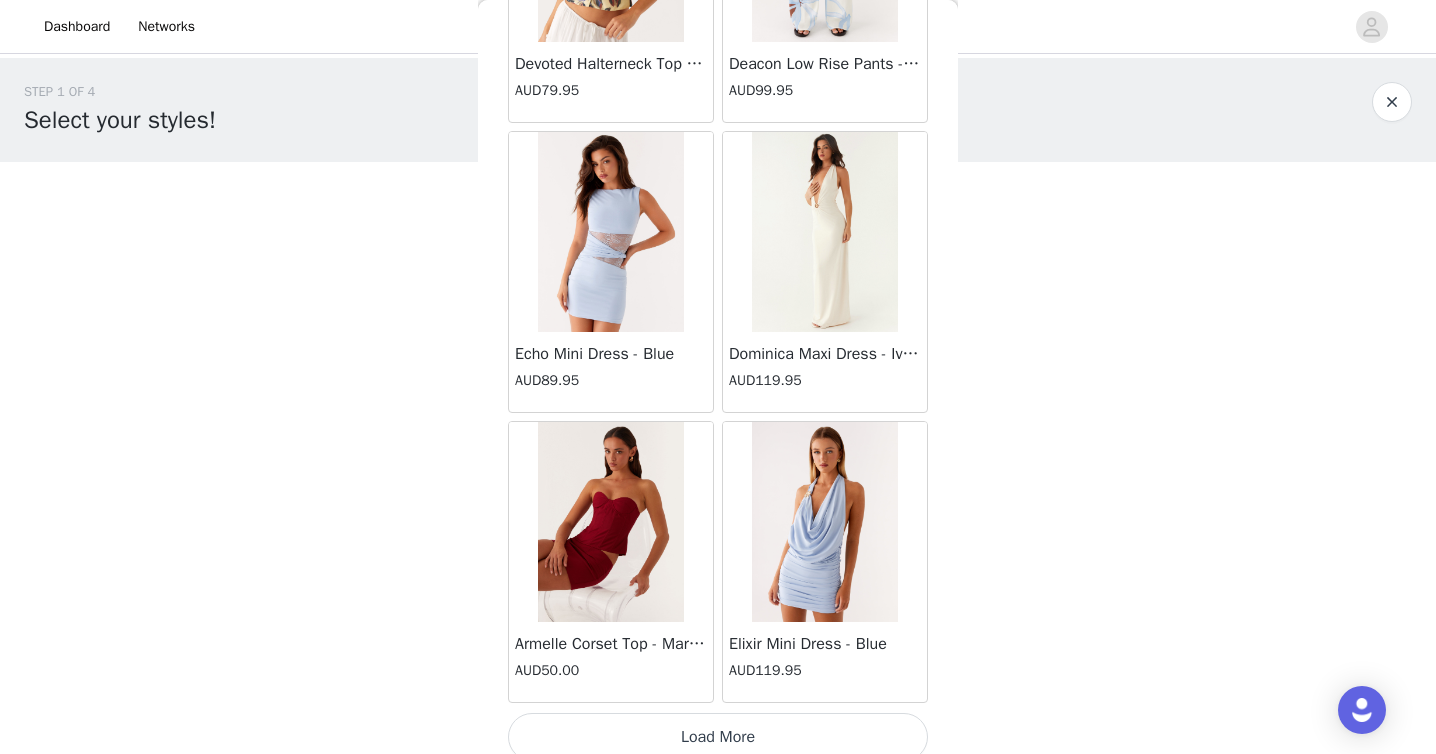 scroll, scrollTop: 16806, scrollLeft: 0, axis: vertical 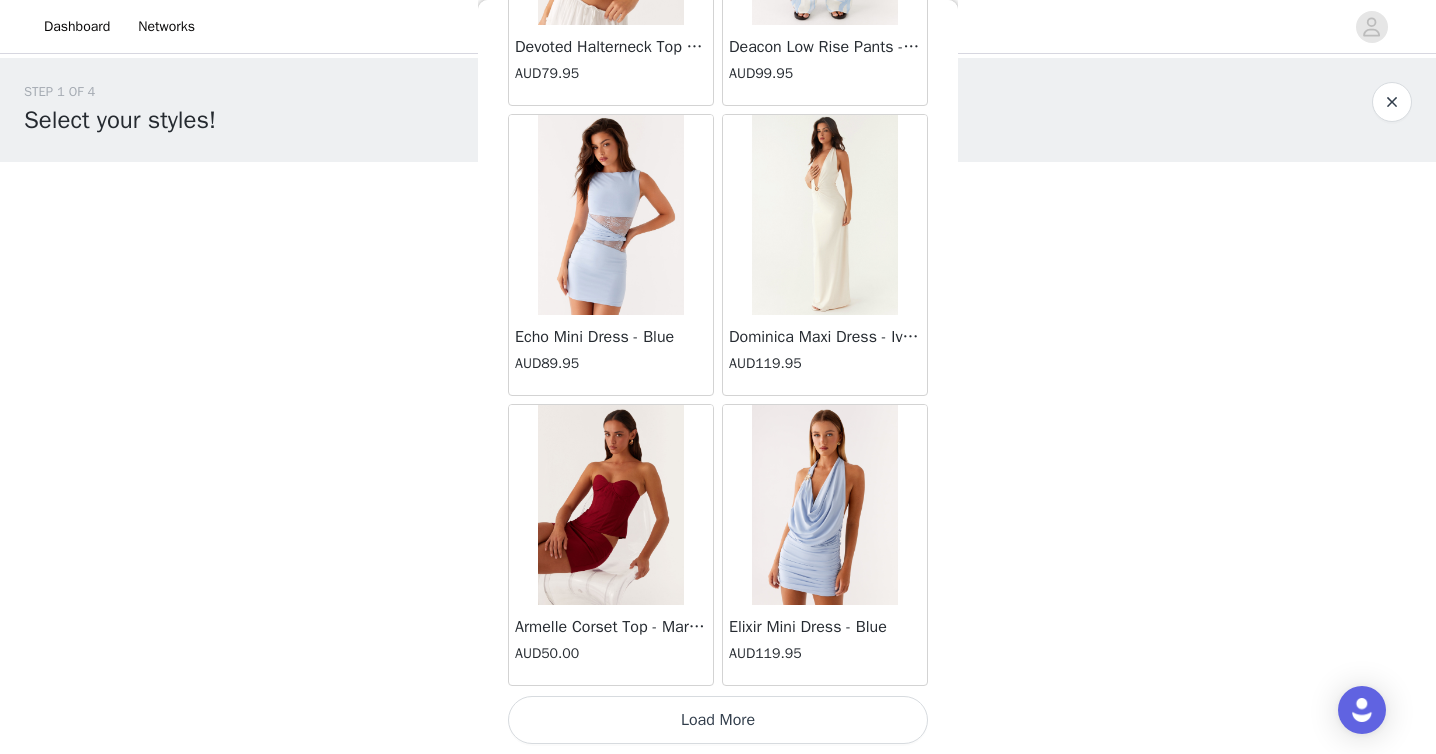 click on "Load More" at bounding box center [718, 720] 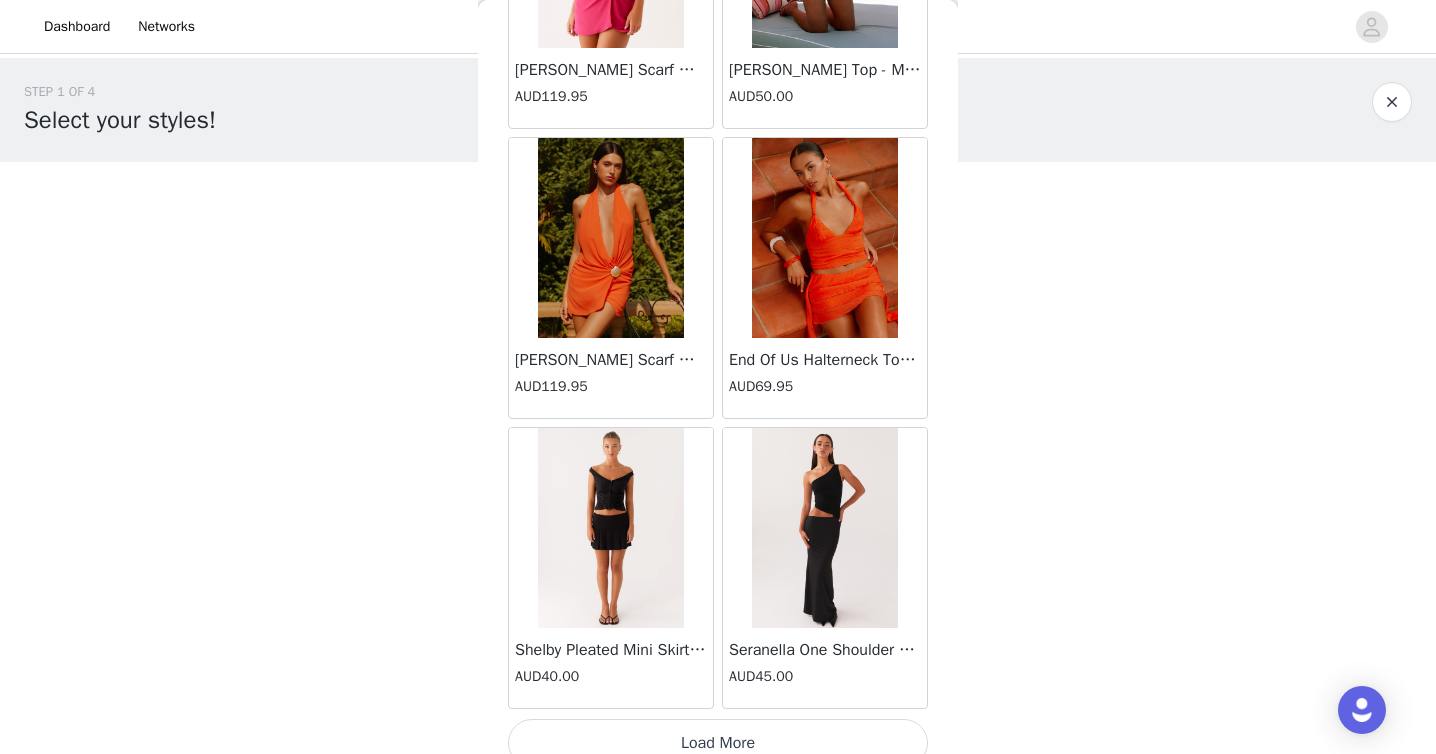scroll, scrollTop: 19706, scrollLeft: 0, axis: vertical 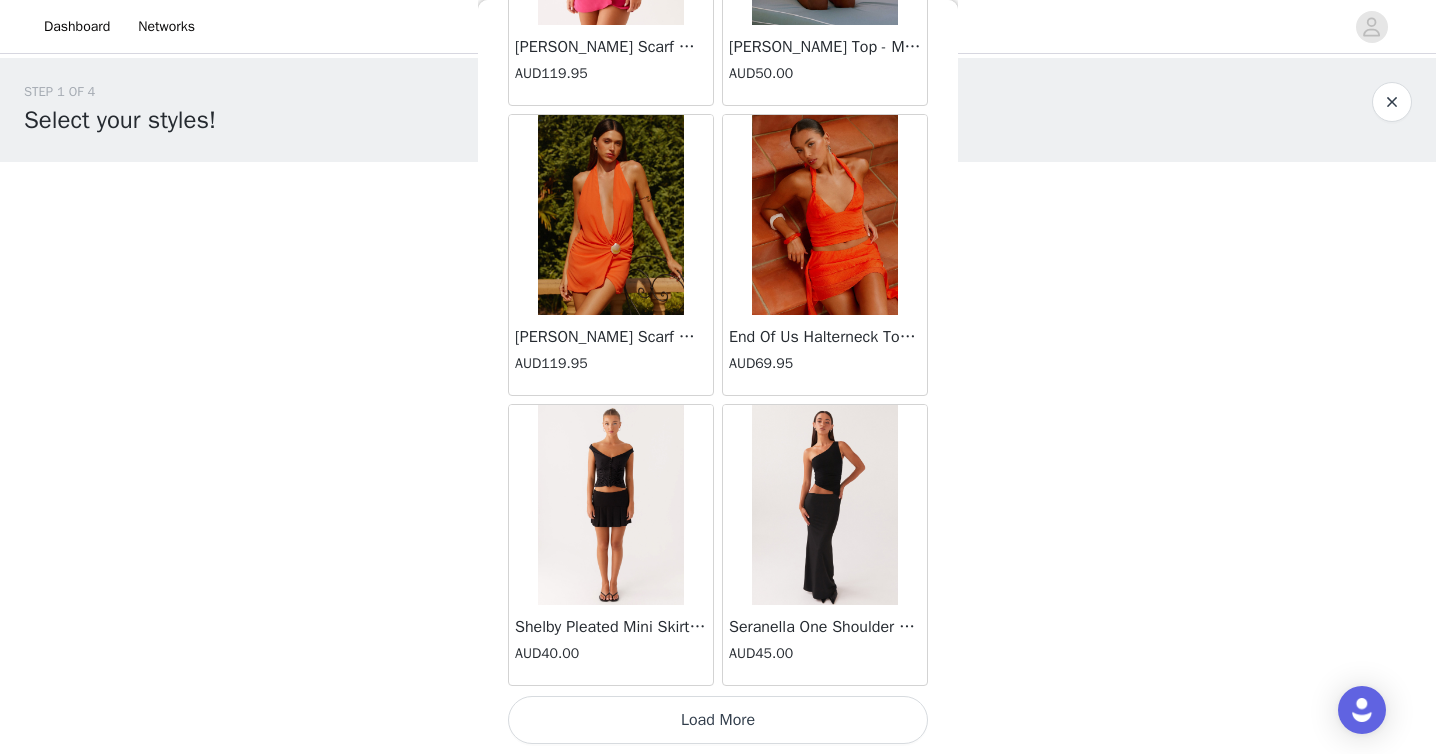 click on "Load More" at bounding box center [718, 720] 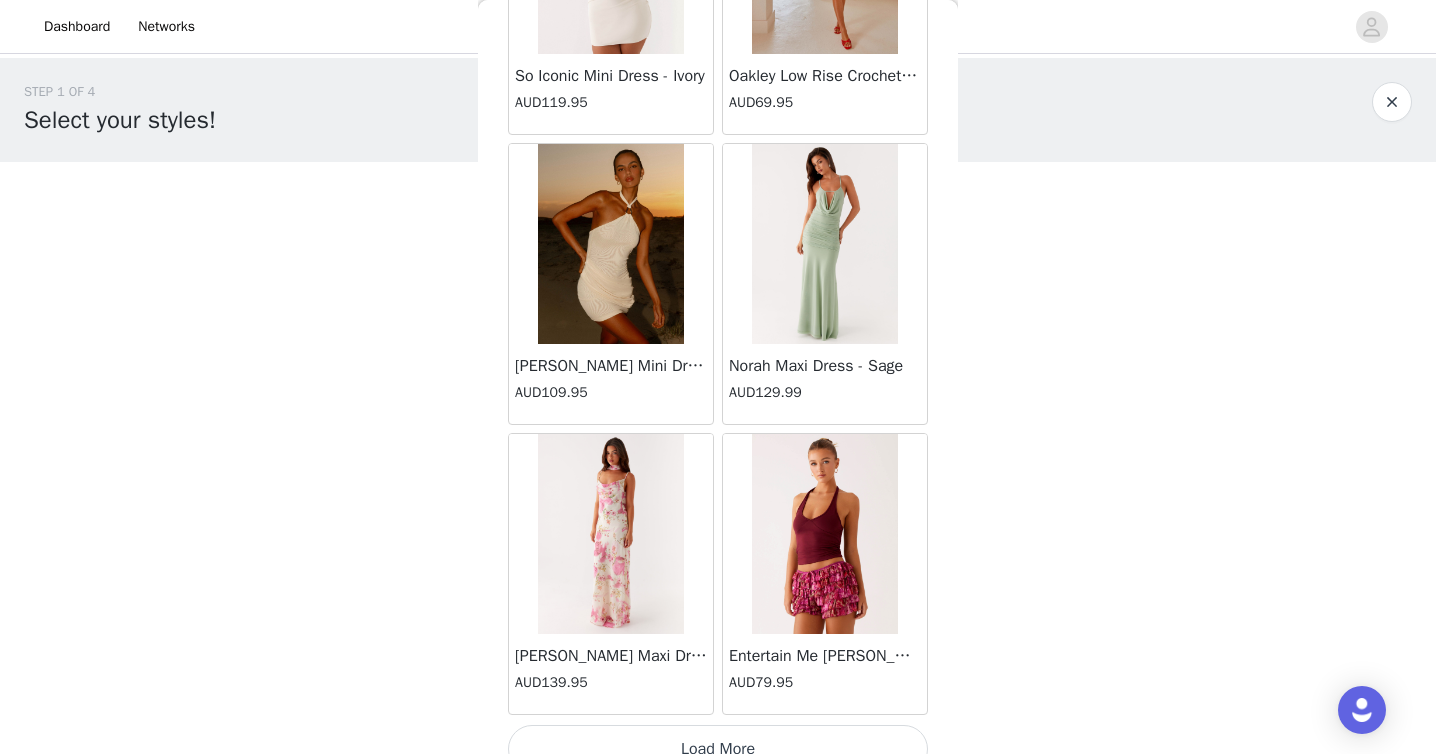 scroll, scrollTop: 22606, scrollLeft: 0, axis: vertical 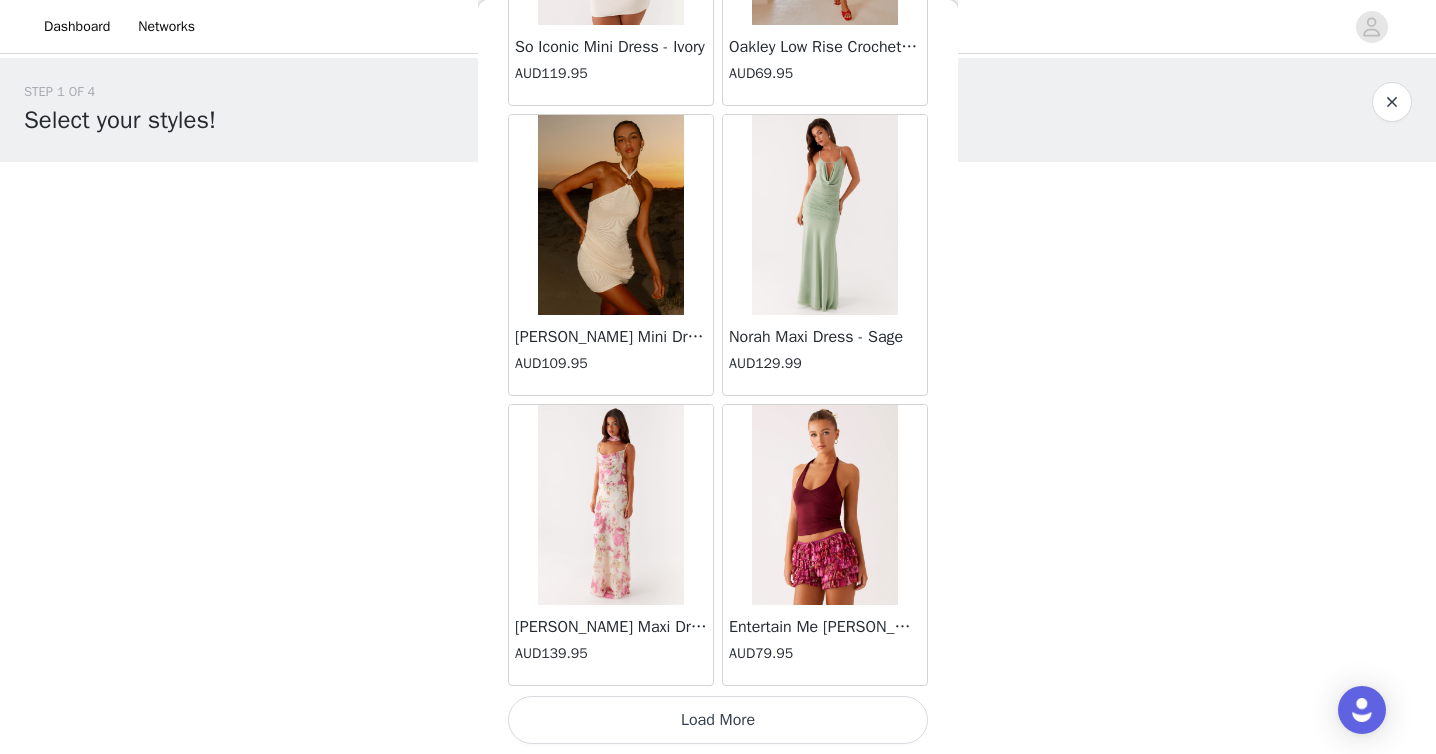 click on "Load More" at bounding box center (718, 720) 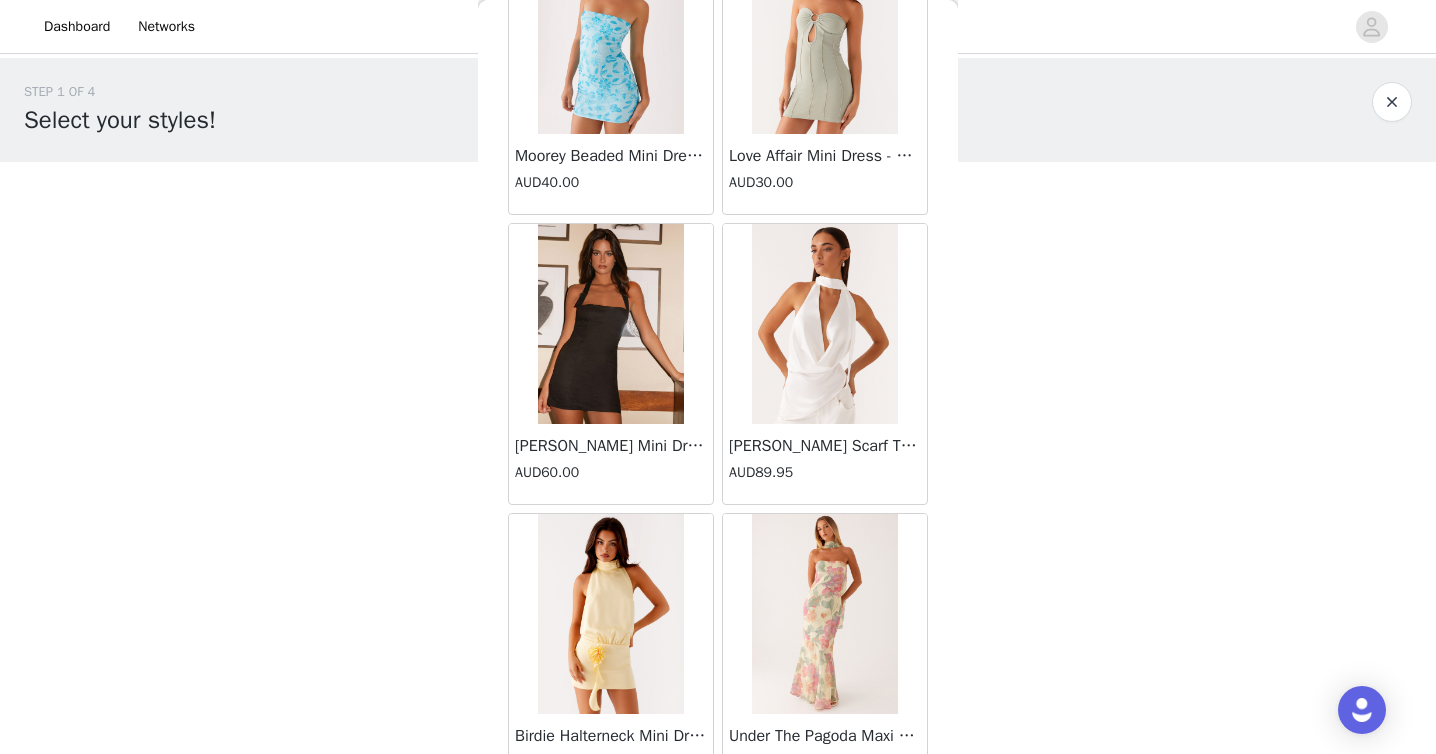 scroll, scrollTop: 25506, scrollLeft: 0, axis: vertical 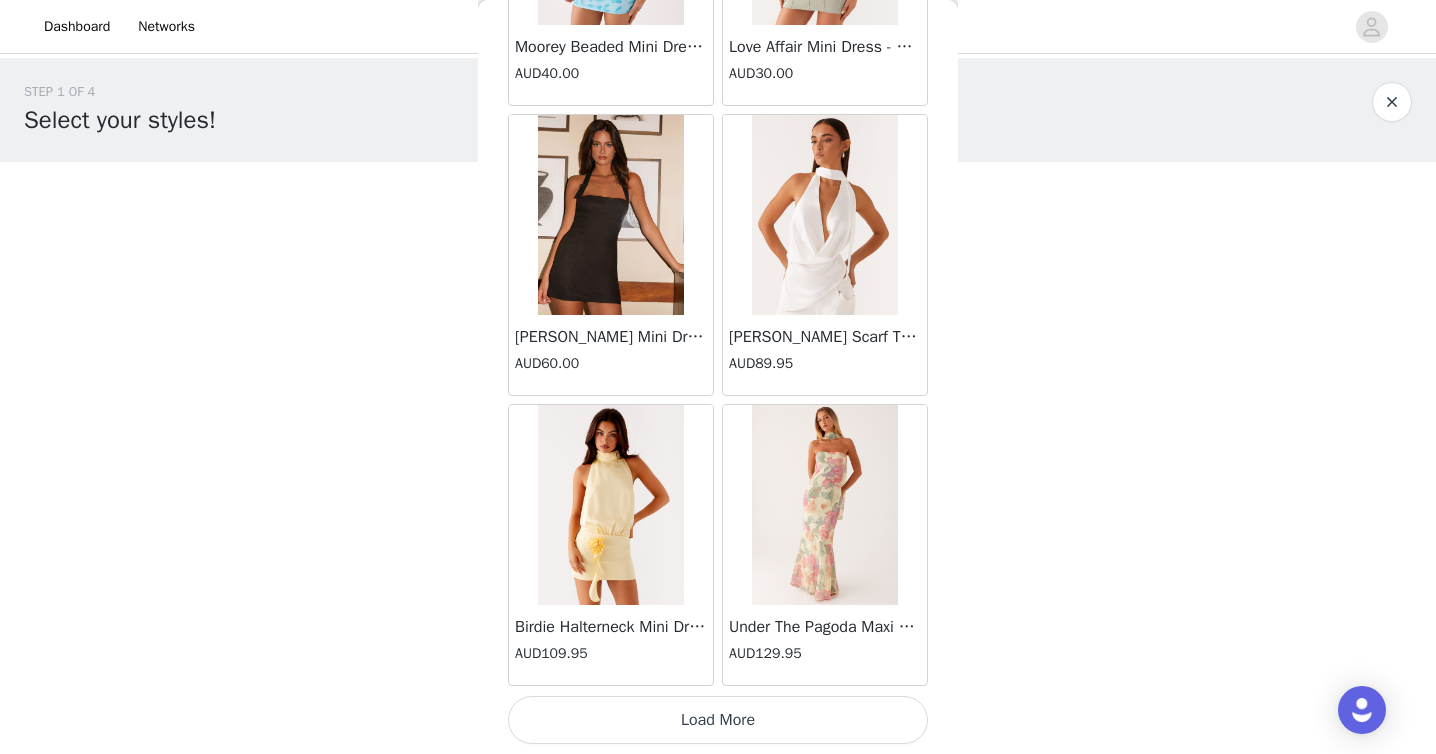 click on "Load More" at bounding box center (718, 720) 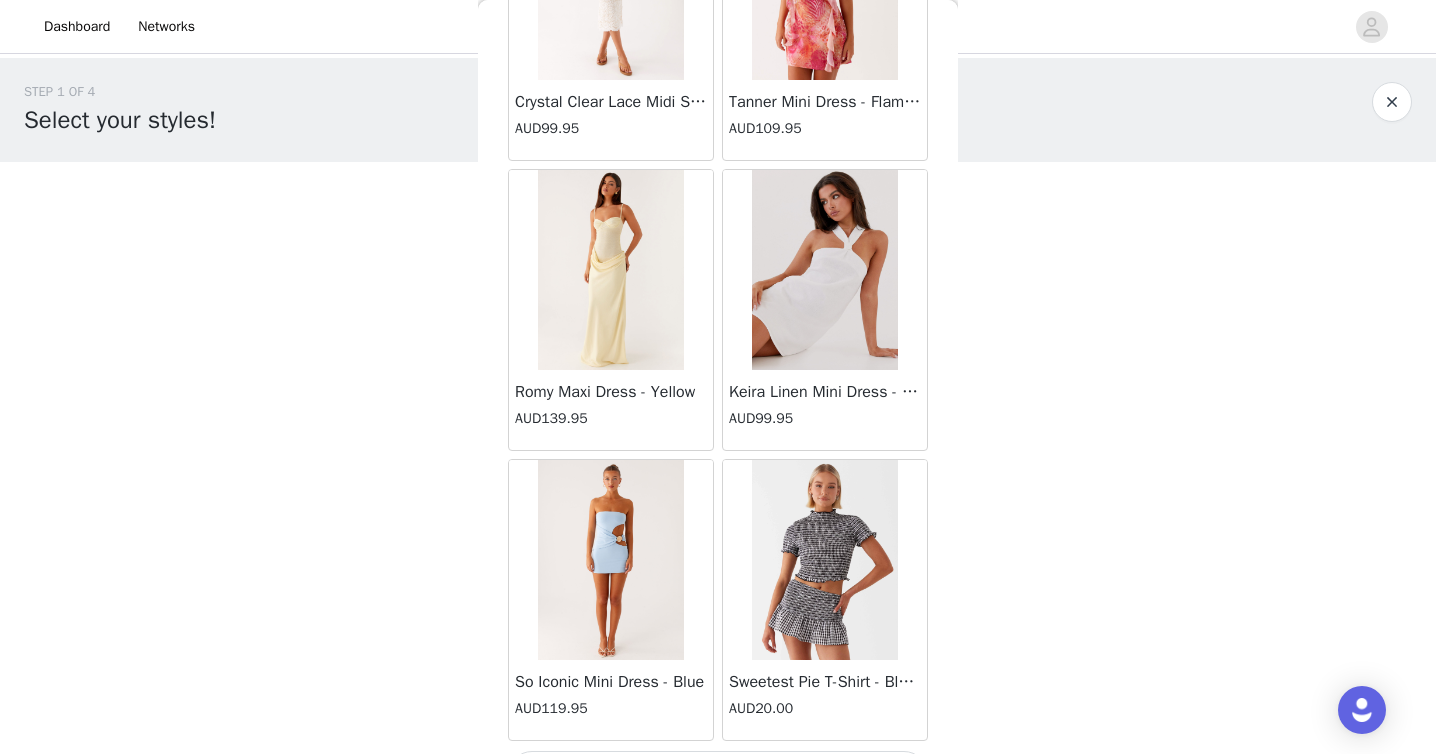 scroll, scrollTop: 28406, scrollLeft: 0, axis: vertical 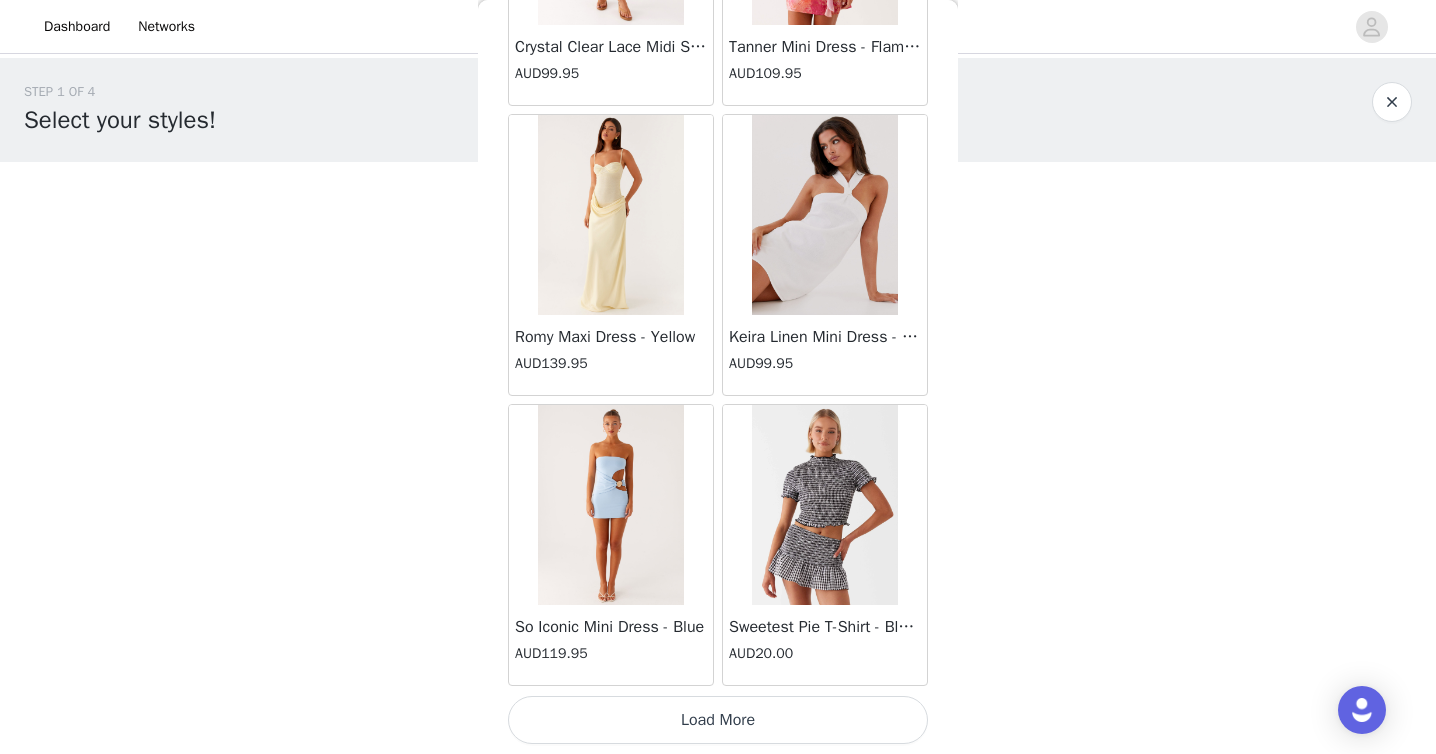click on "Load More" at bounding box center (718, 720) 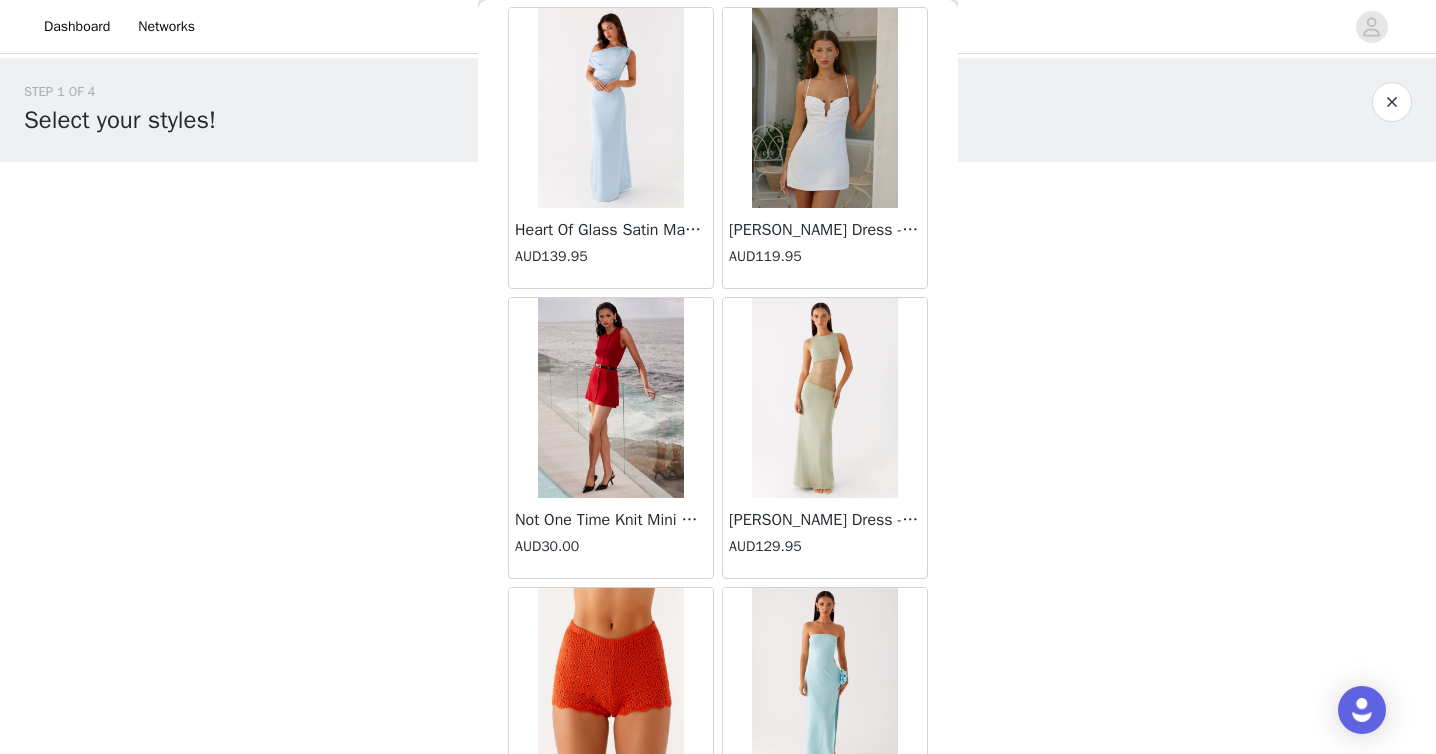 scroll, scrollTop: 30821, scrollLeft: 0, axis: vertical 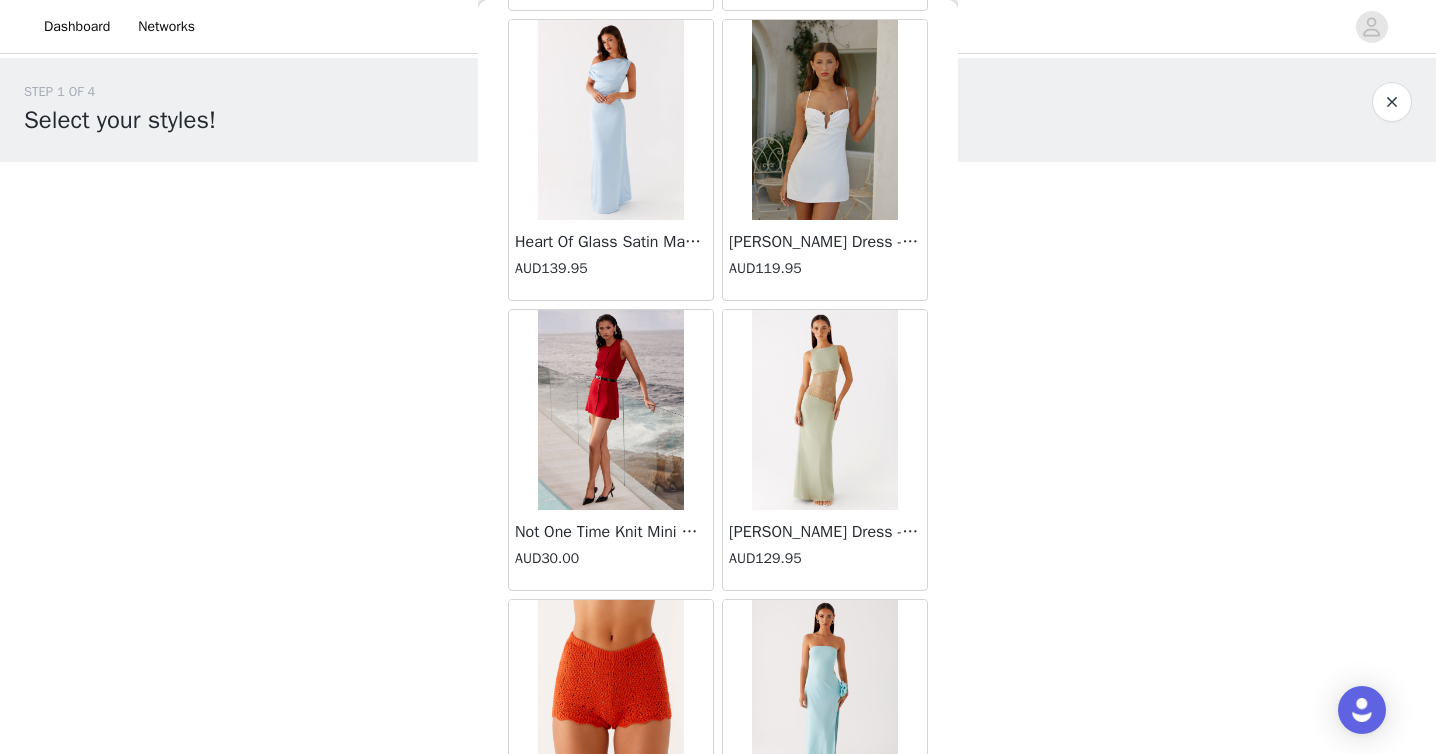 click at bounding box center [610, 120] 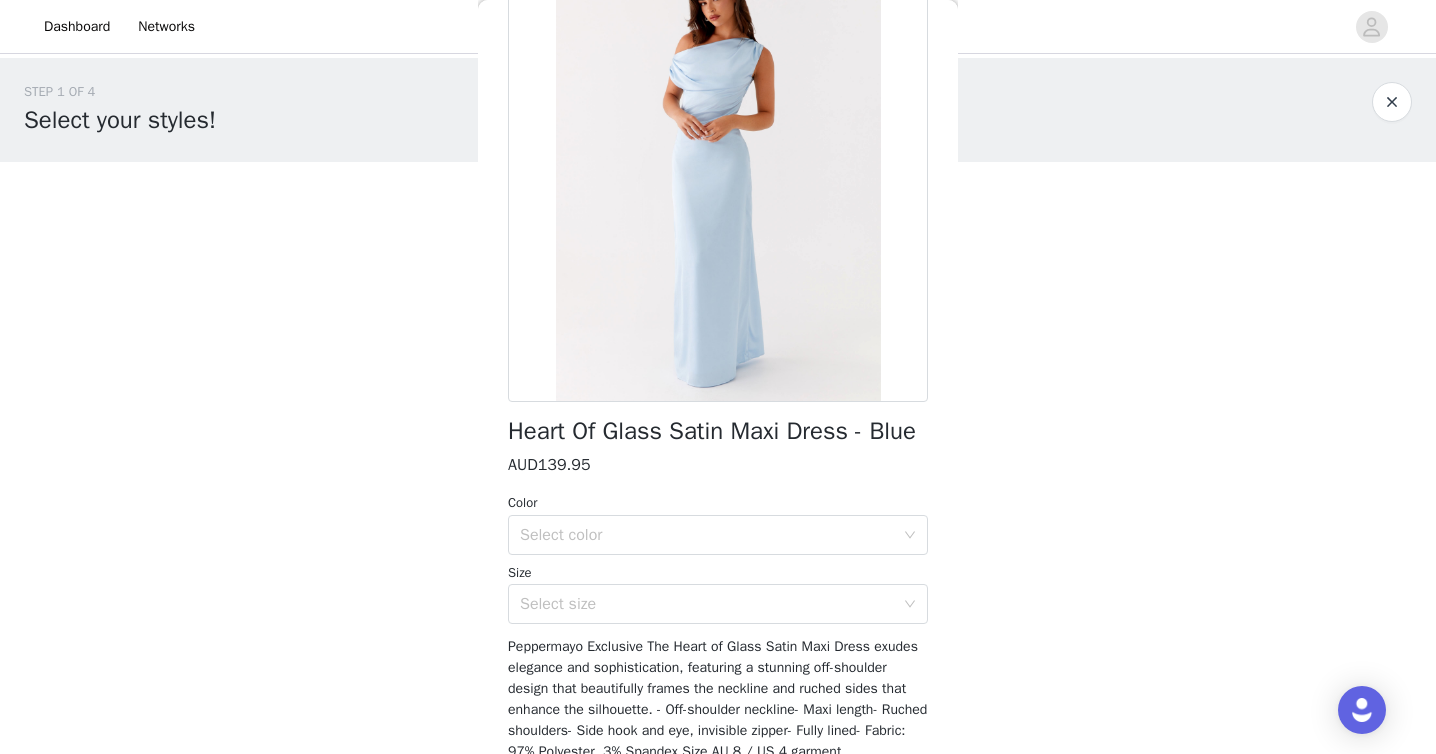 scroll, scrollTop: 150, scrollLeft: 0, axis: vertical 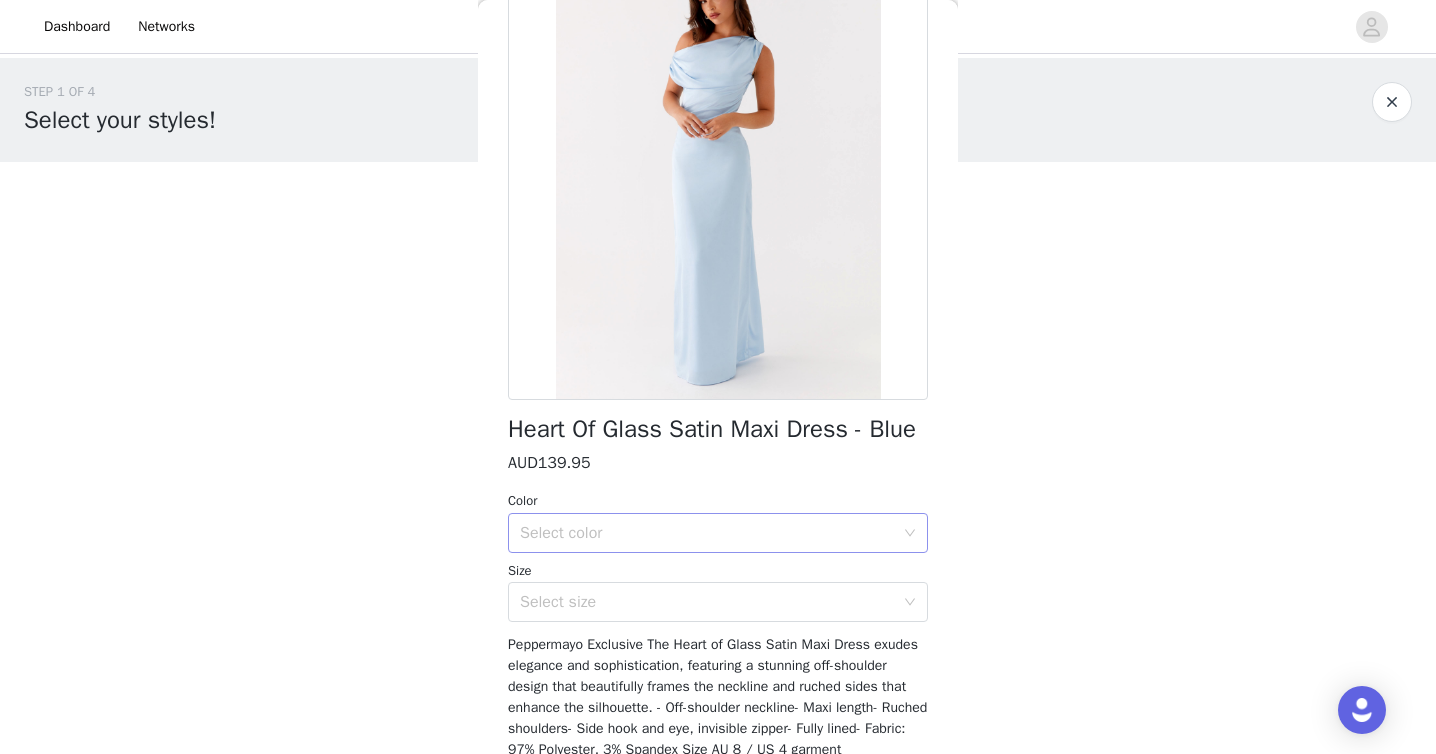 click on "Select color" at bounding box center (707, 533) 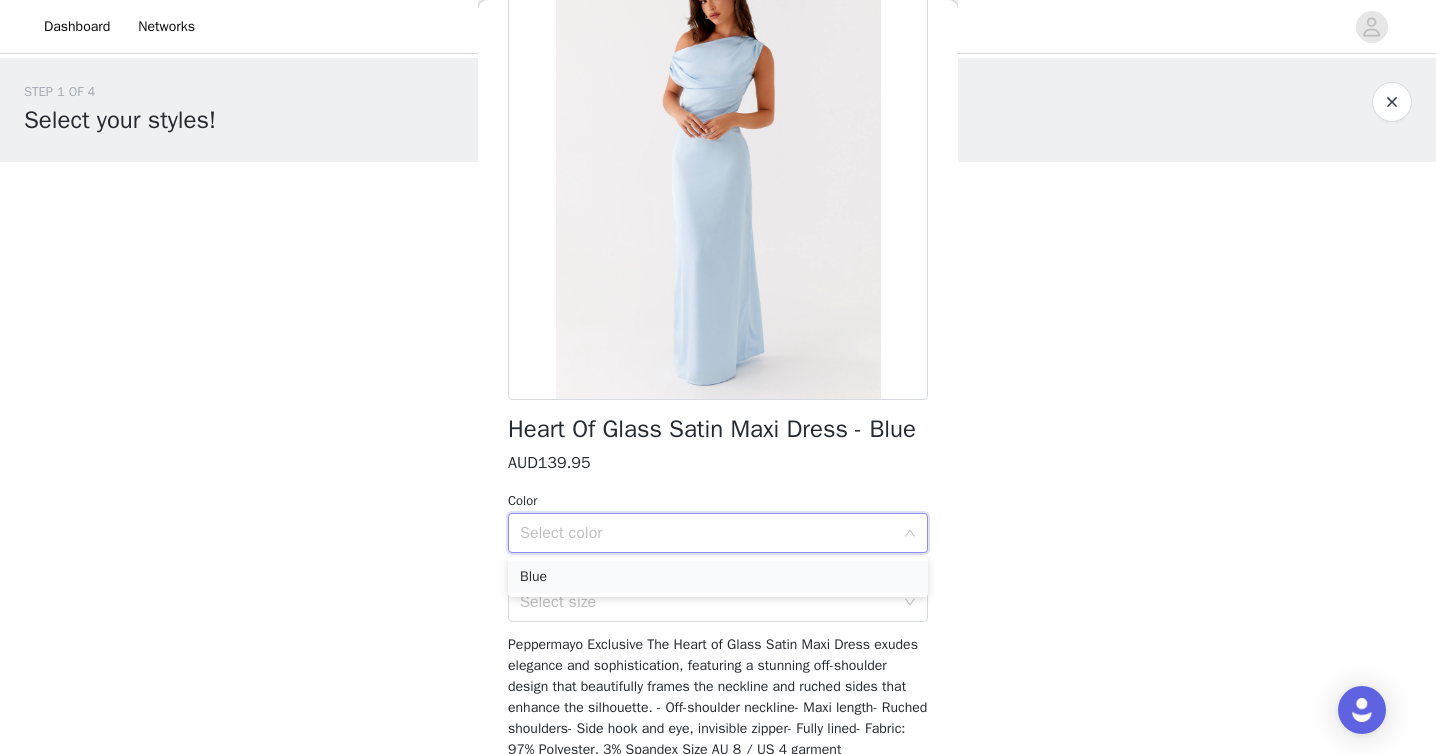 click on "Blue" at bounding box center (718, 577) 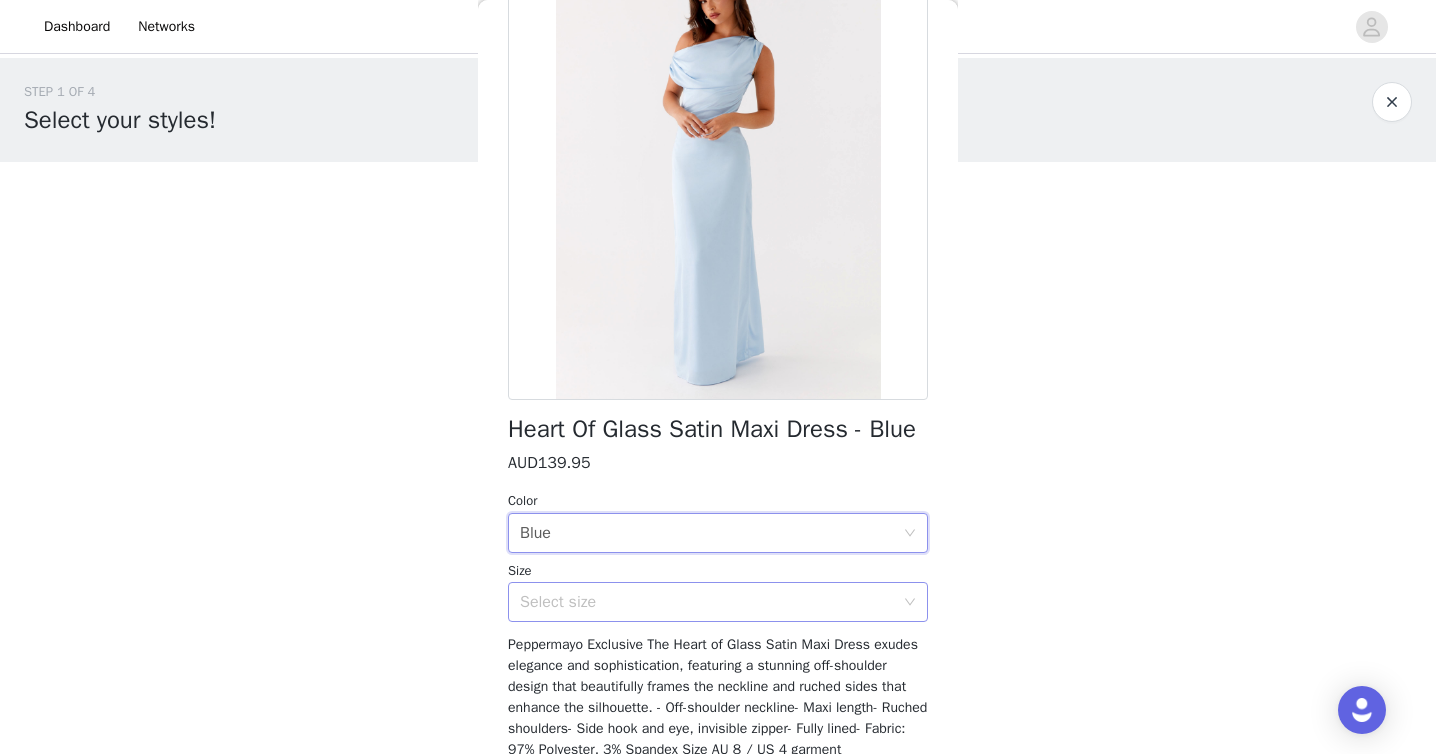 click on "Select size" at bounding box center (707, 602) 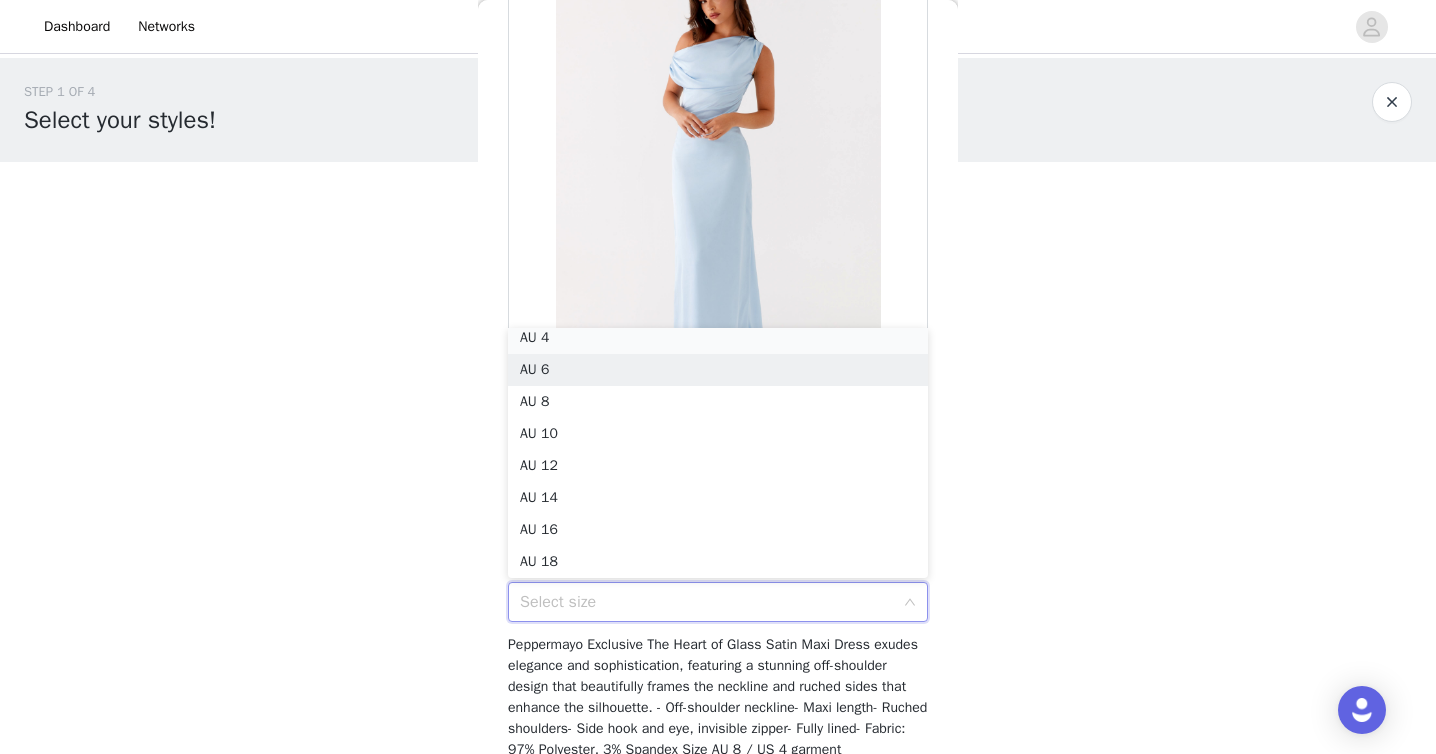 scroll, scrollTop: 4, scrollLeft: 0, axis: vertical 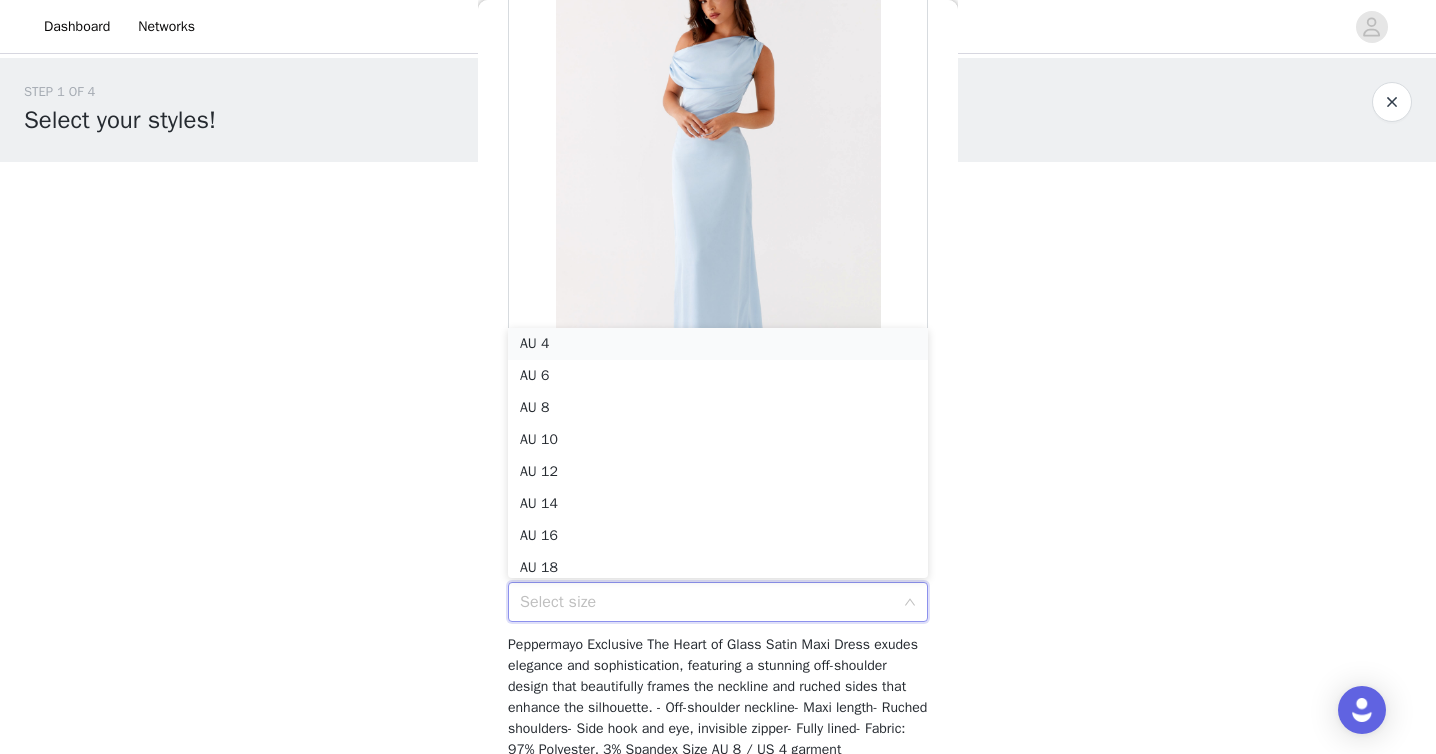 click on "AU 4" at bounding box center (718, 344) 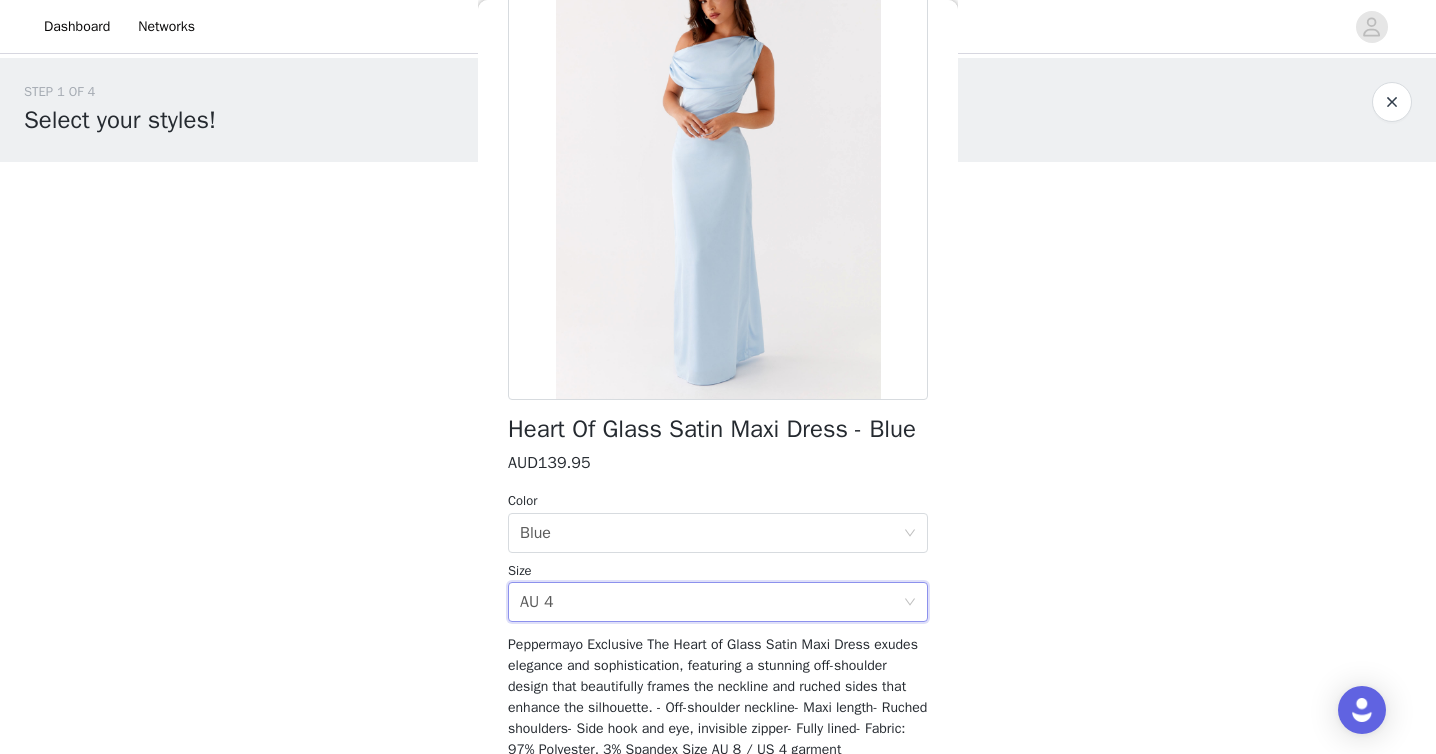 scroll, scrollTop: 303, scrollLeft: 0, axis: vertical 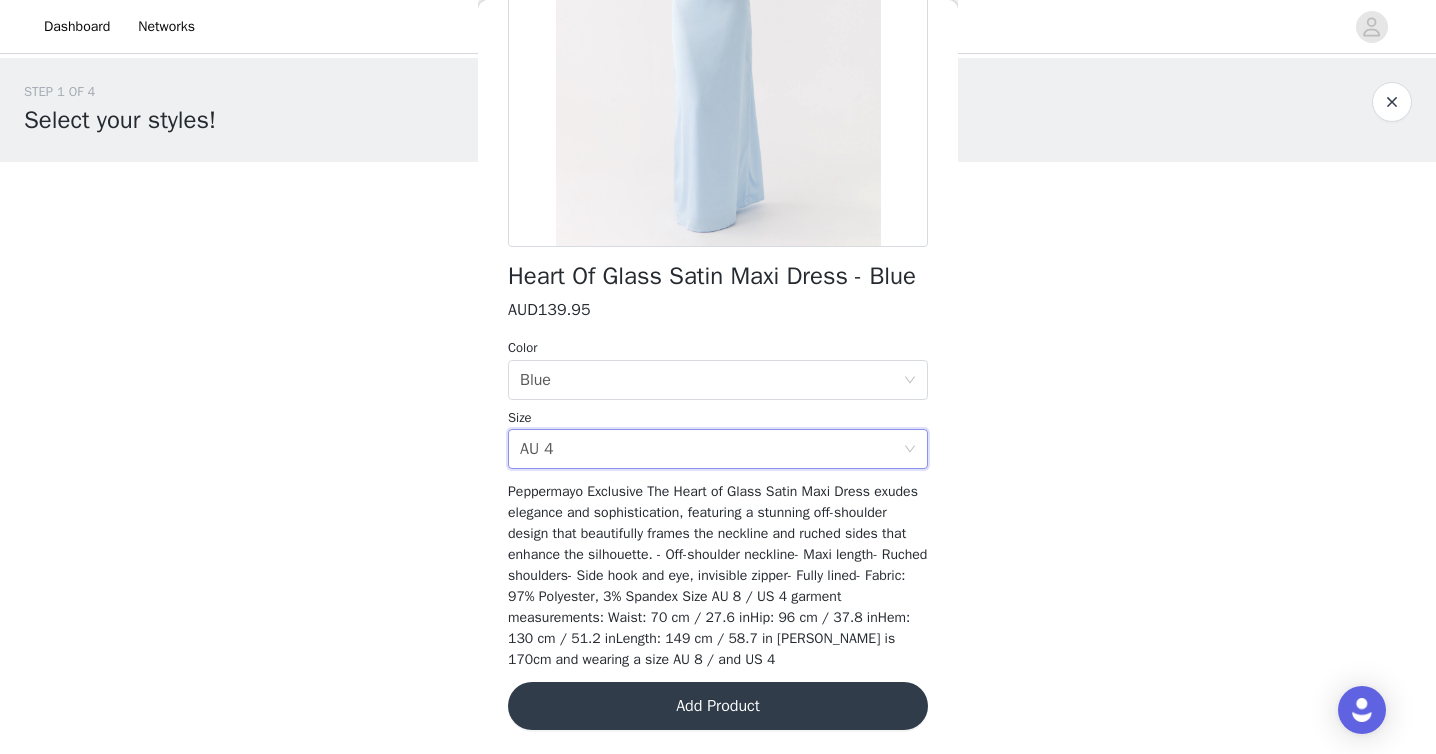 click on "Add Product" at bounding box center (718, 706) 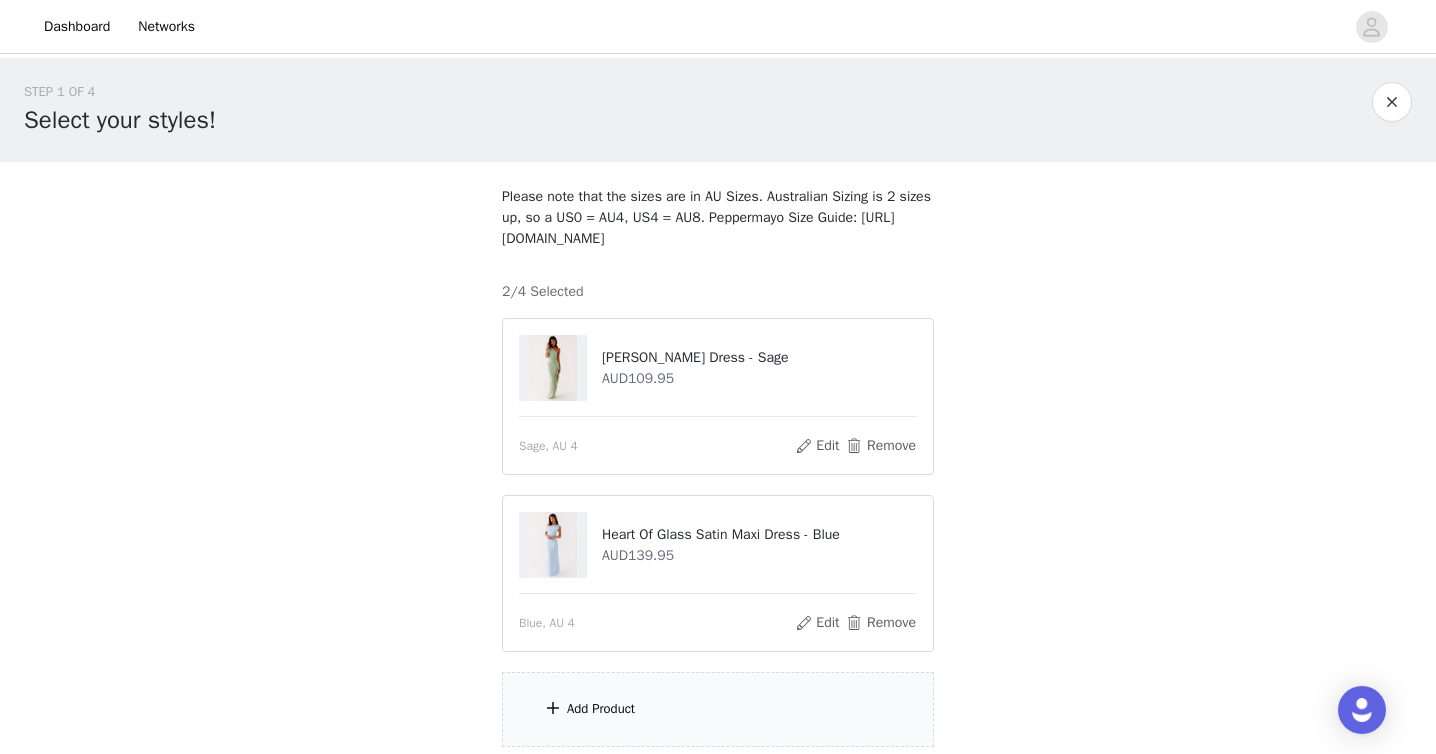 click on "Add Product" at bounding box center [718, 709] 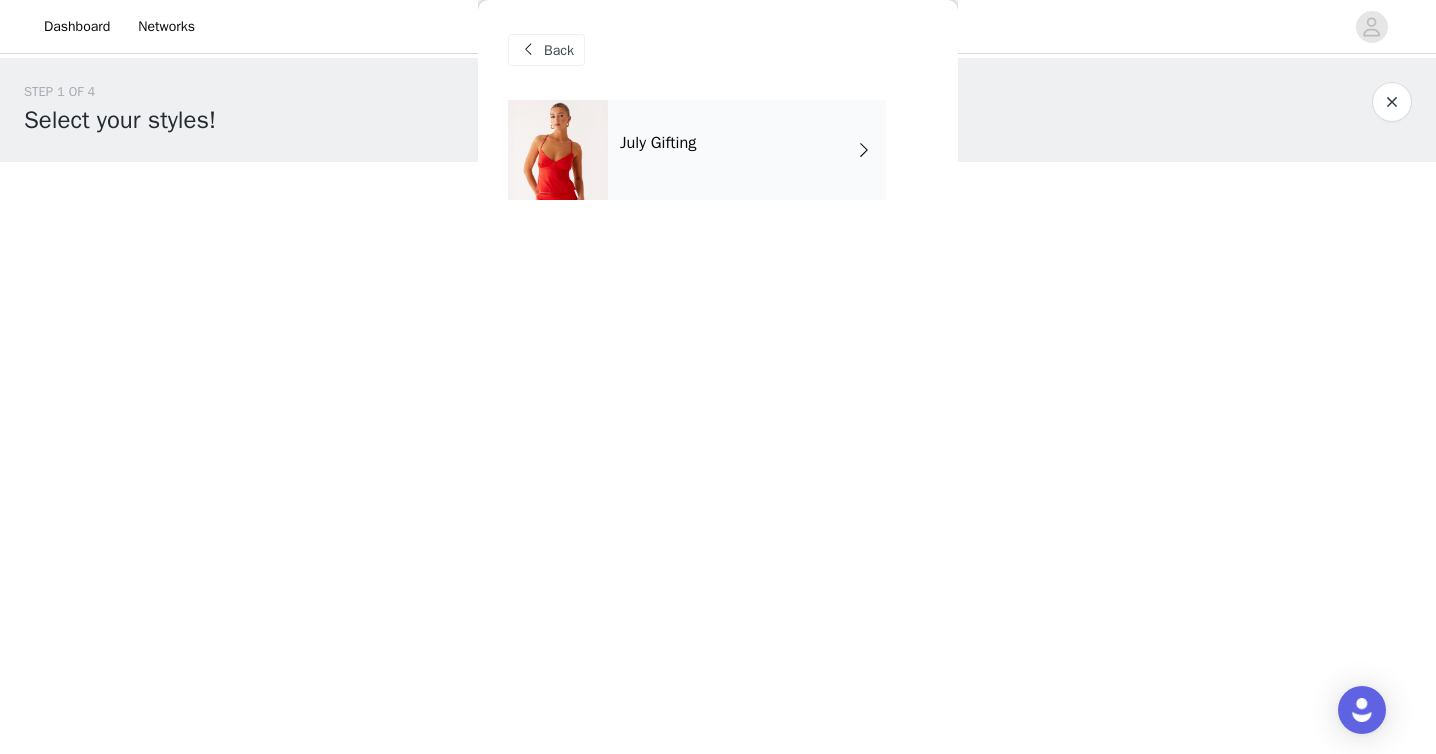click on "July Gifting" at bounding box center [747, 150] 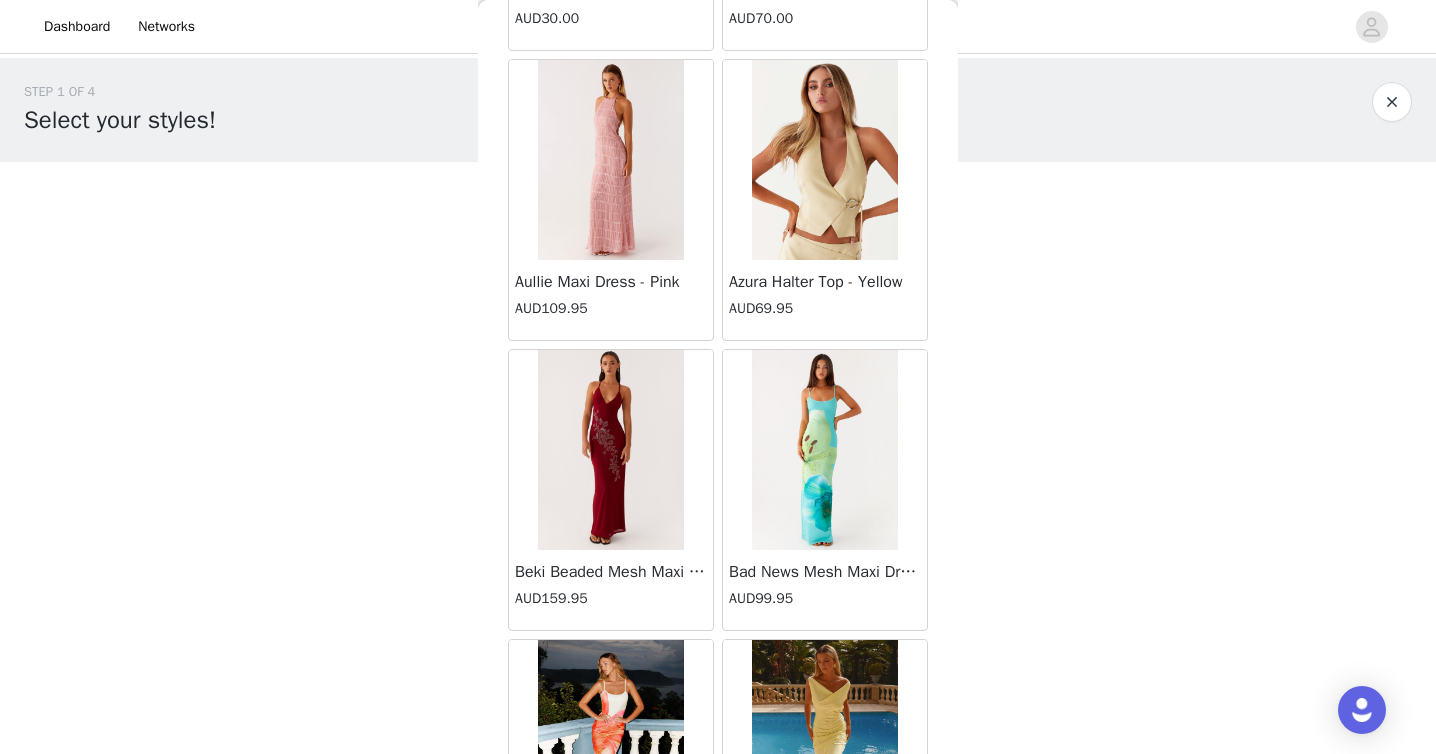 scroll, scrollTop: 2306, scrollLeft: 0, axis: vertical 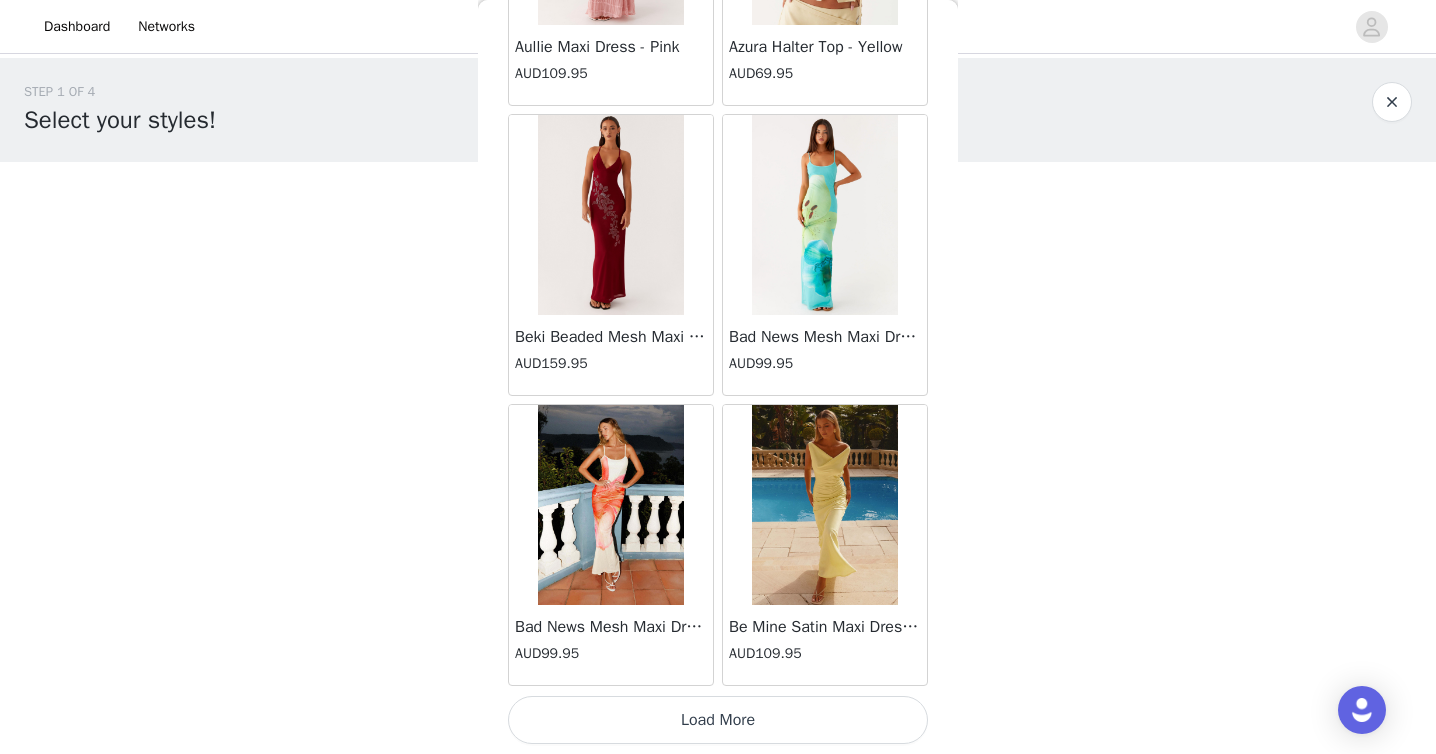 click on "Load More" at bounding box center [718, 720] 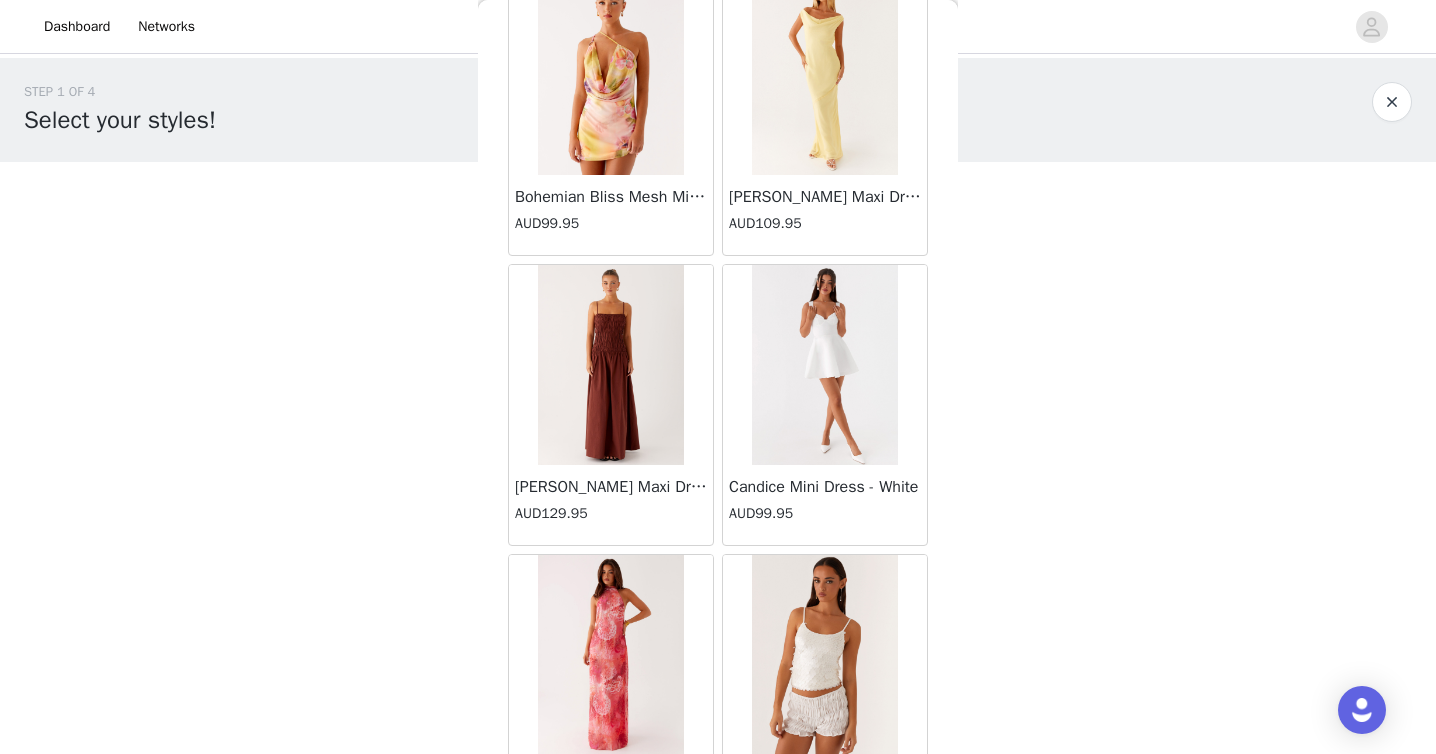 scroll, scrollTop: 5206, scrollLeft: 0, axis: vertical 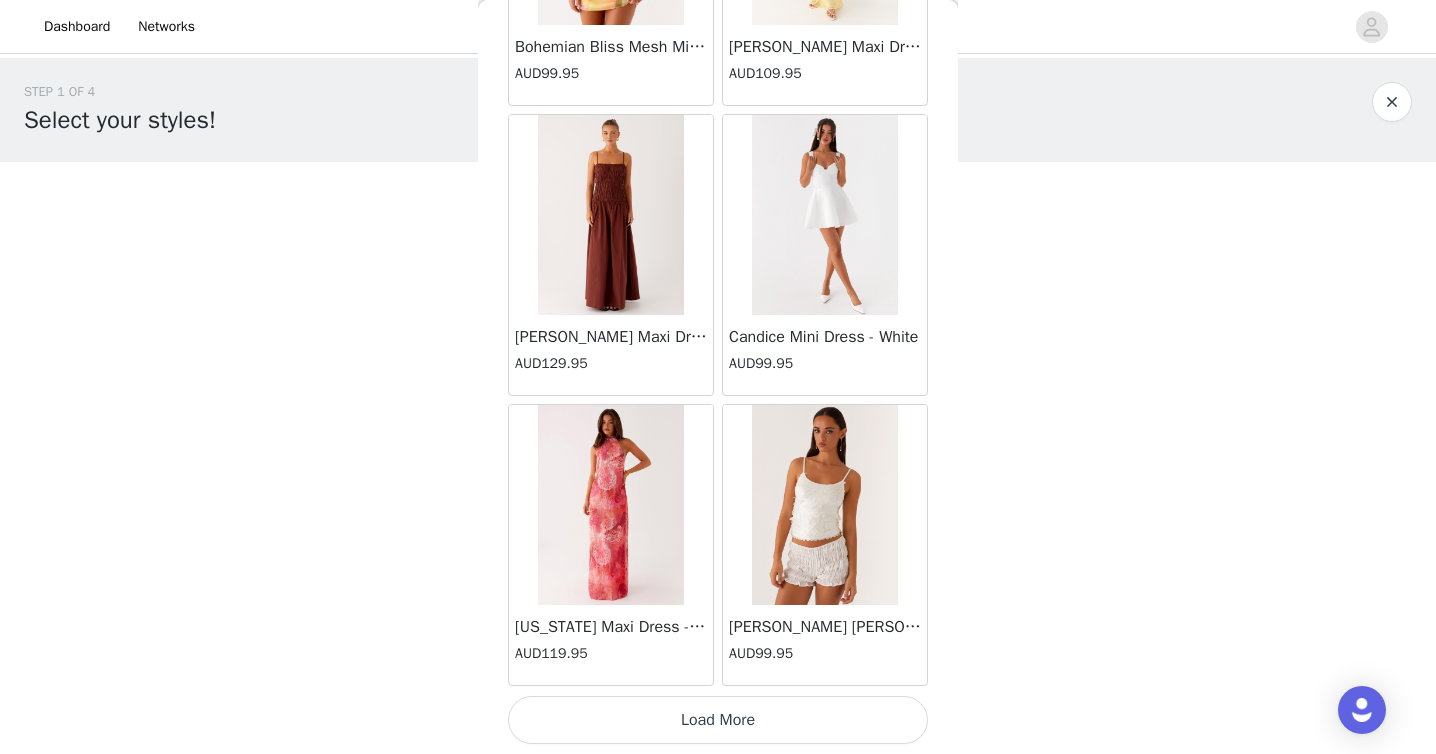 click on "Load More" at bounding box center (718, 720) 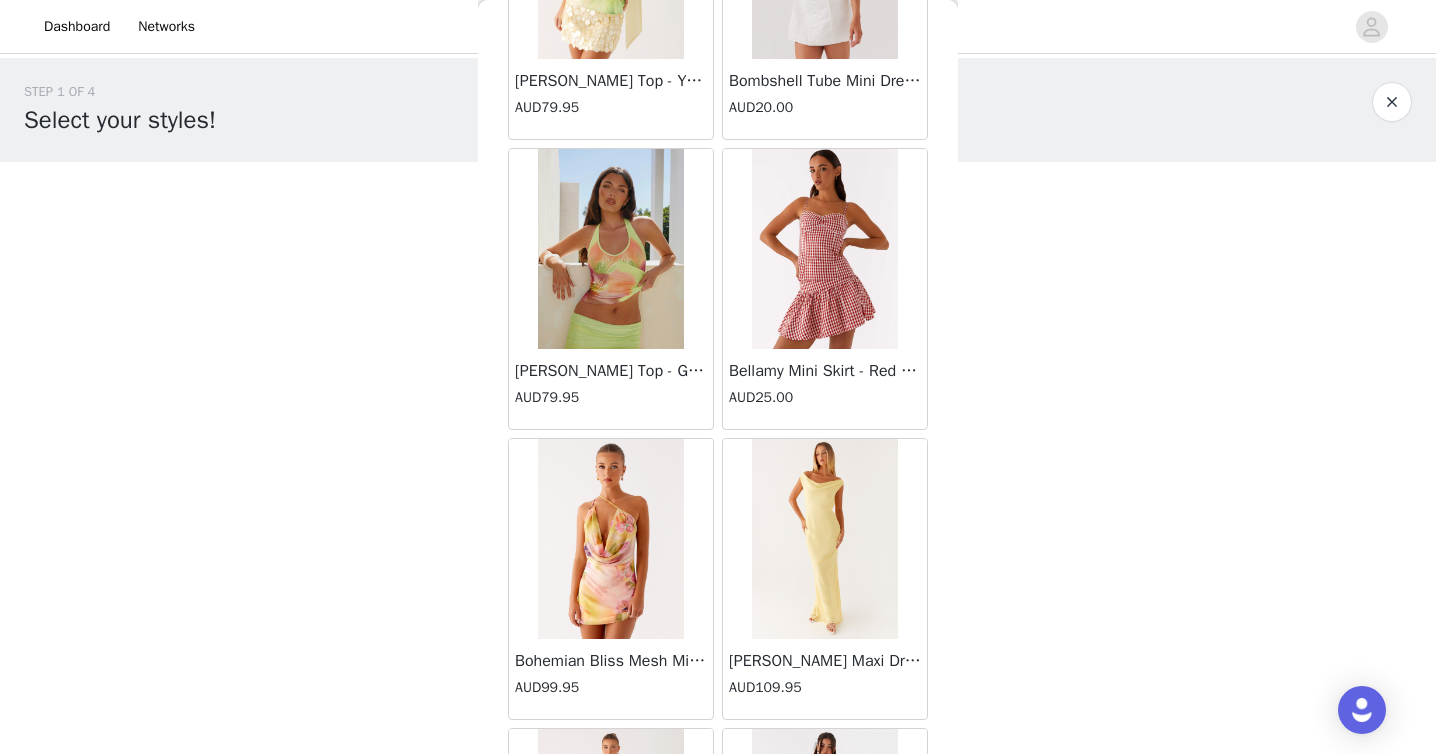 scroll, scrollTop: 5197, scrollLeft: 0, axis: vertical 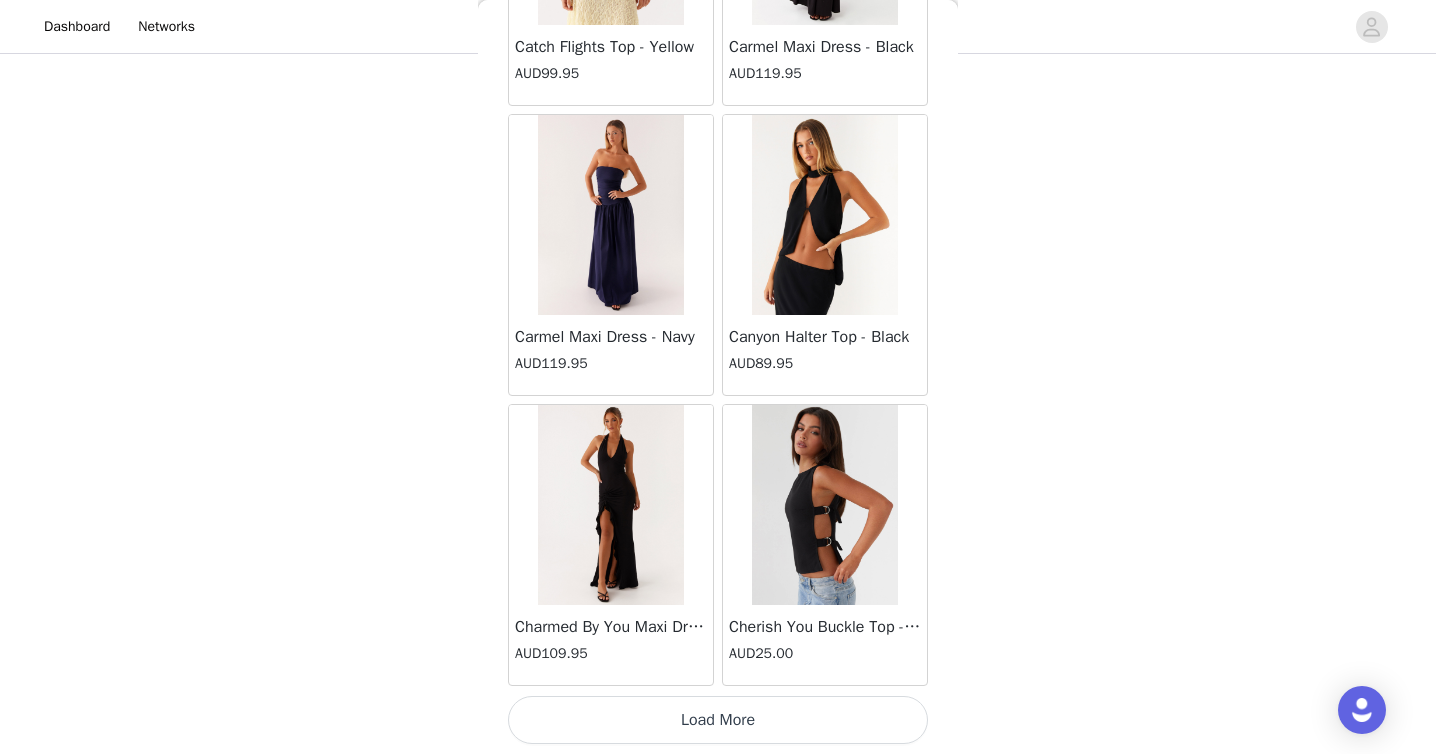 click on "Load More" at bounding box center (718, 720) 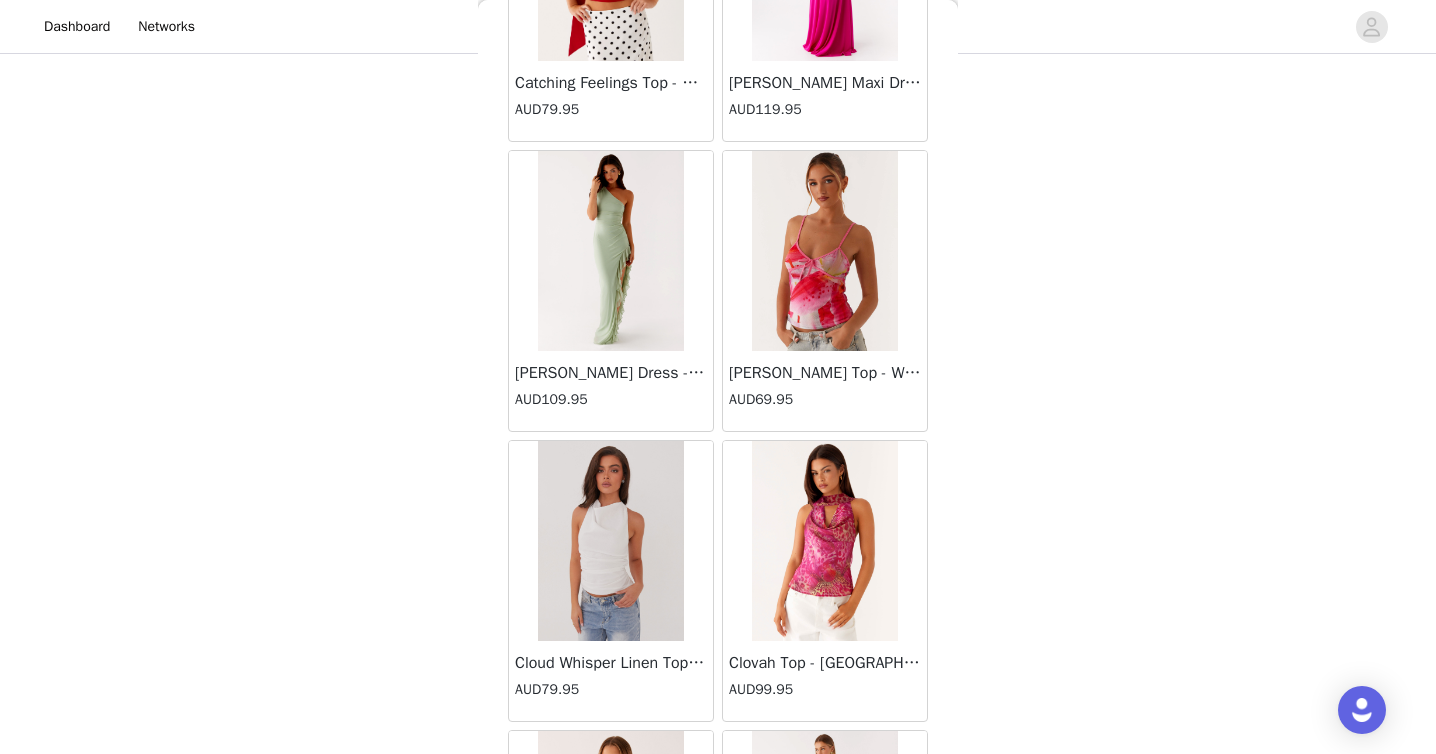 scroll, scrollTop: 11006, scrollLeft: 0, axis: vertical 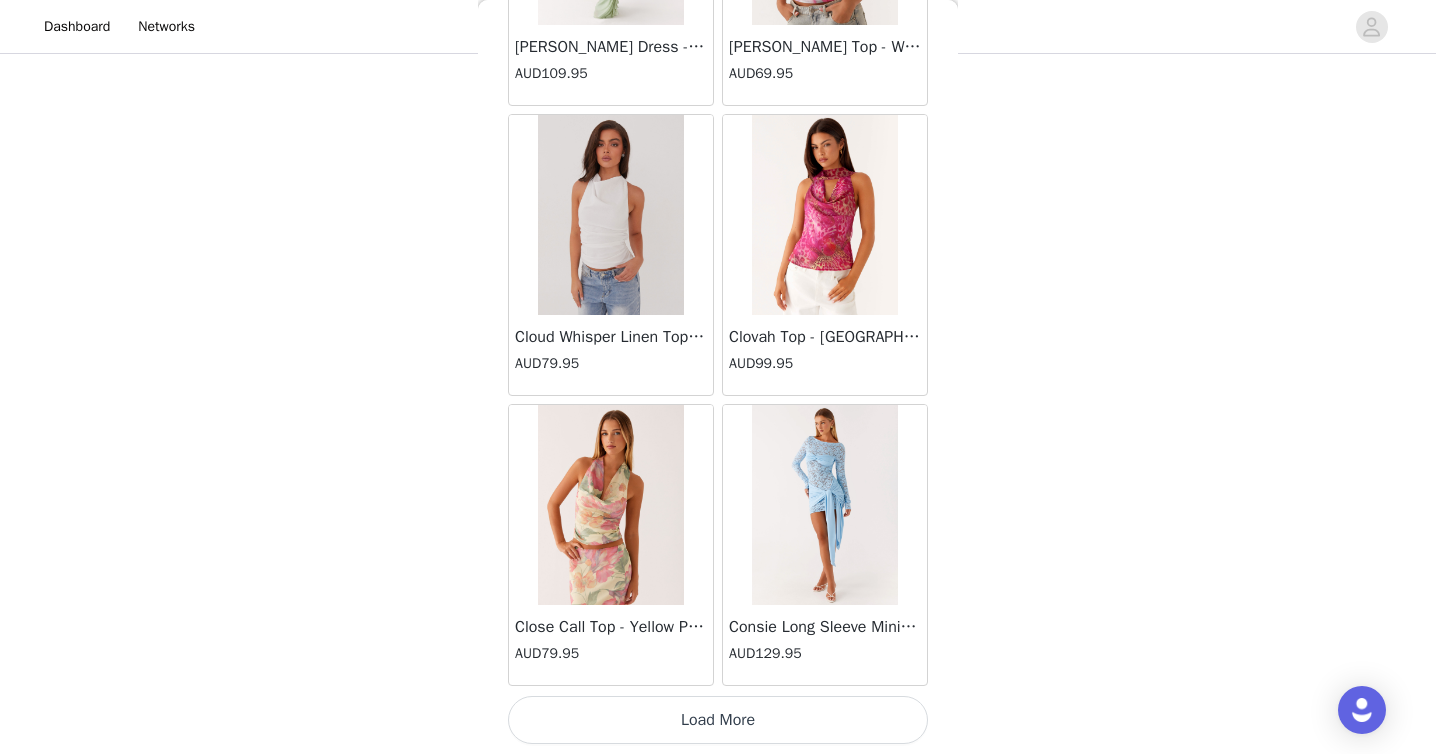 click on "Load More" at bounding box center [718, 720] 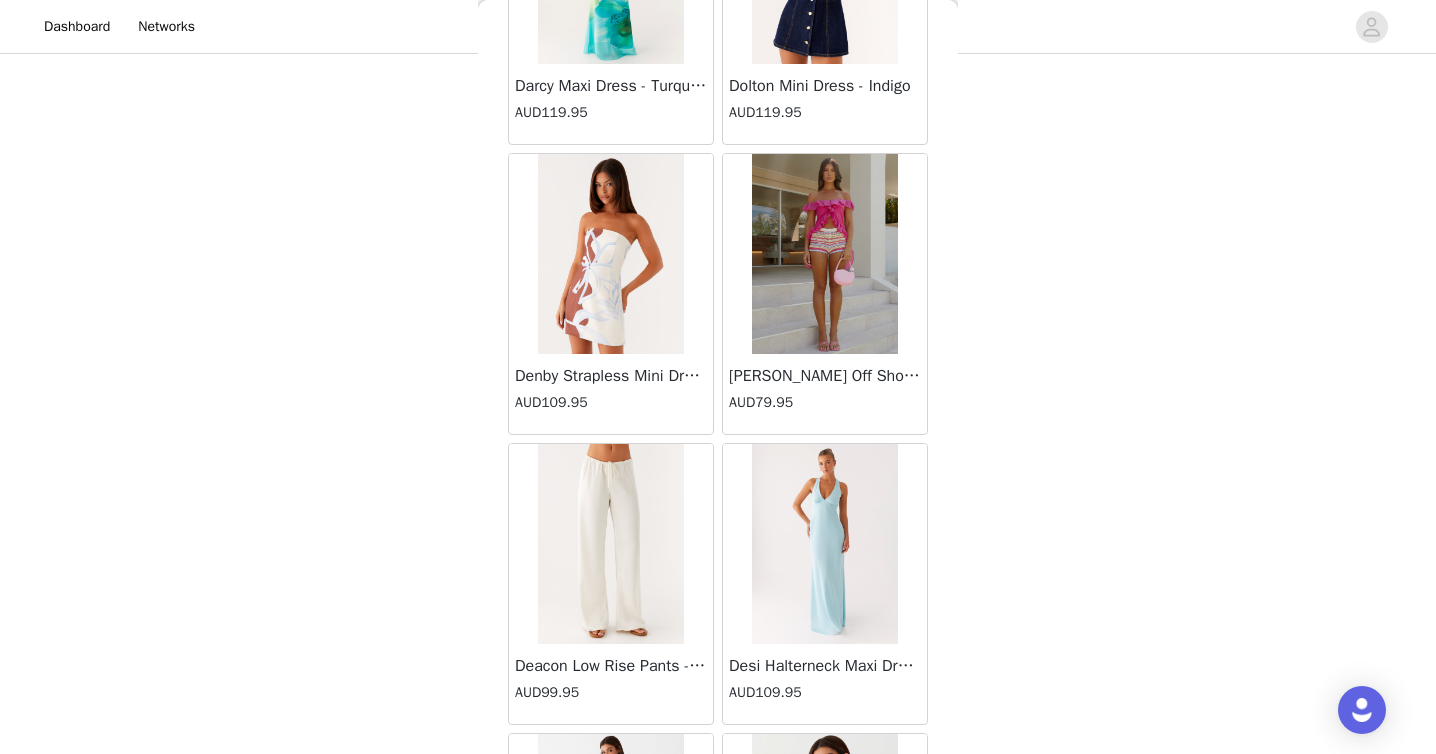 scroll, scrollTop: 13906, scrollLeft: 0, axis: vertical 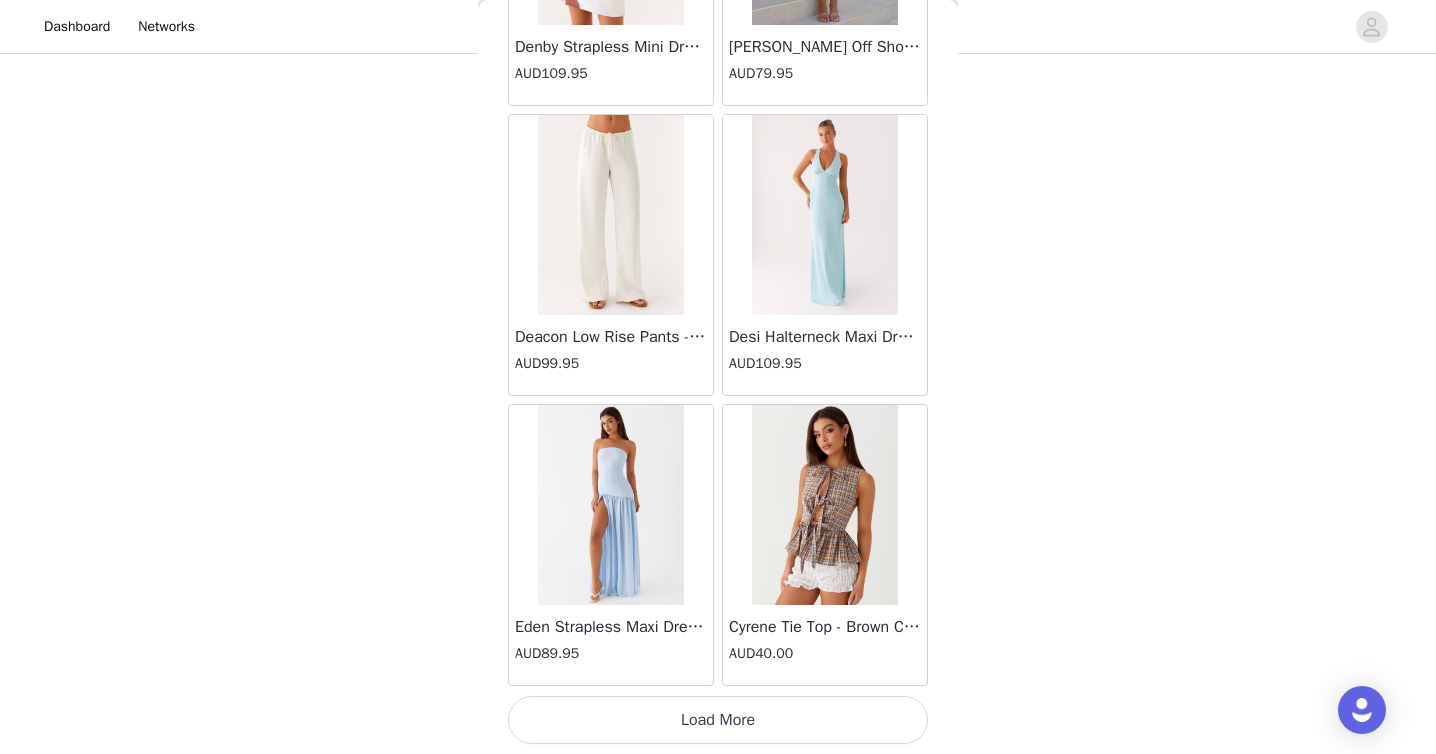 click on "Load More" at bounding box center (718, 720) 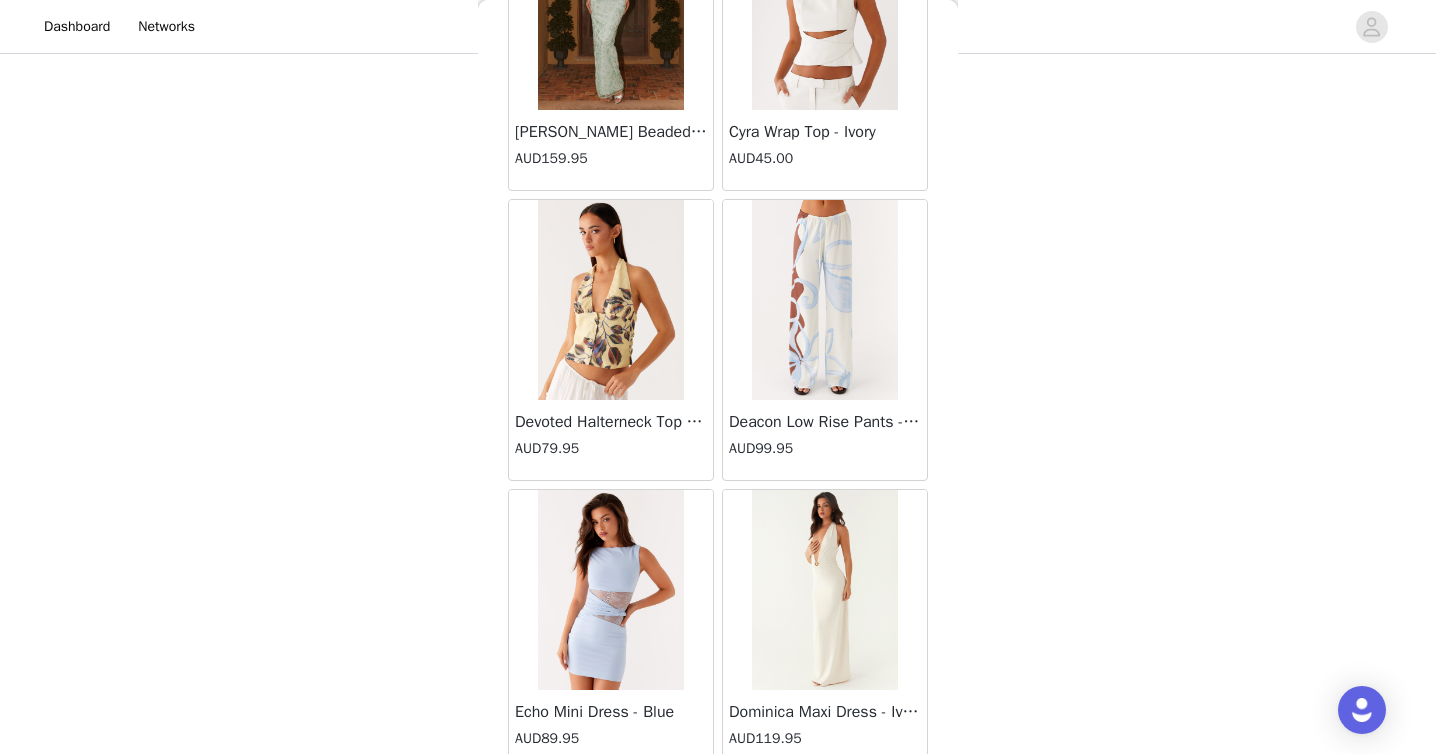 scroll, scrollTop: 16806, scrollLeft: 0, axis: vertical 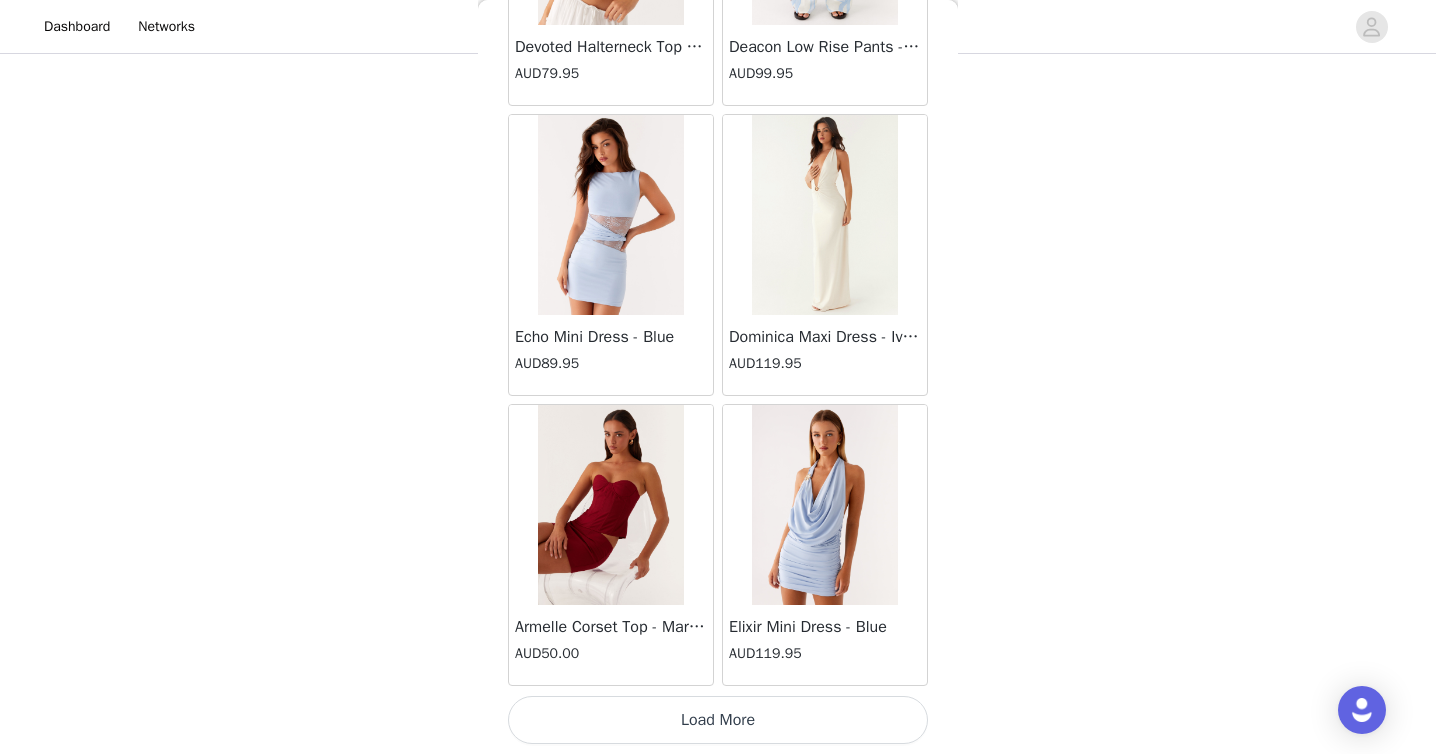 click on "Load More" at bounding box center (718, 720) 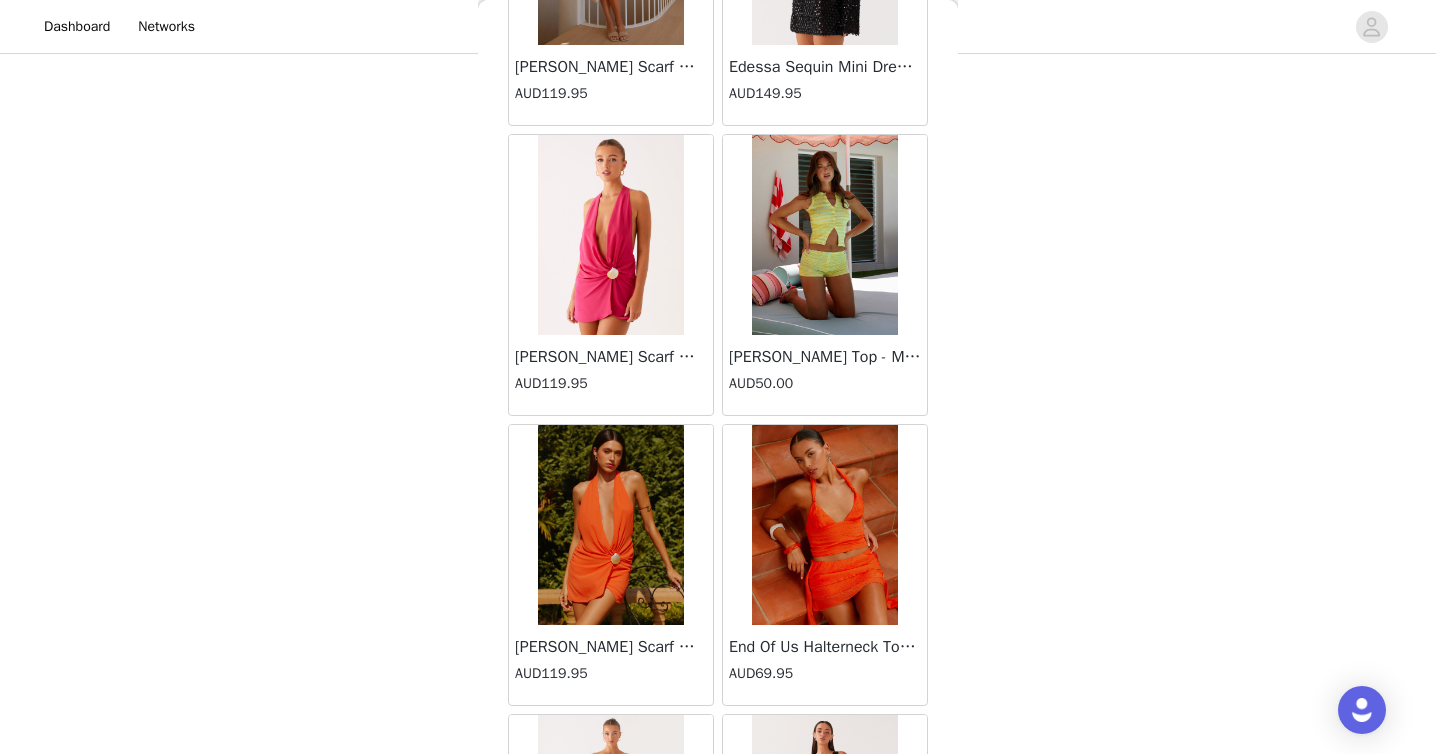scroll, scrollTop: 19706, scrollLeft: 0, axis: vertical 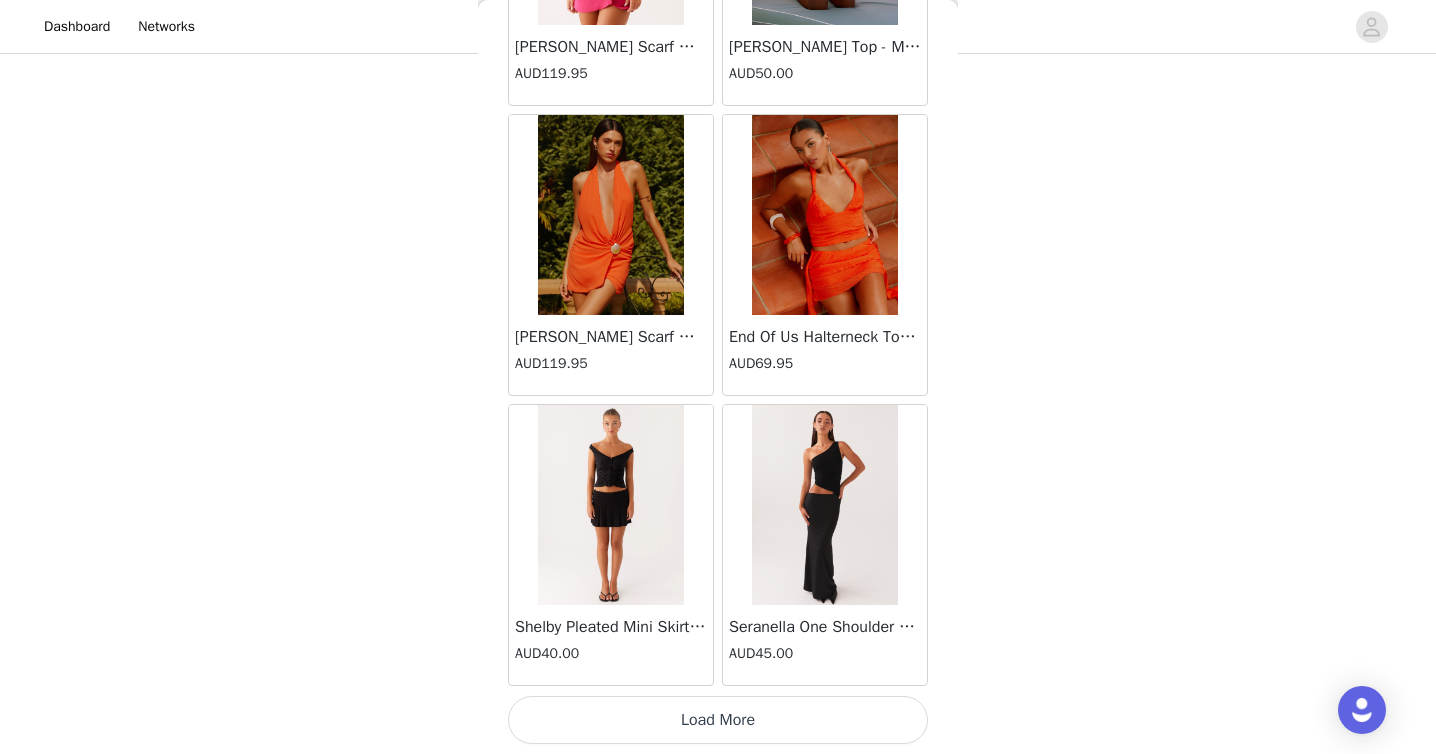 click on "Load More" at bounding box center (718, 720) 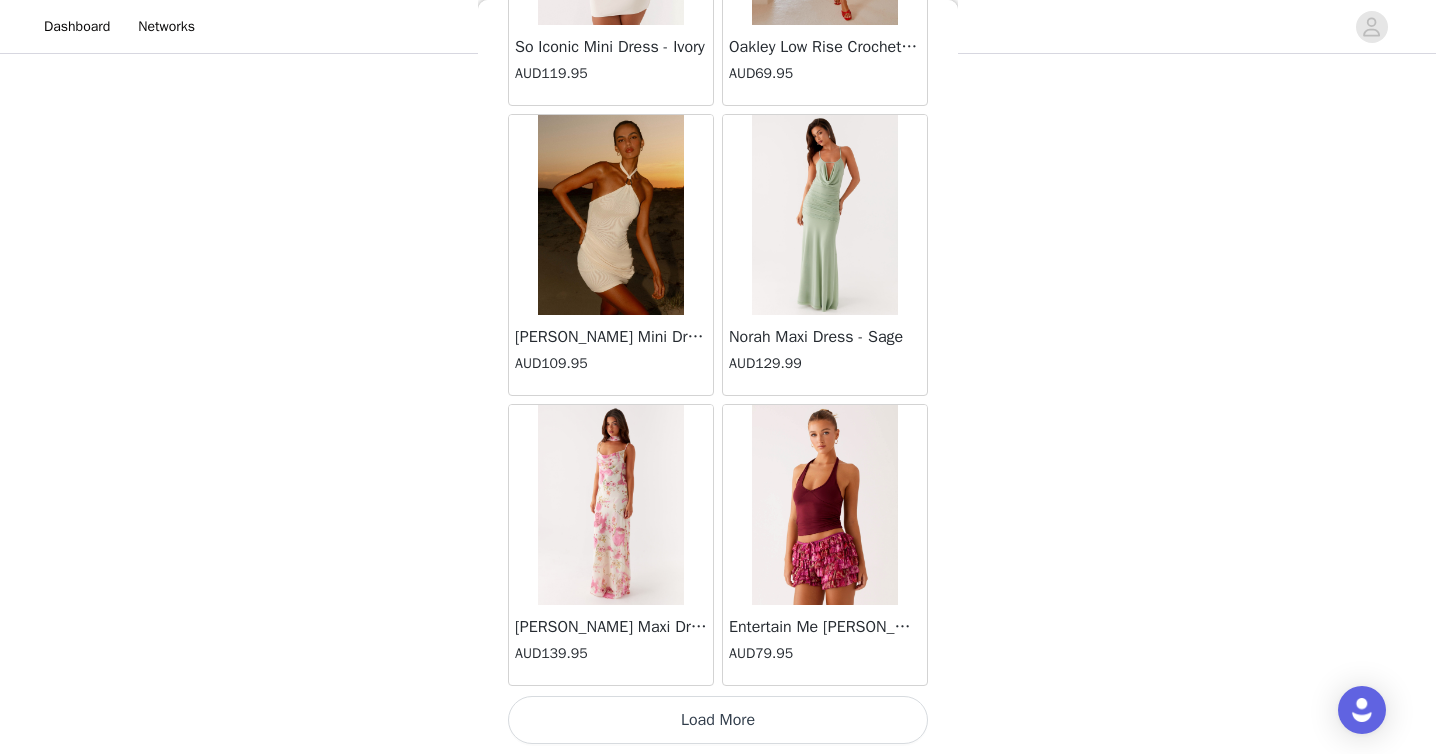 click on "Load More" at bounding box center [718, 720] 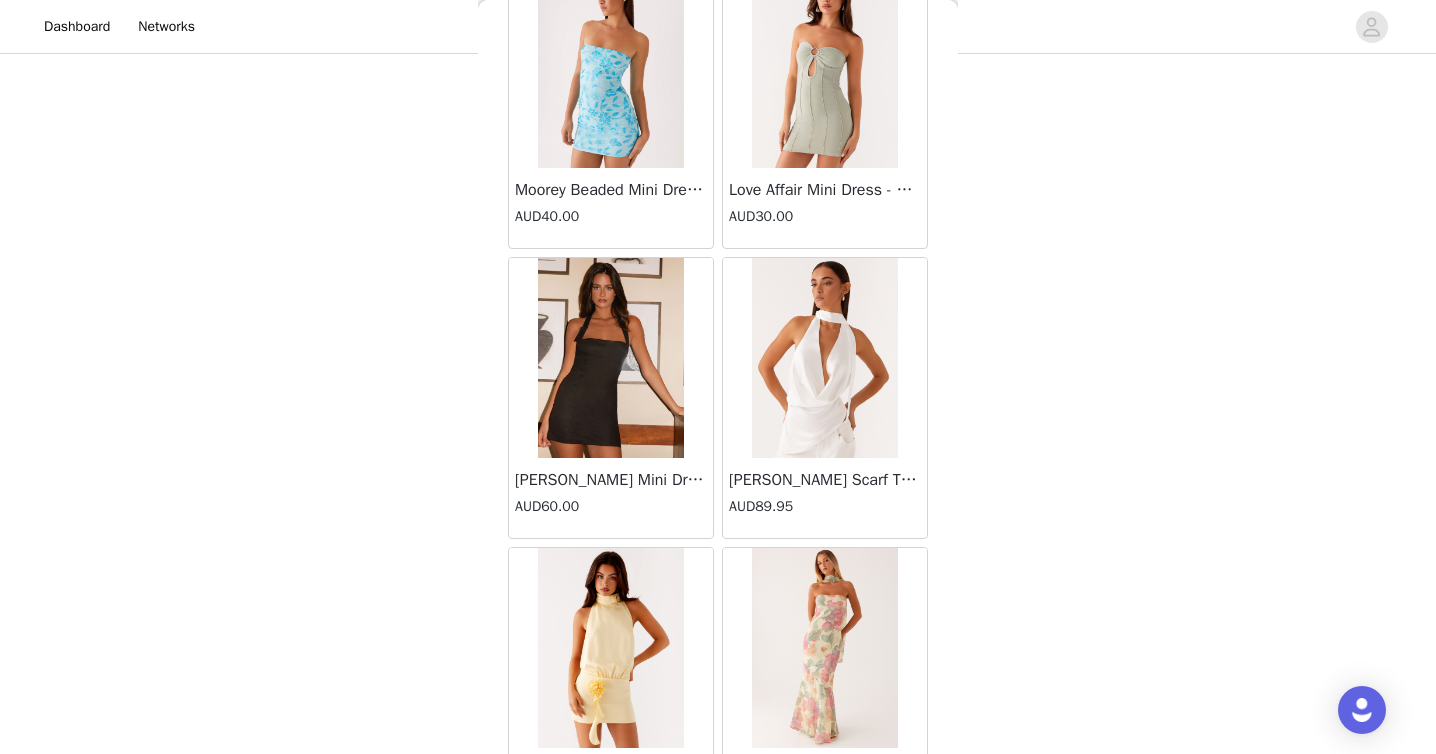 scroll, scrollTop: 25506, scrollLeft: 0, axis: vertical 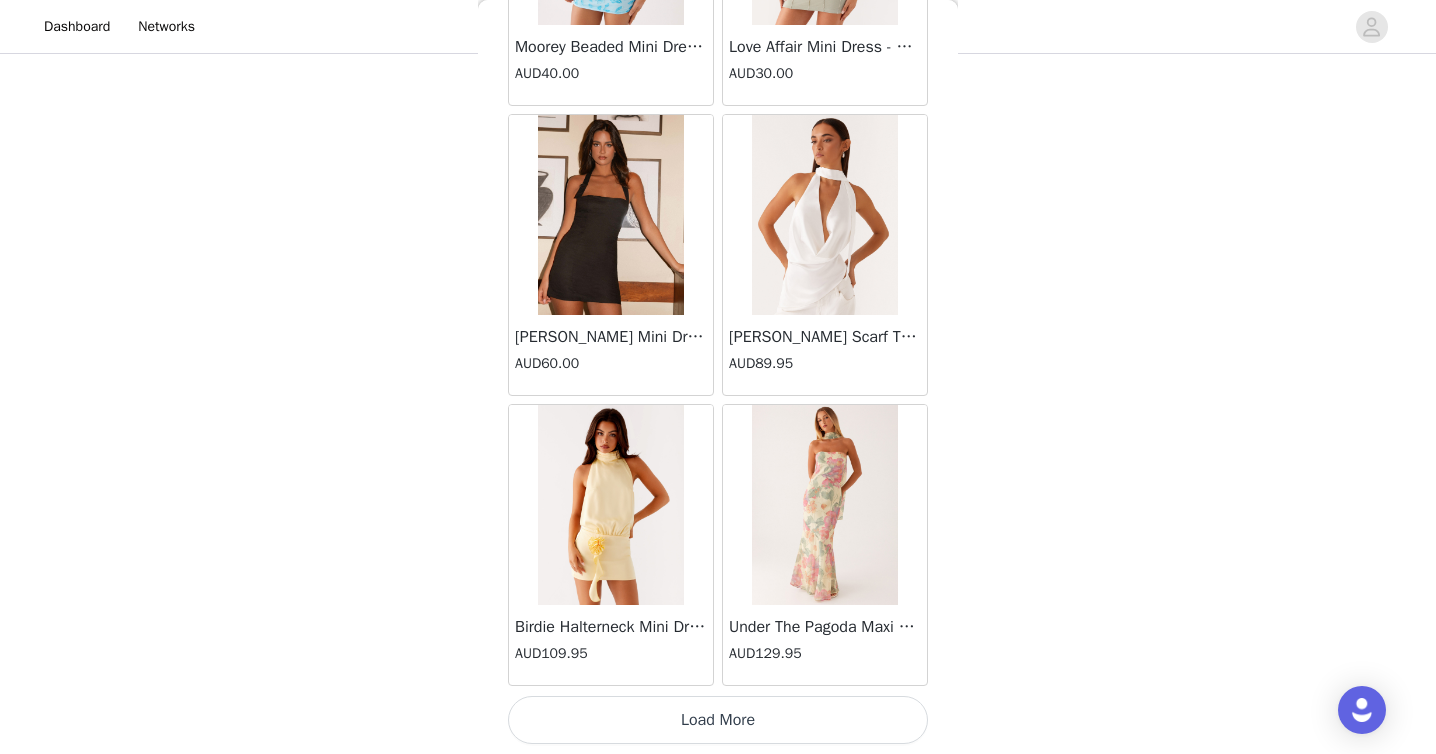 click on "[PERSON_NAME] Strapless Mini Dress - Yellow   AUD45.00       [PERSON_NAME] Maxi Dress - Orange Blue Floral   AUD109.95       Avenue Mini Dress - Plum   AUD109.95       Aullie Maxi Dress - Yellow   AUD109.95       Aullie Maxi Dress - Ivory   AUD109.95       Aullie Mini Dress - Black   AUD99.95       Avalia Backless Scarf Mini Dress - White Polka Dot   AUD89.95       Aullie Maxi Dress - Blue   AUD109.95       [PERSON_NAME] Maxi Dress - Bloom Wave Print   AUD119.95       Athens One Shoulder Top - Floral   AUD79.95       Aullie Mini Dress - Blue   AUD50.00       Aullie Maxi Dress - Black   AUD109.95       [PERSON_NAME] Strapless Mini Dress - Cobalt   AUD30.00       Atlantic Midi Dress - Yellow   AUD70.00       Aullie Maxi Dress - Pink   AUD109.95       Azura Halter Top - Yellow   AUD69.95       Beki Beaded Mesh Maxi Dress - Deep Red   AUD159.95       Bad News Mesh Maxi Dress - Turquoise Floral   AUD99.95       Bad News Mesh Maxi Dress - Yellow Floral   AUD99.95       Be Mine Satin Maxi Dress - Canary   AUD109.95" at bounding box center (718, -12328) 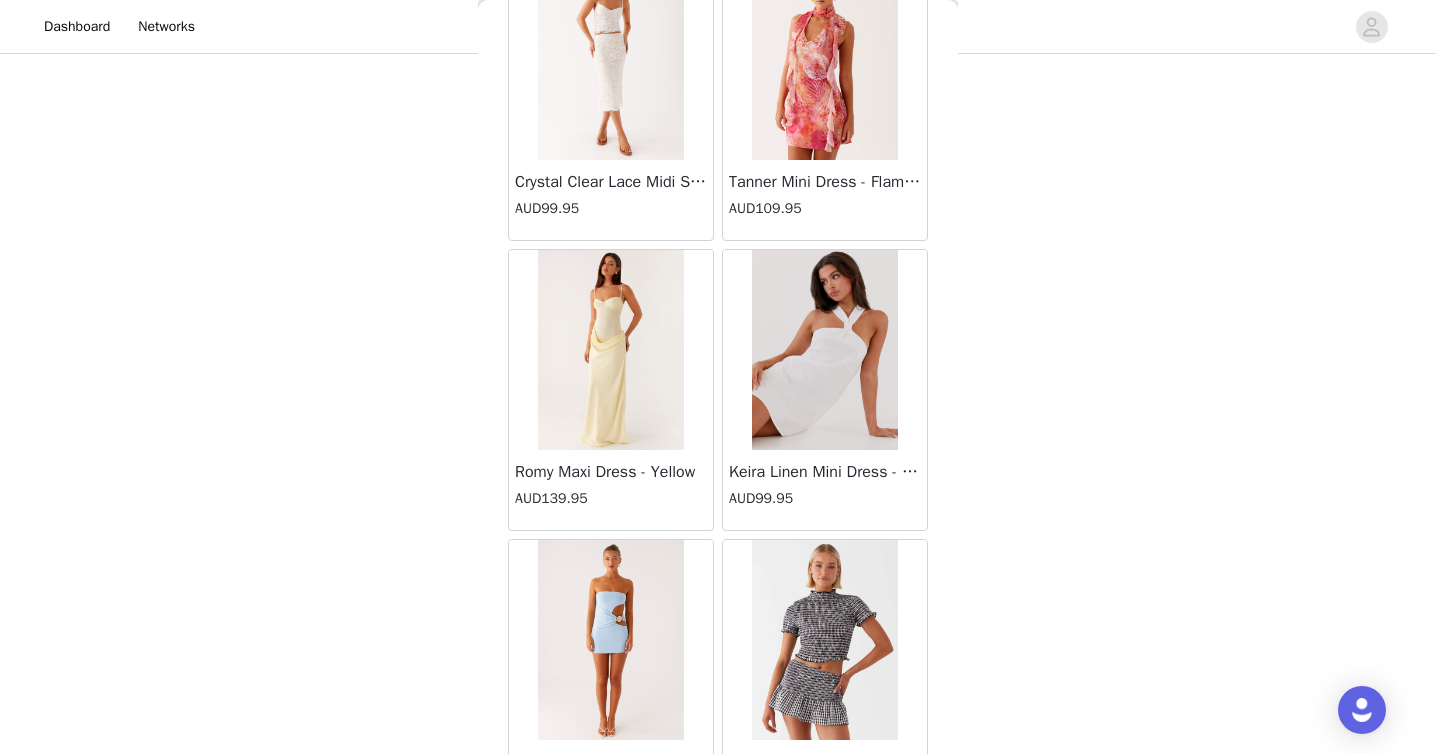scroll, scrollTop: 28406, scrollLeft: 0, axis: vertical 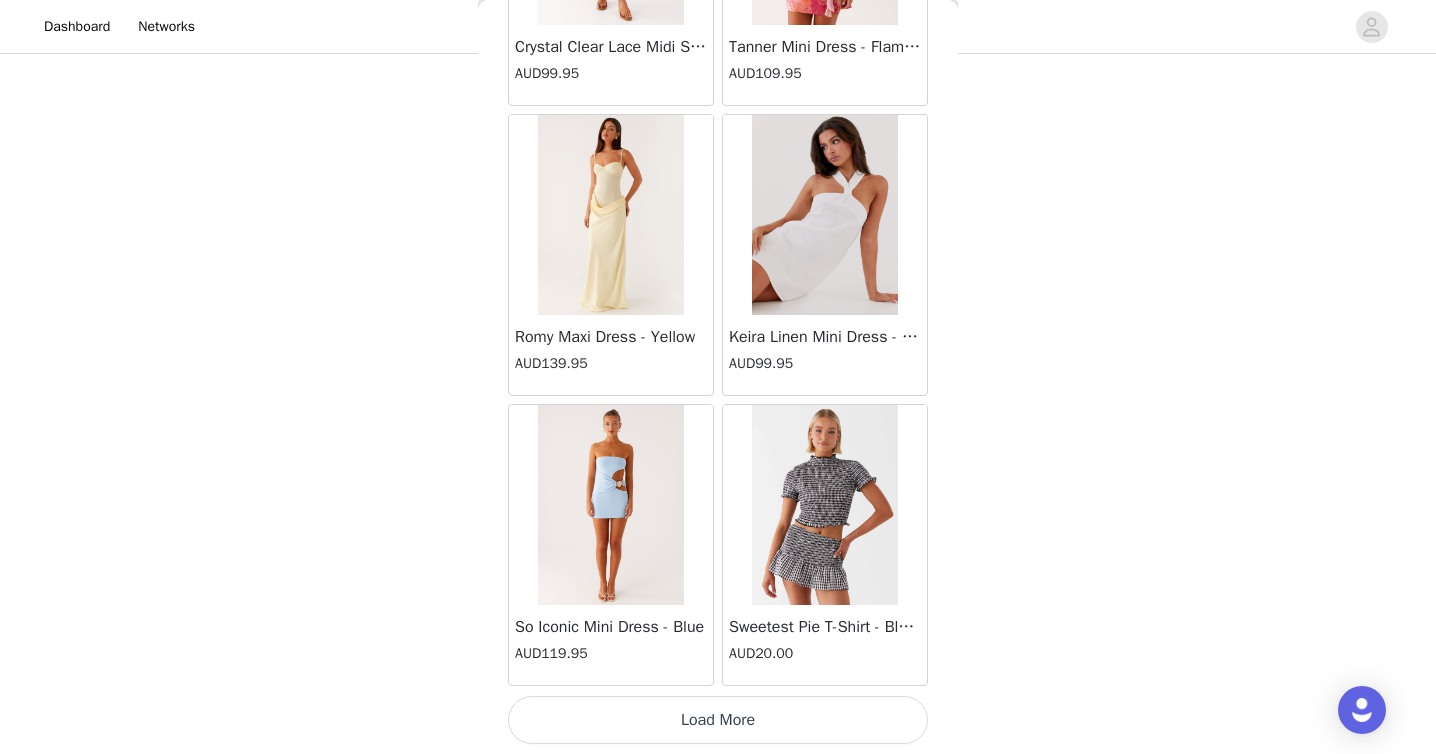 click on "Load More" at bounding box center [718, 720] 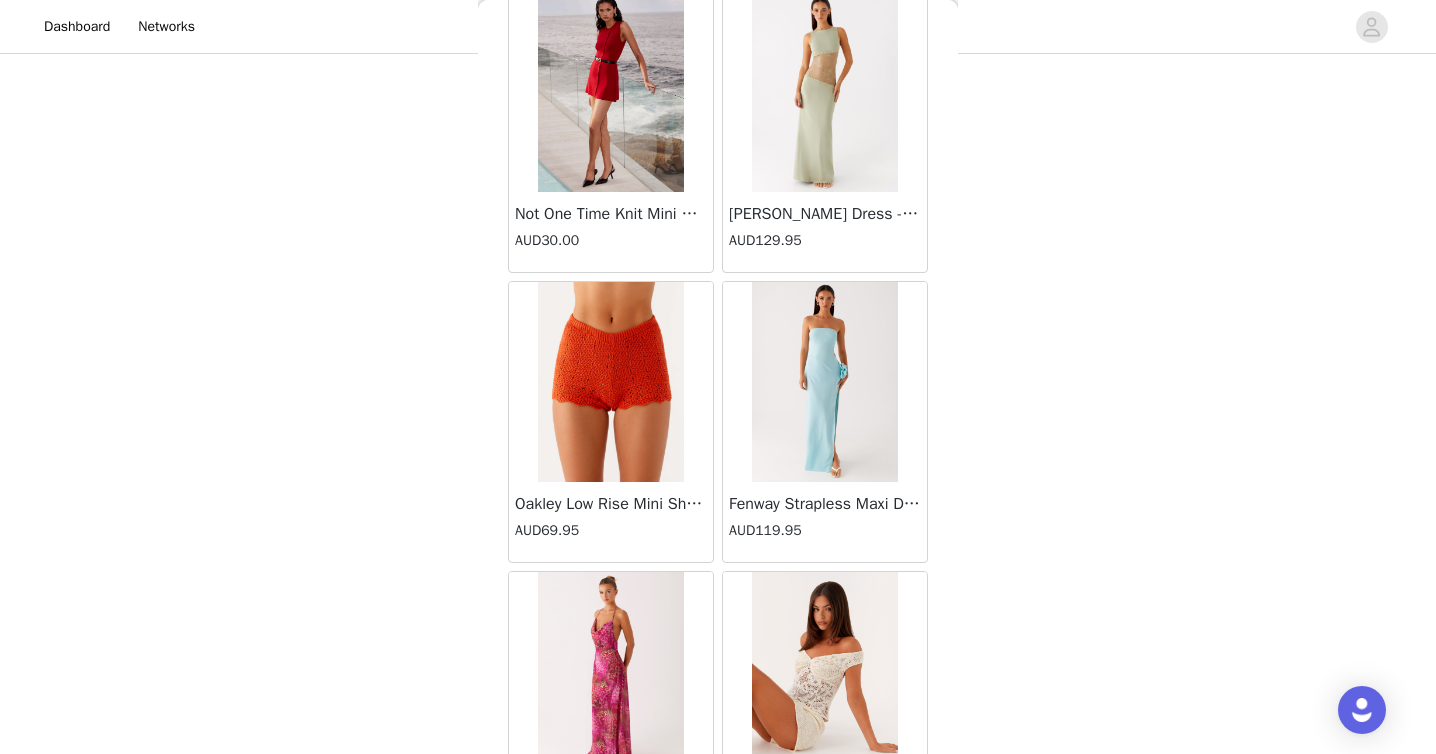 scroll, scrollTop: 31306, scrollLeft: 0, axis: vertical 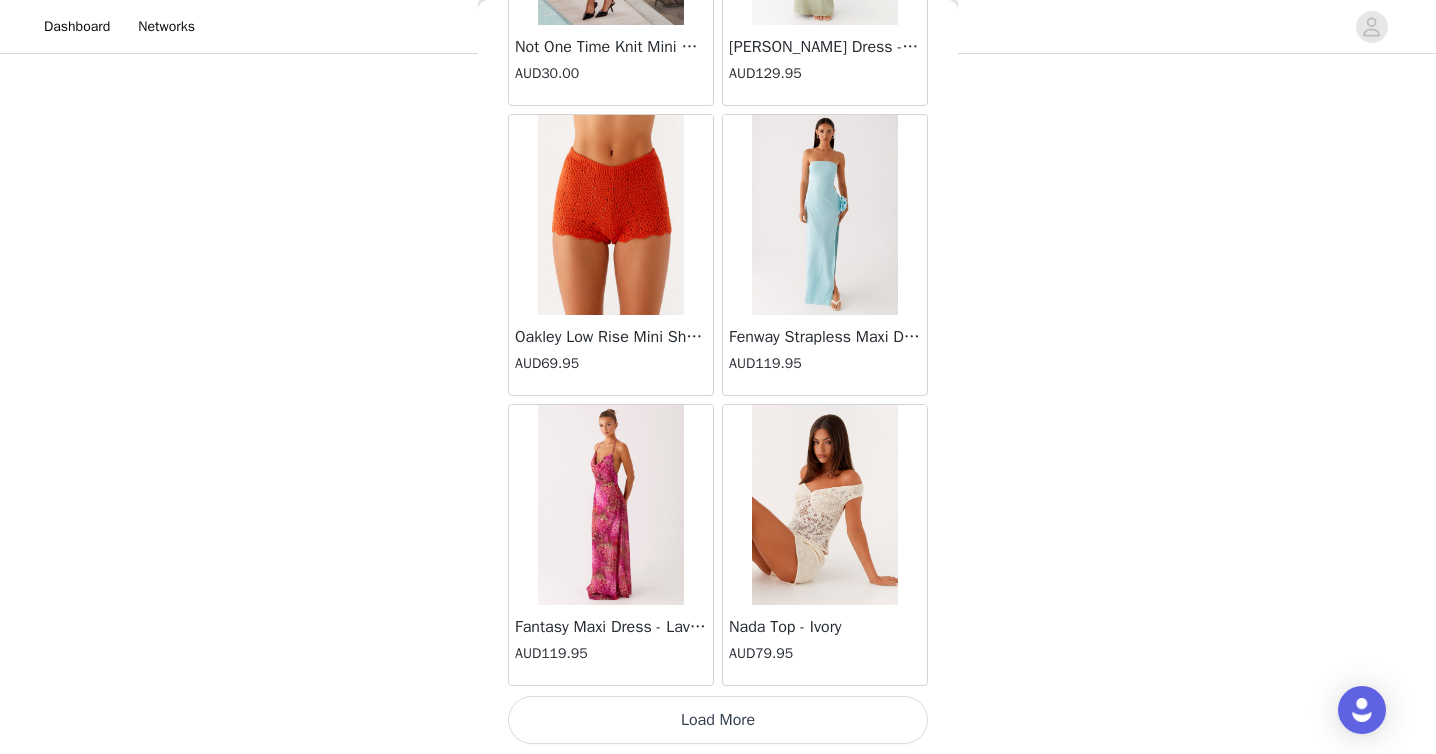 click on "Load More" at bounding box center (718, 720) 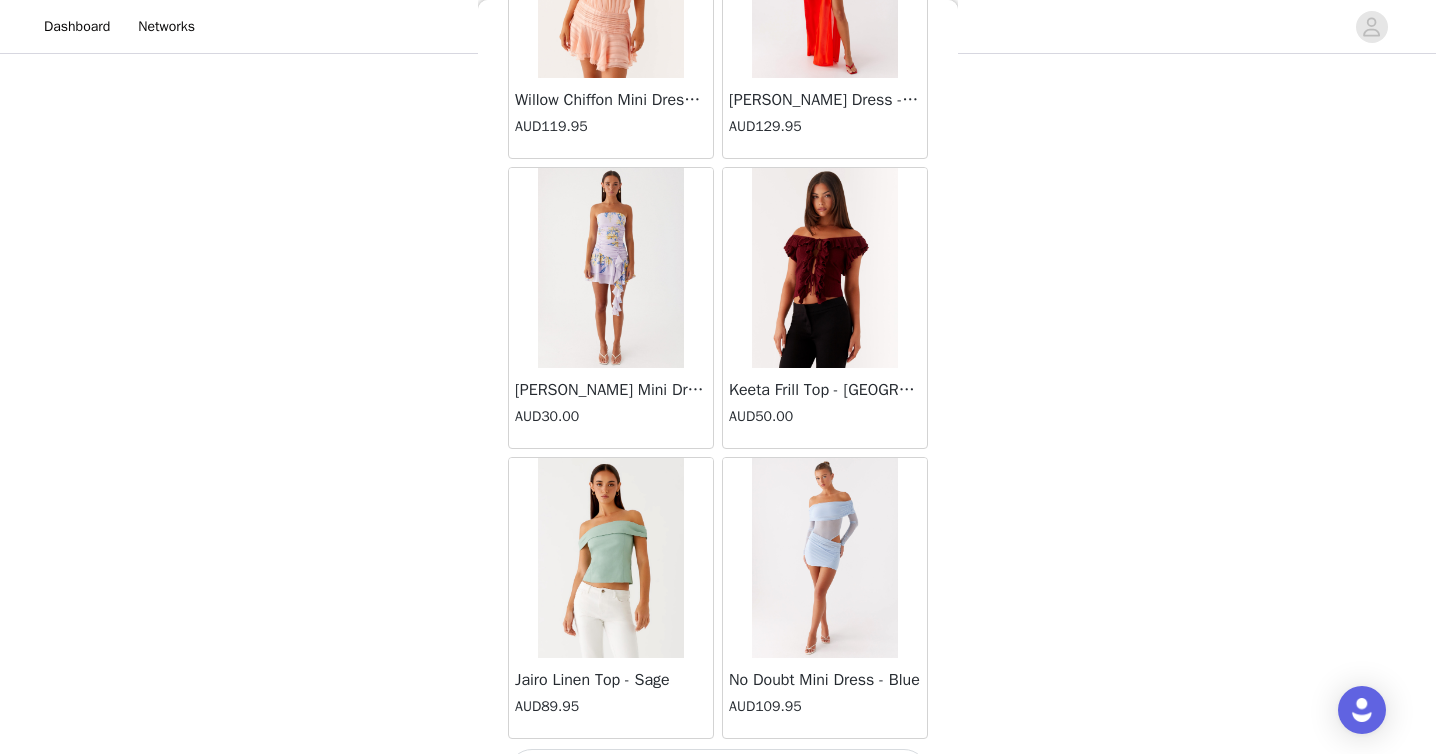 scroll, scrollTop: 34206, scrollLeft: 0, axis: vertical 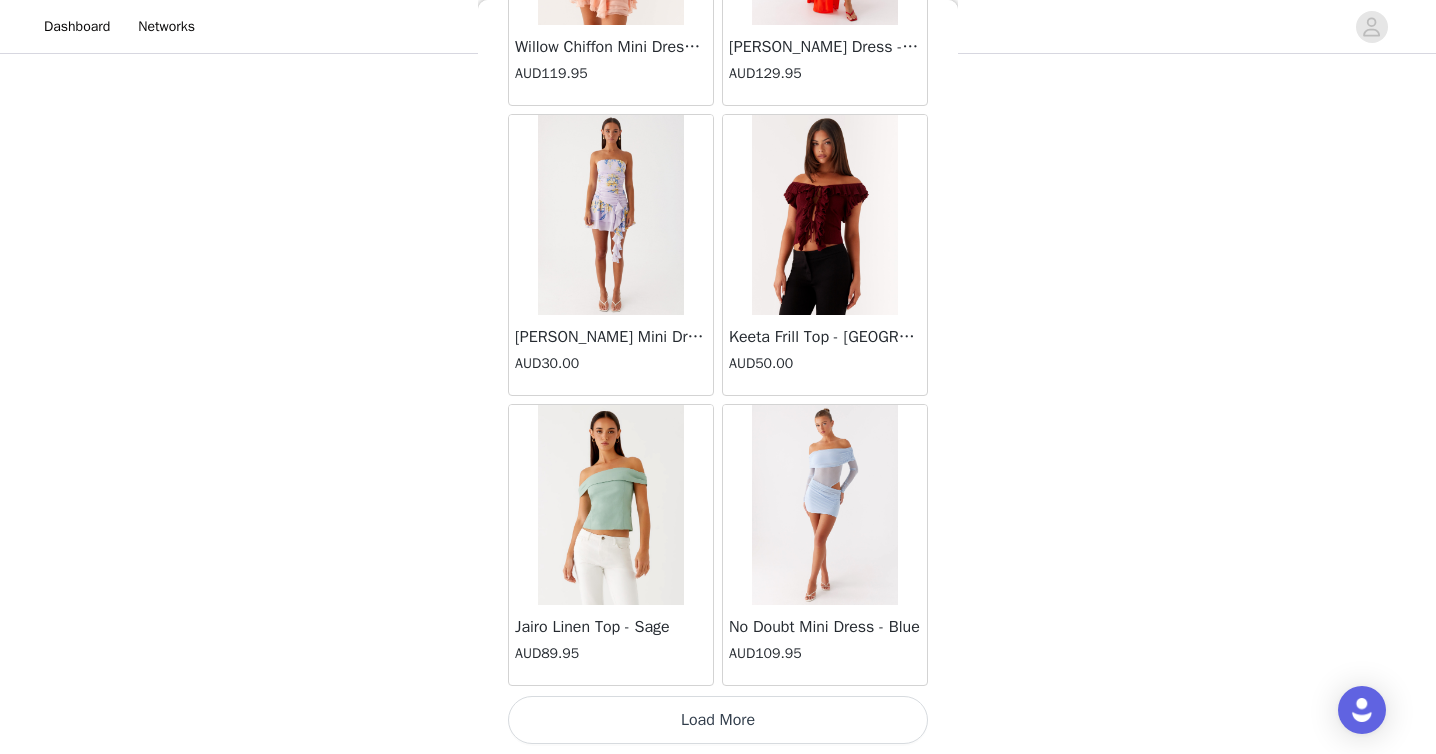 click on "Load More" at bounding box center (718, 720) 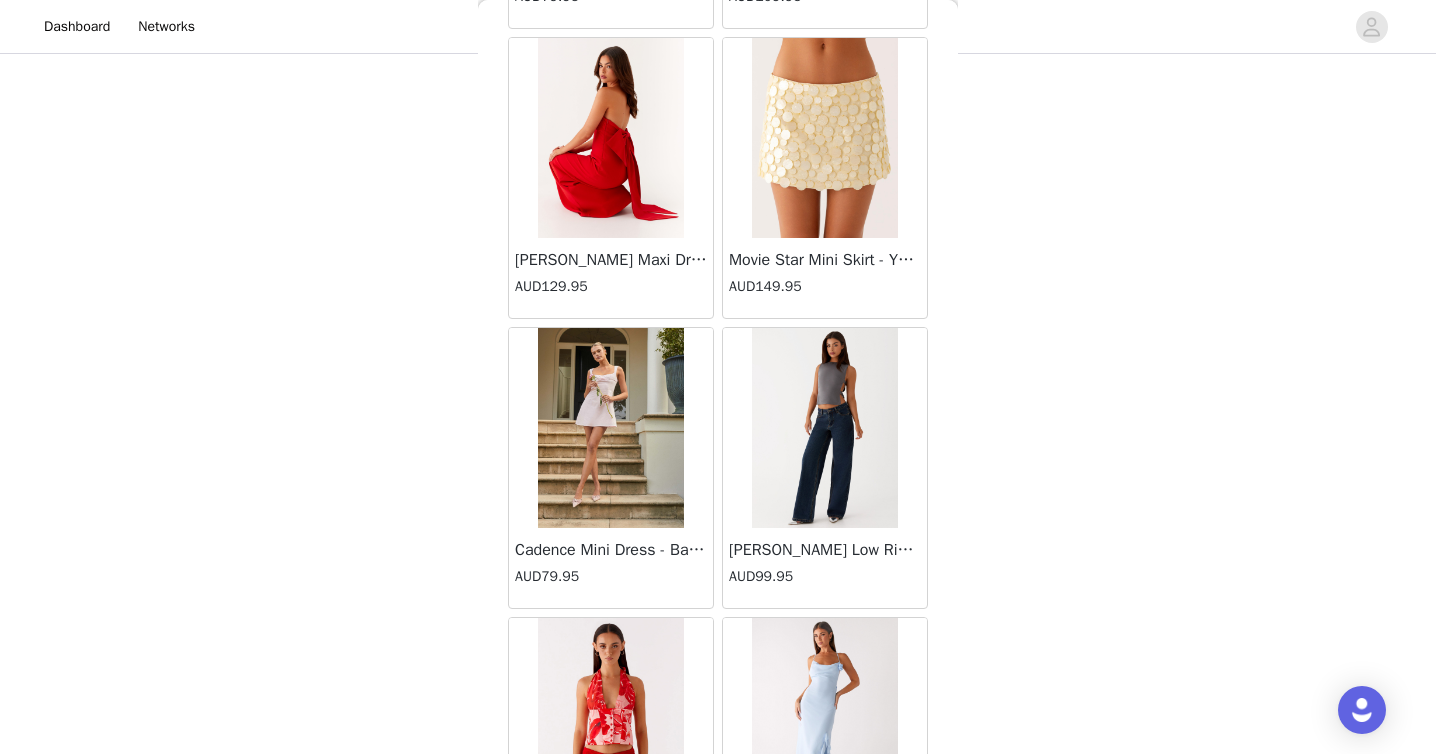 scroll, scrollTop: 35152, scrollLeft: 0, axis: vertical 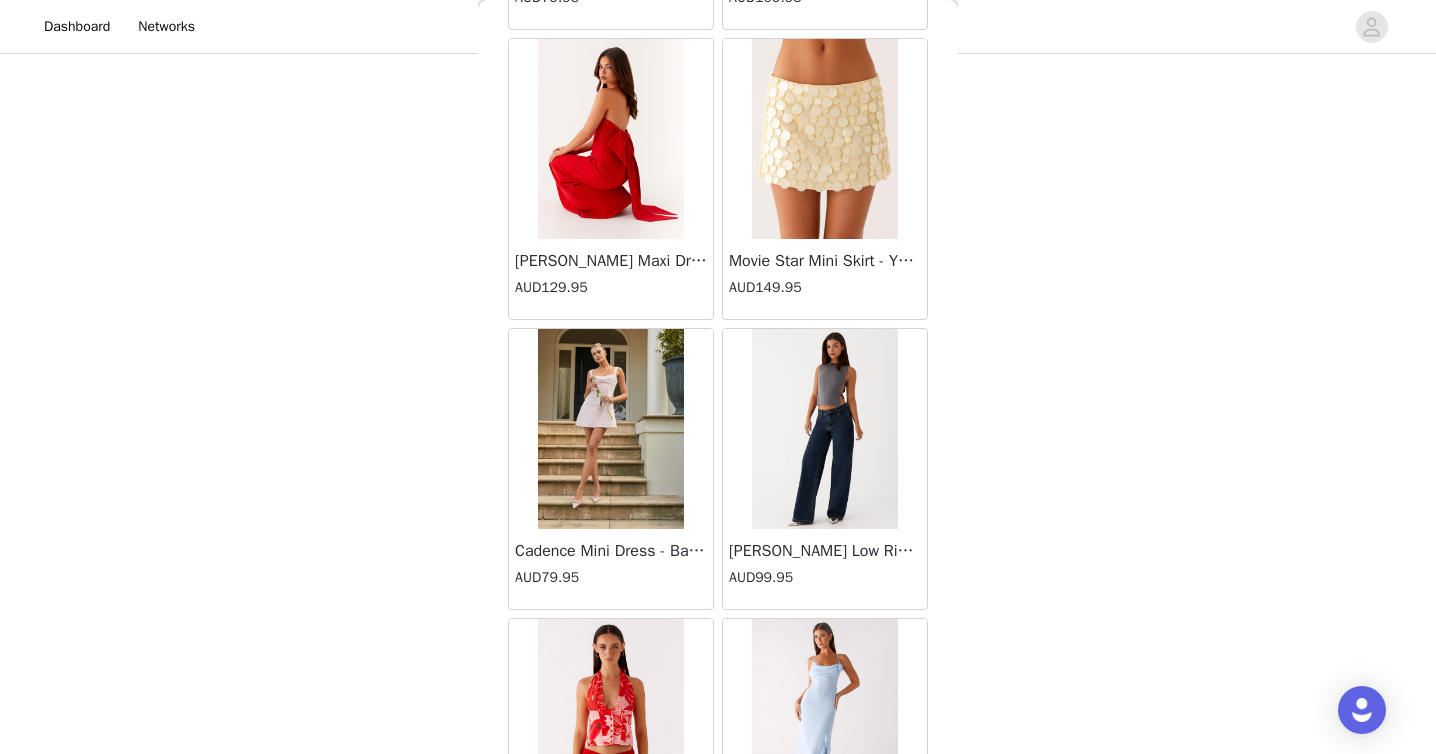 click at bounding box center (610, 139) 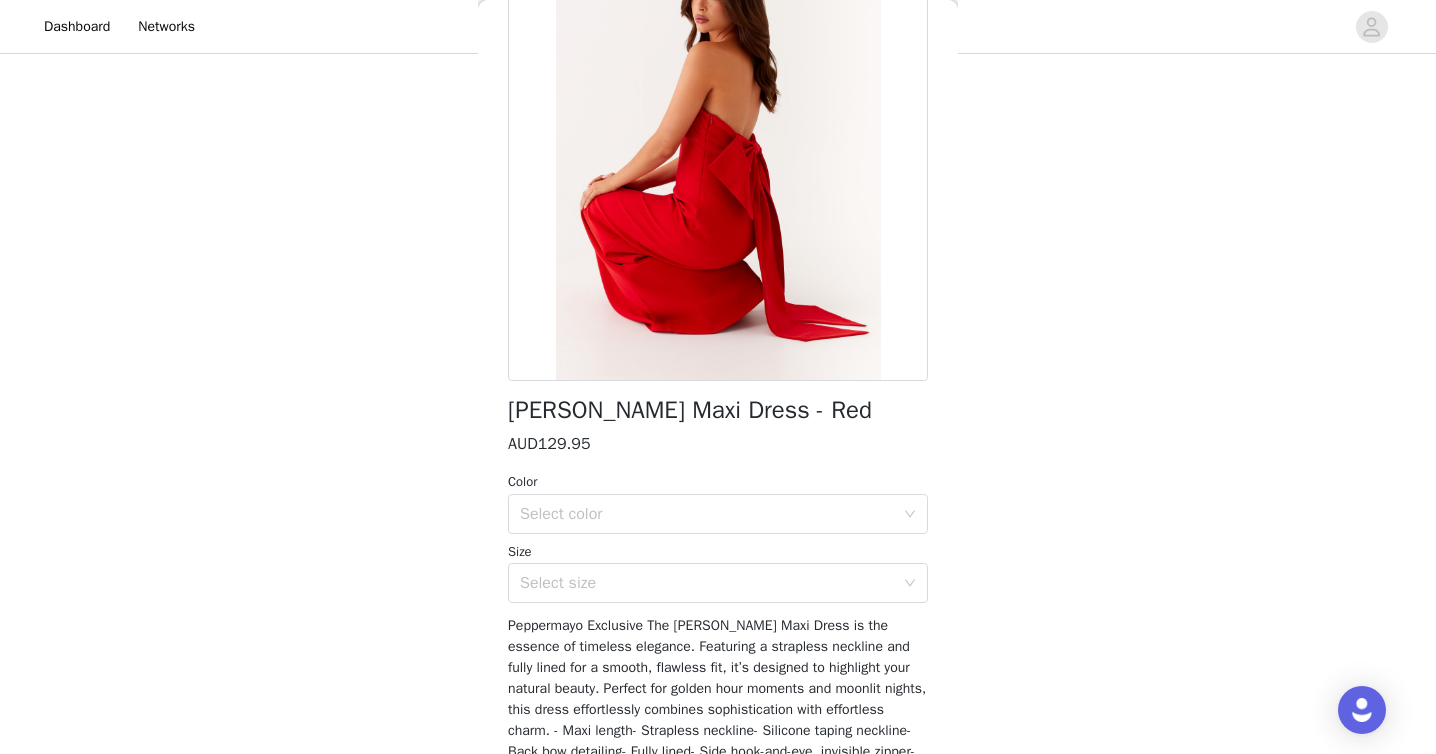 scroll, scrollTop: 170, scrollLeft: 0, axis: vertical 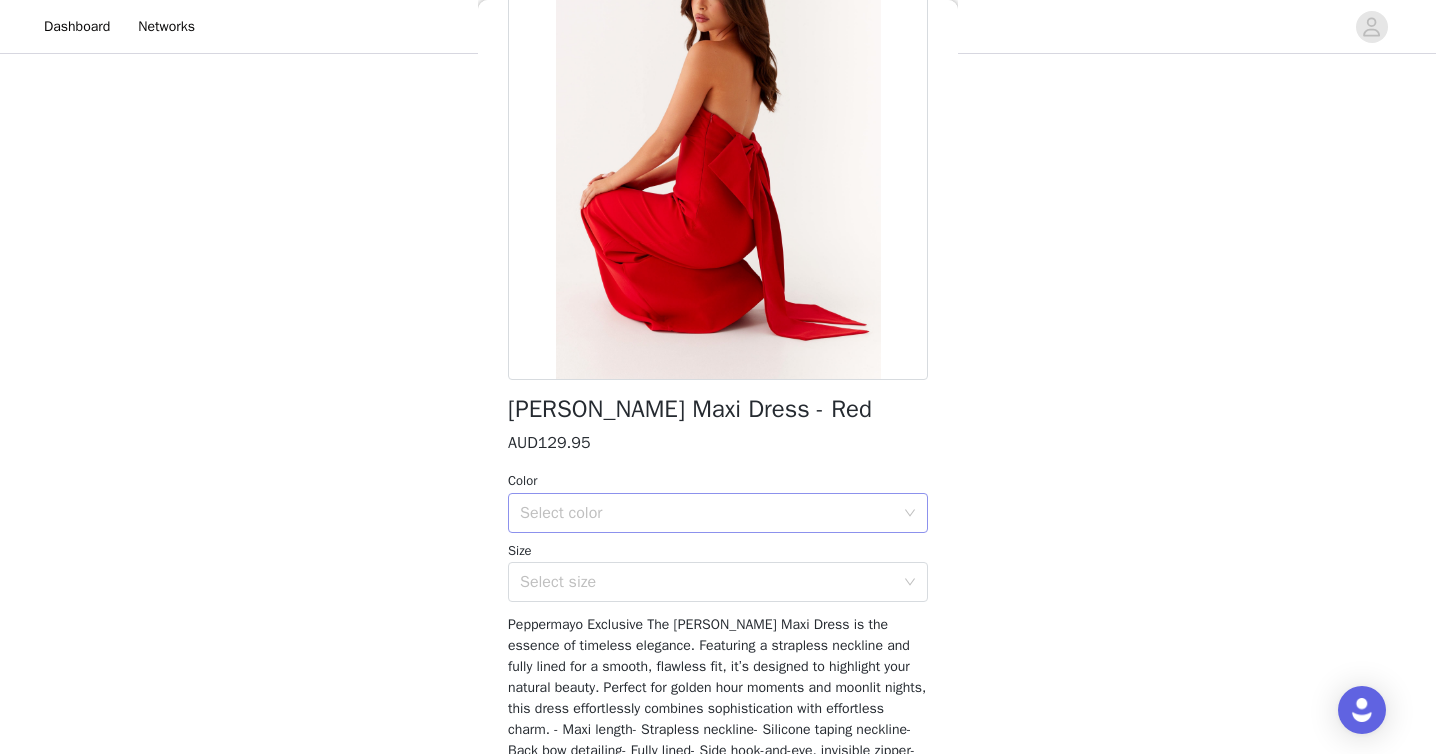 click on "Select color" at bounding box center (707, 513) 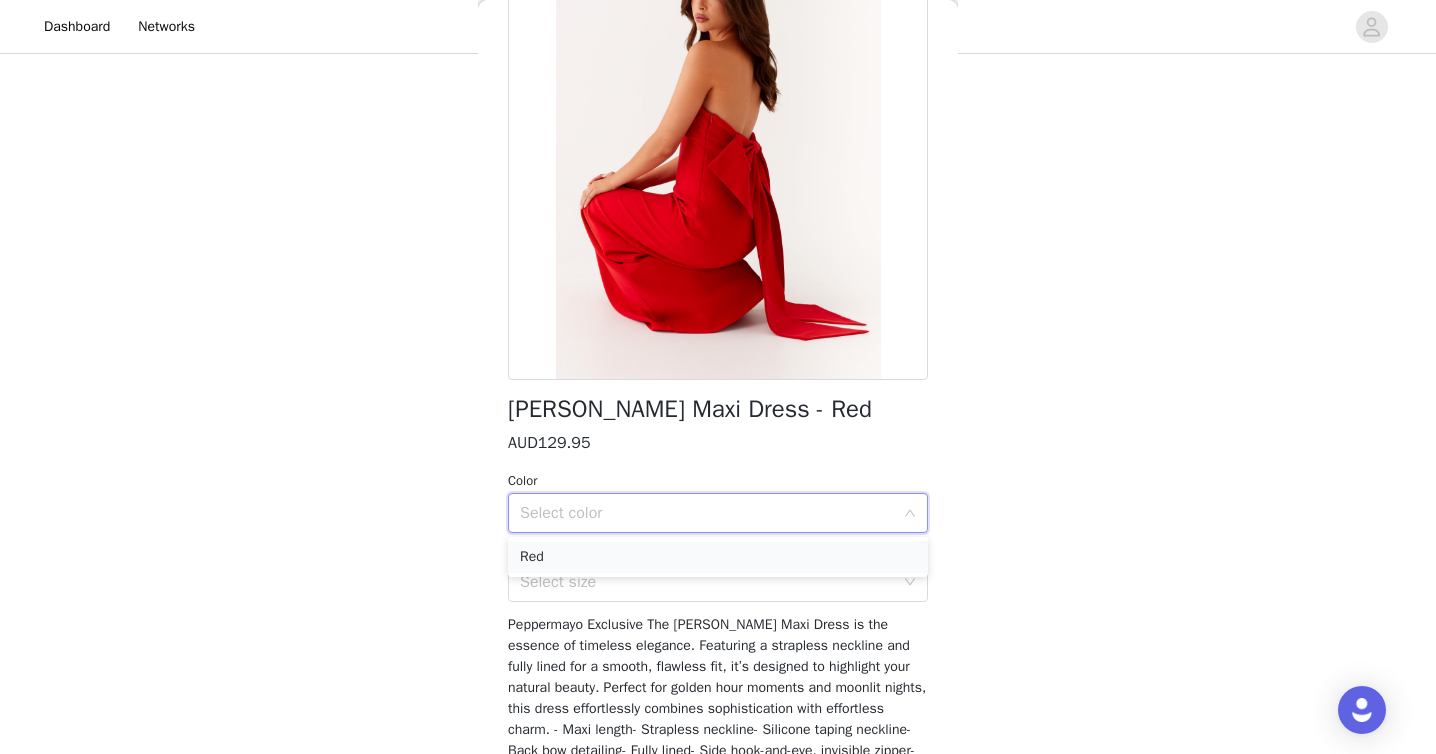 click on "Red" at bounding box center (718, 557) 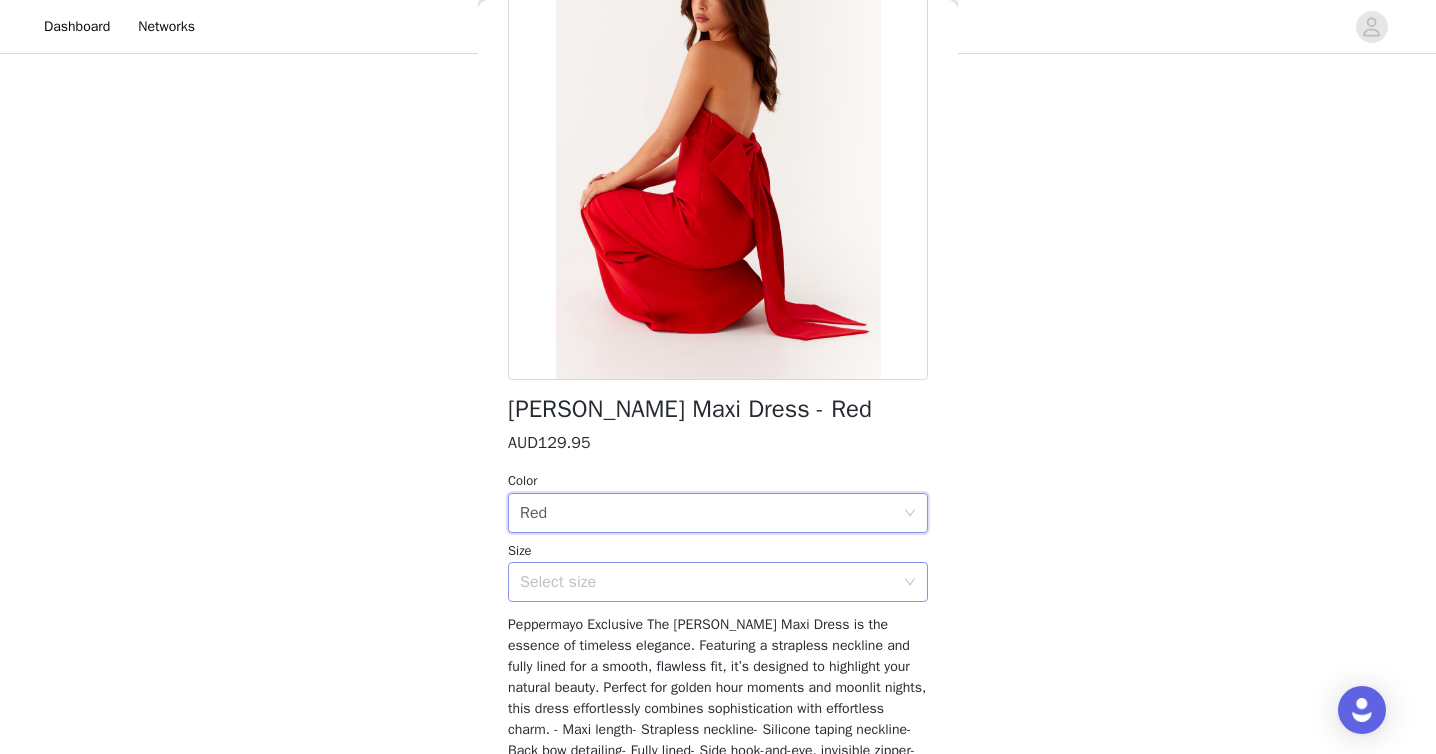 click on "Select size" at bounding box center [707, 582] 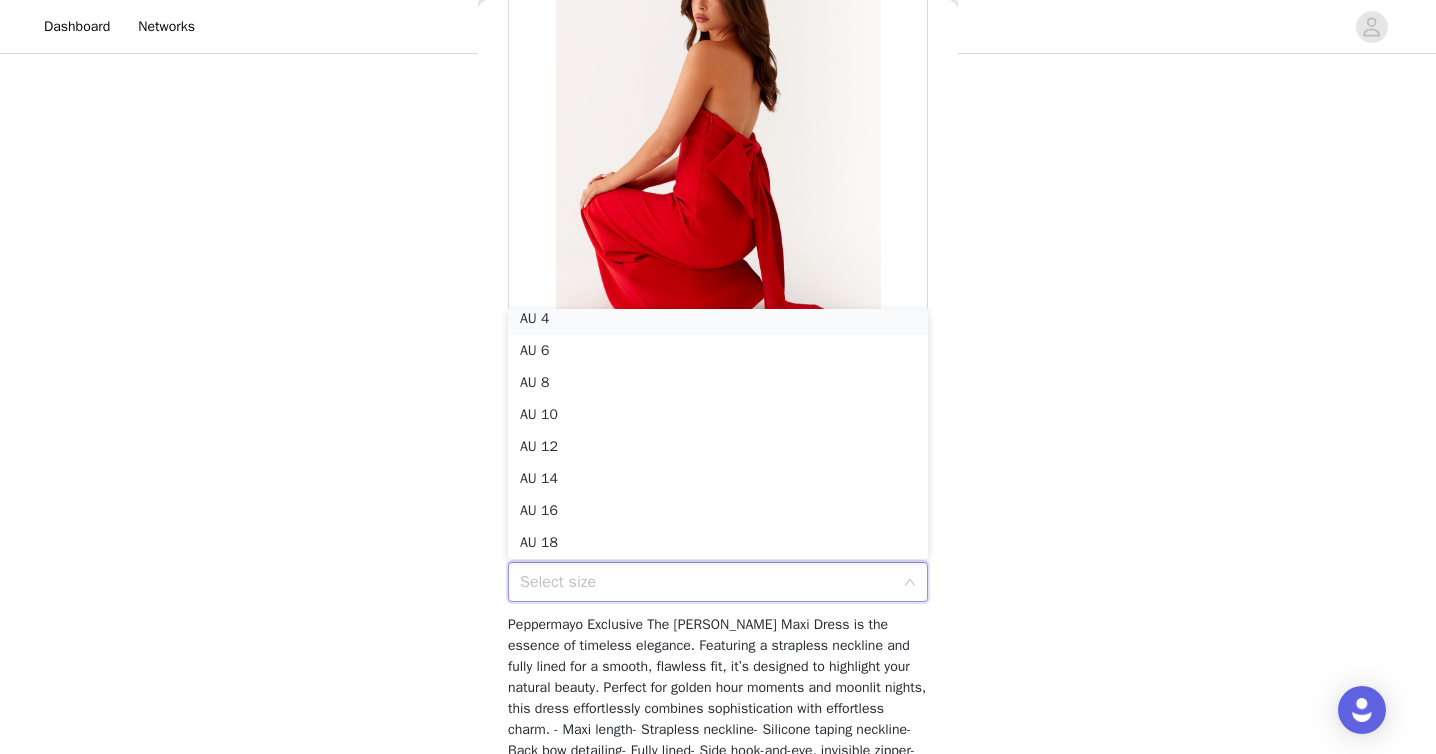 scroll, scrollTop: 4, scrollLeft: 0, axis: vertical 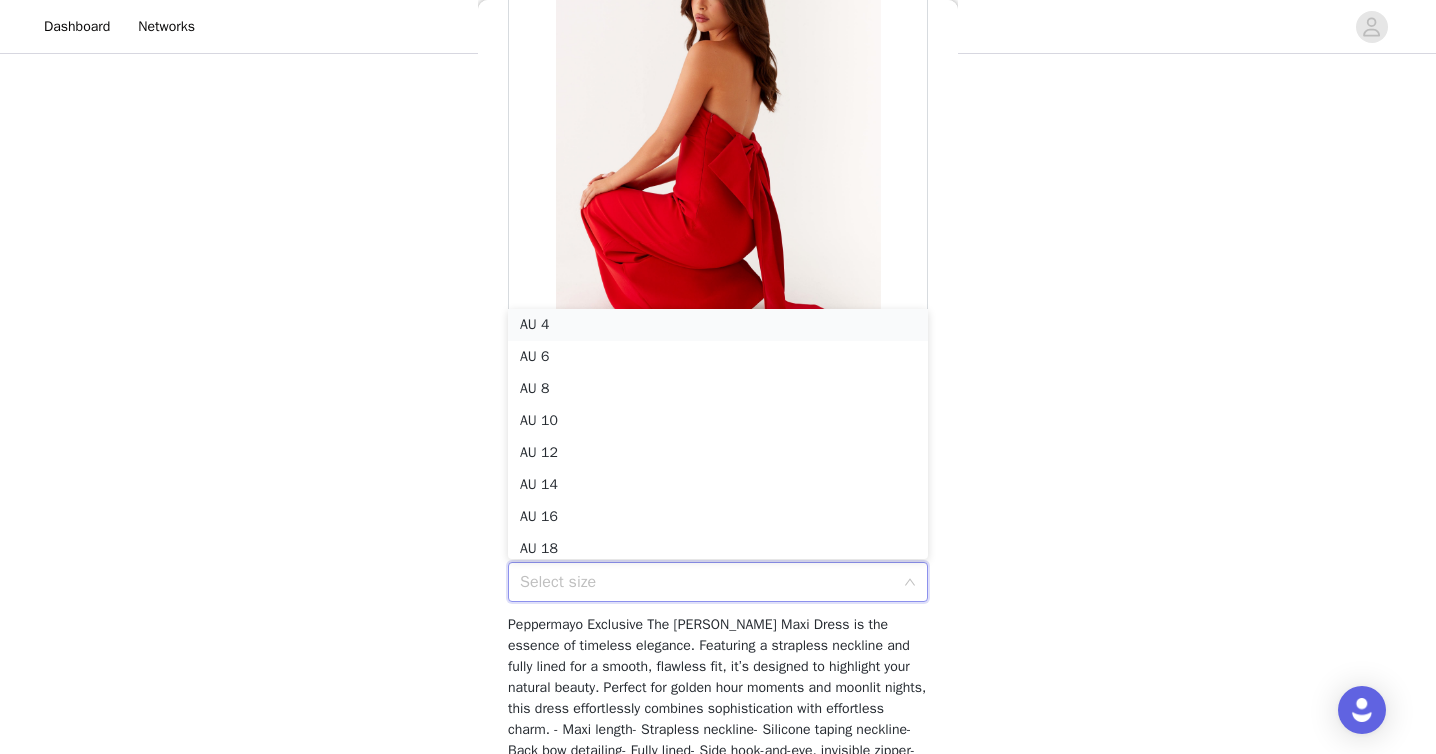 click on "AU 4" at bounding box center (718, 325) 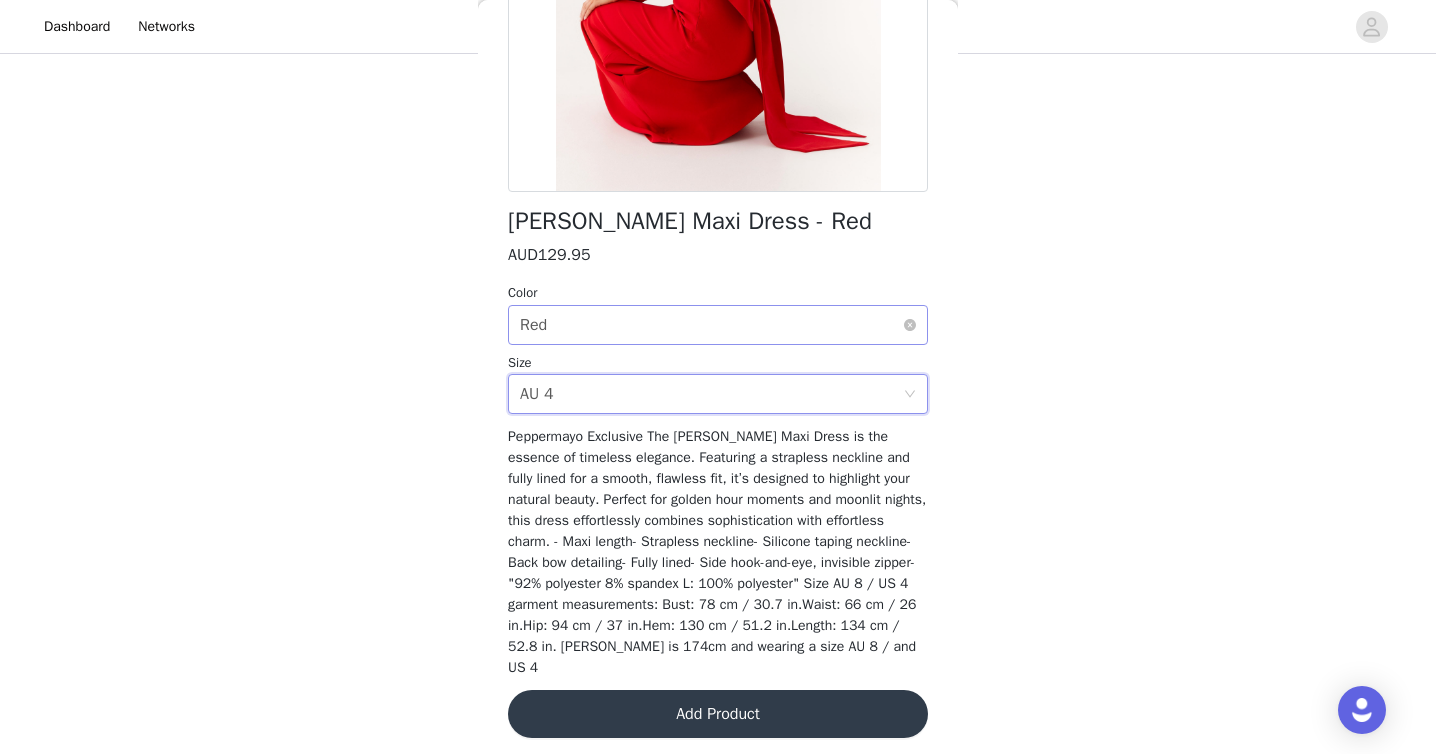 scroll, scrollTop: 366, scrollLeft: 0, axis: vertical 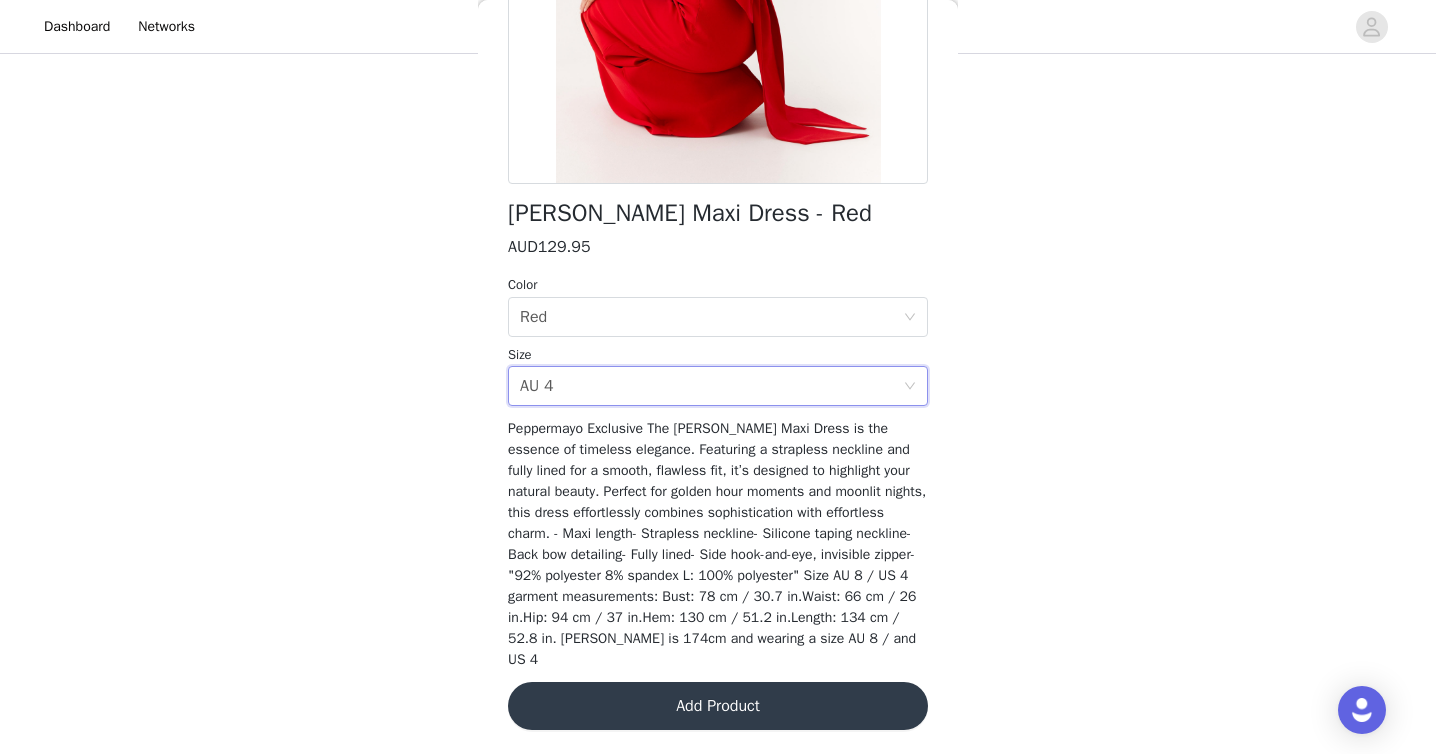 click on "Add Product" at bounding box center (718, 706) 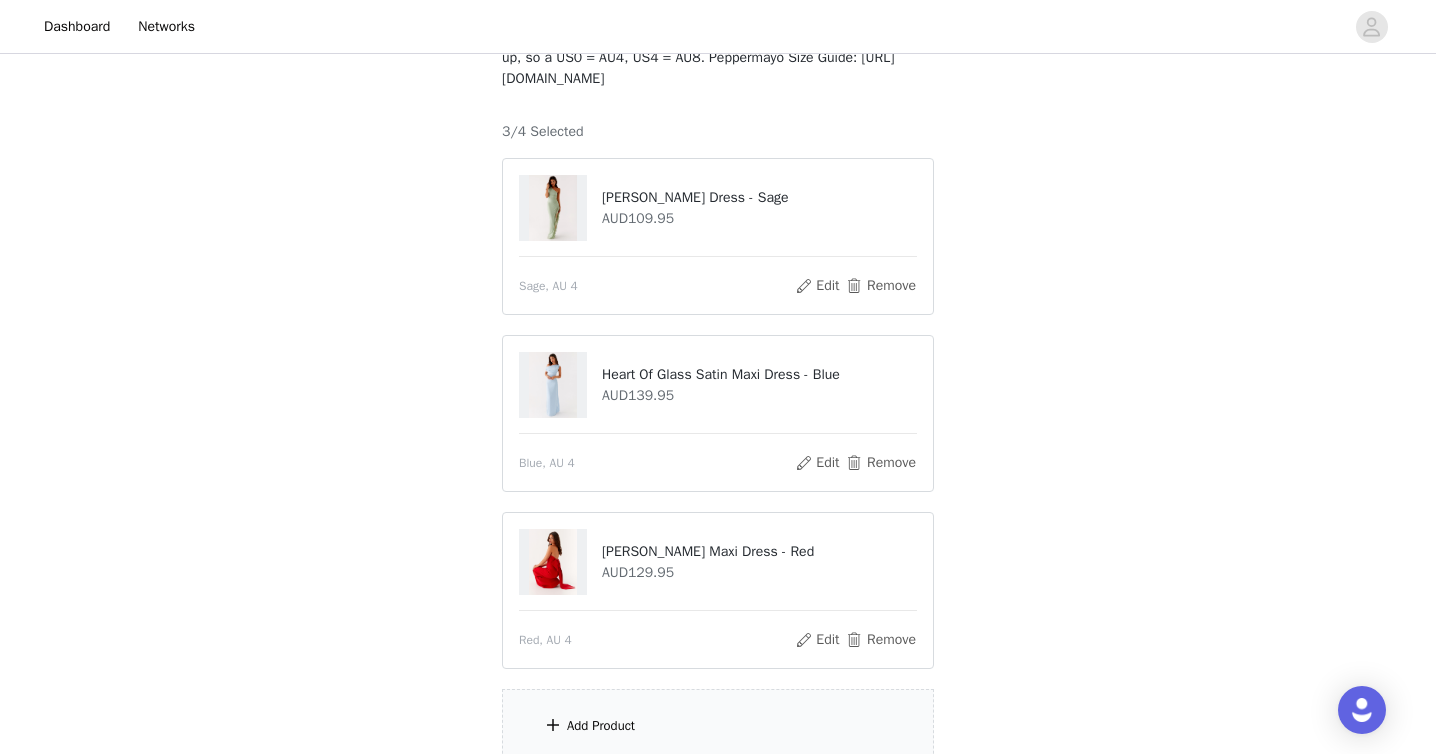 click on "Add Product" at bounding box center [718, 726] 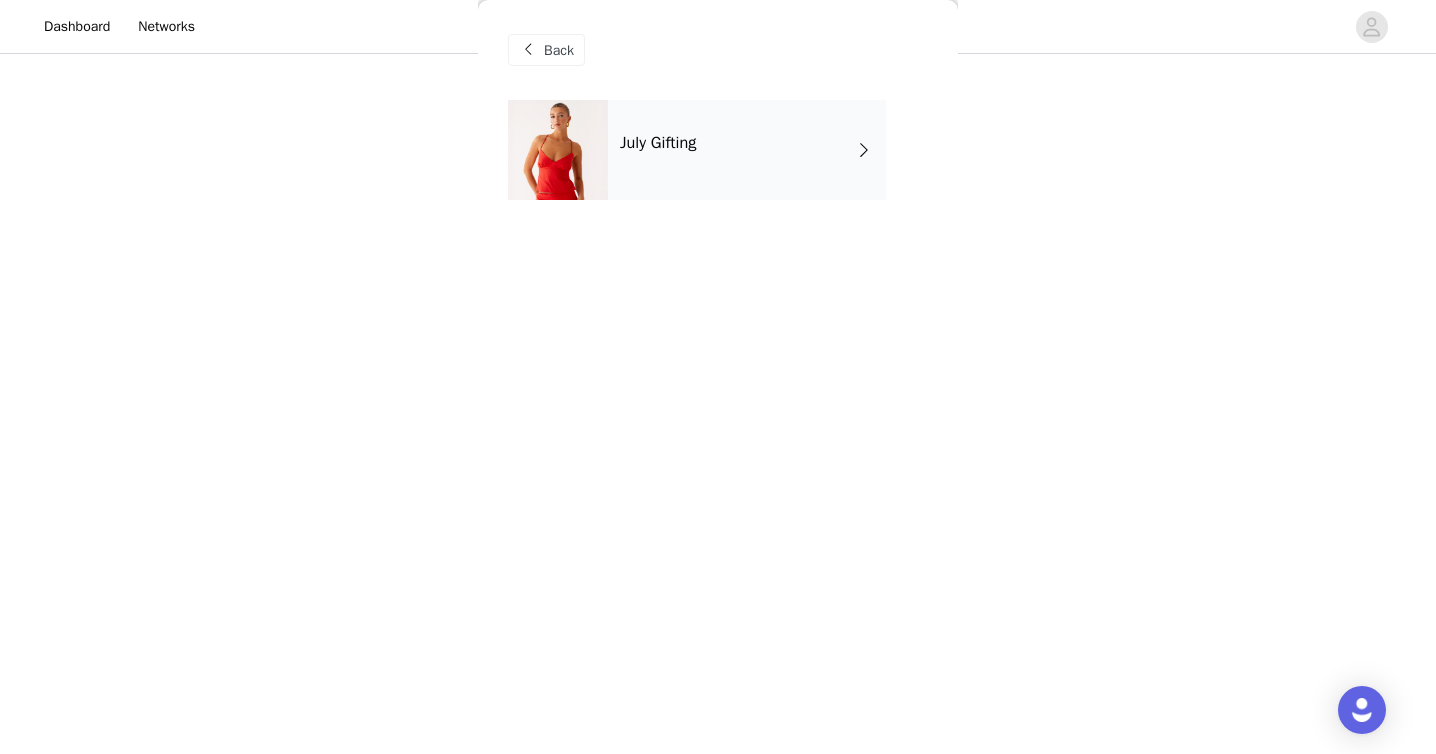 click on "July Gifting" at bounding box center [747, 150] 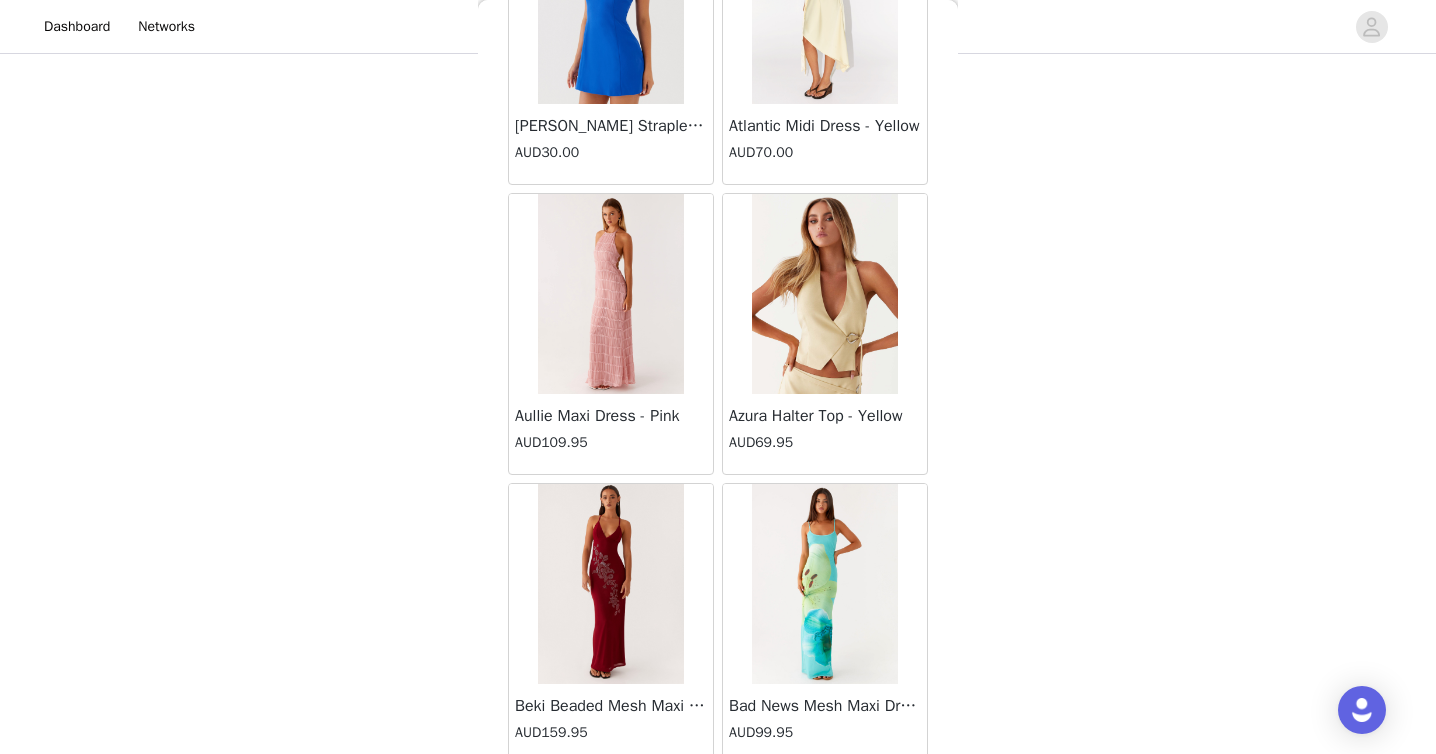 scroll, scrollTop: 2306, scrollLeft: 0, axis: vertical 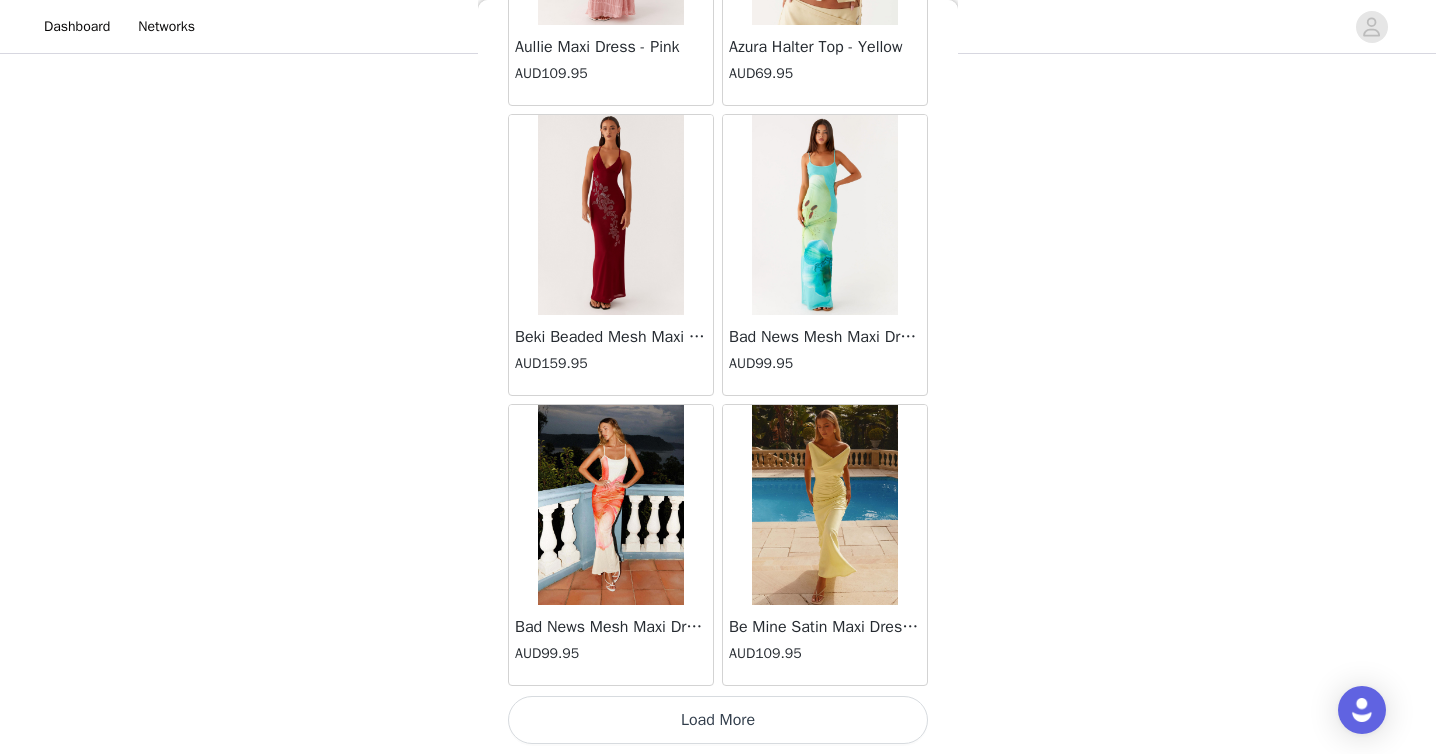 click on "Load More" at bounding box center [718, 720] 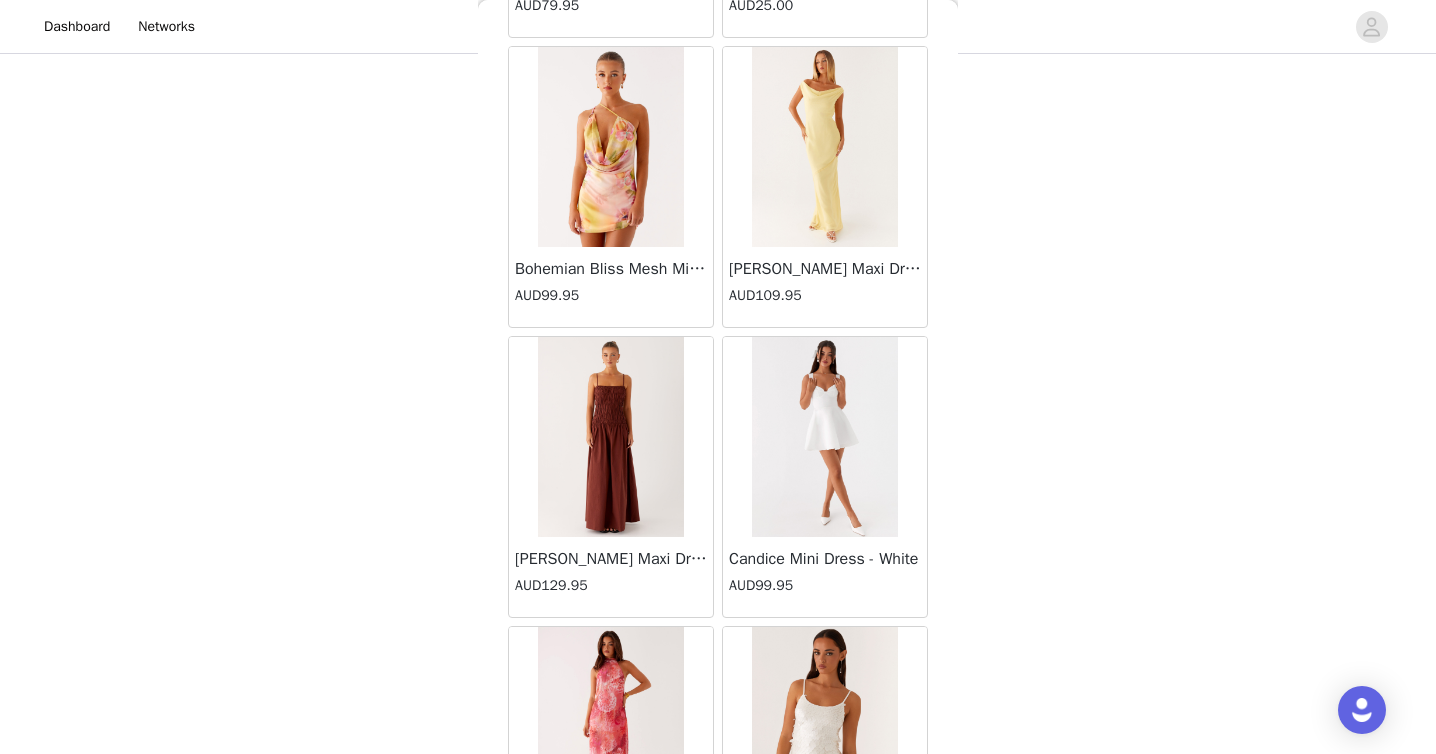 scroll, scrollTop: 5206, scrollLeft: 0, axis: vertical 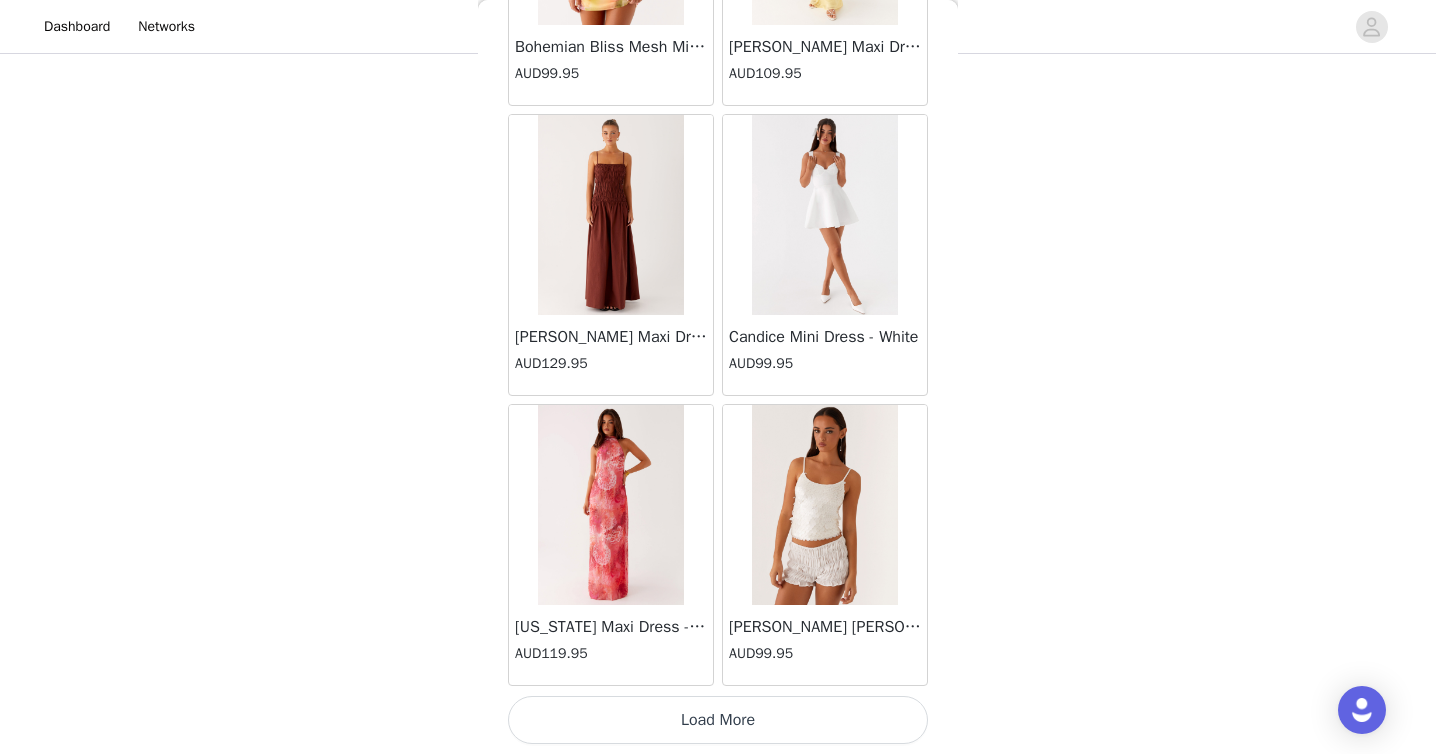 click on "Load More" at bounding box center [718, 720] 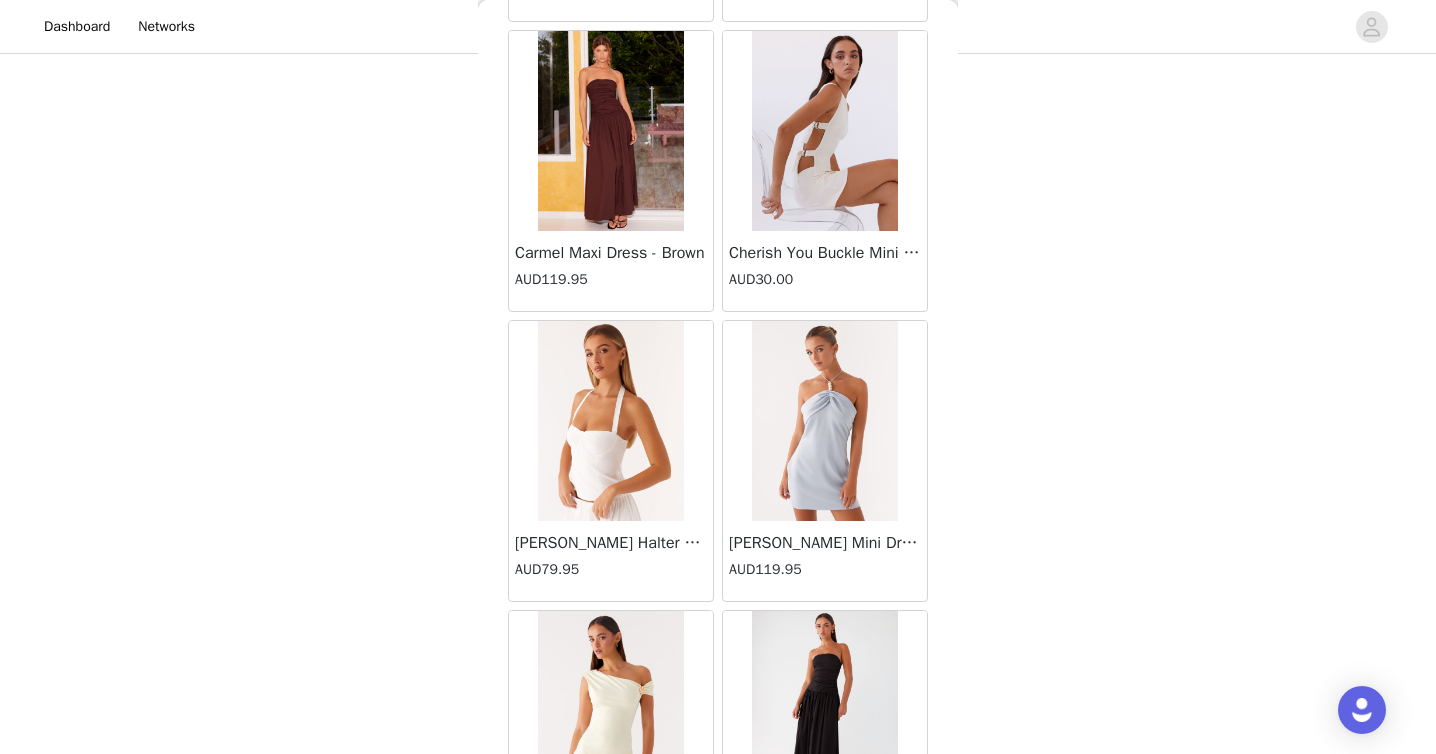 scroll, scrollTop: 8106, scrollLeft: 0, axis: vertical 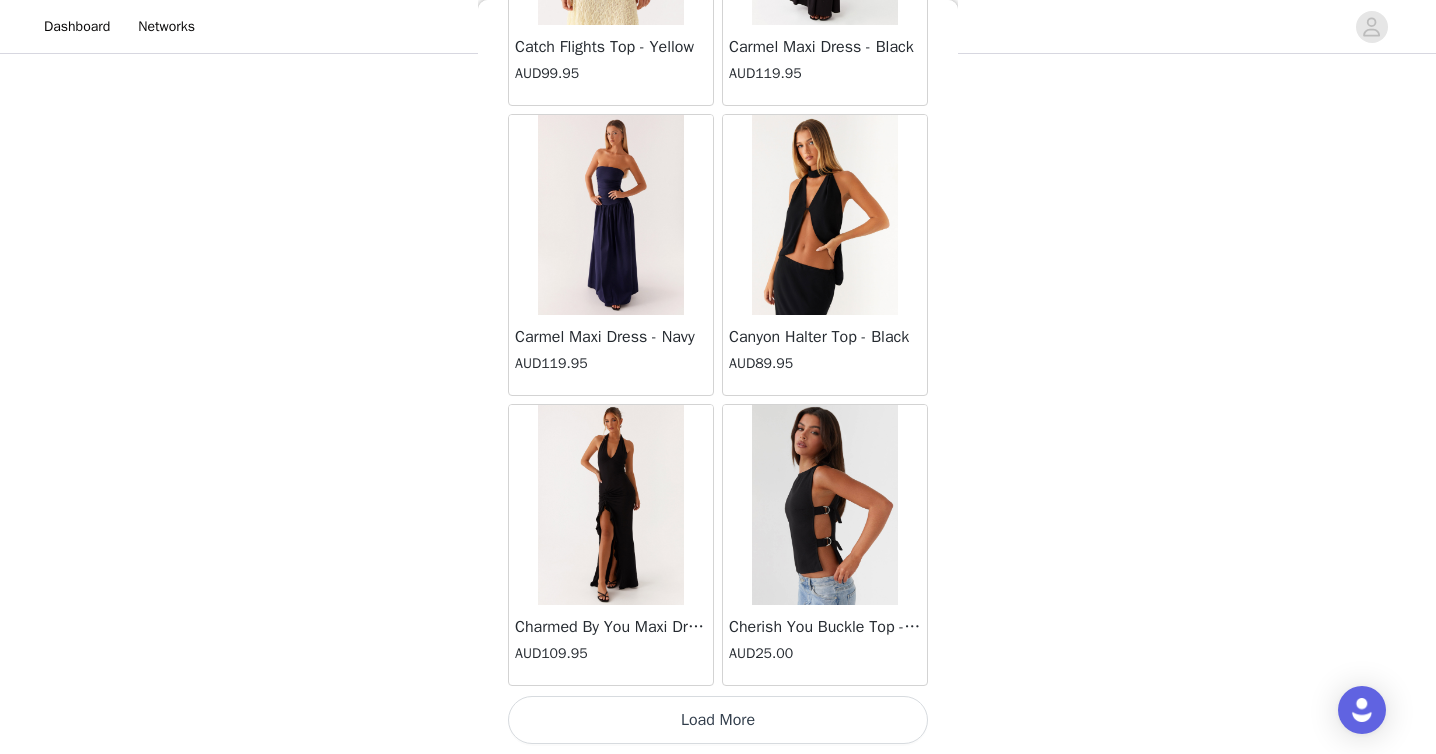 click on "Load More" at bounding box center (718, 720) 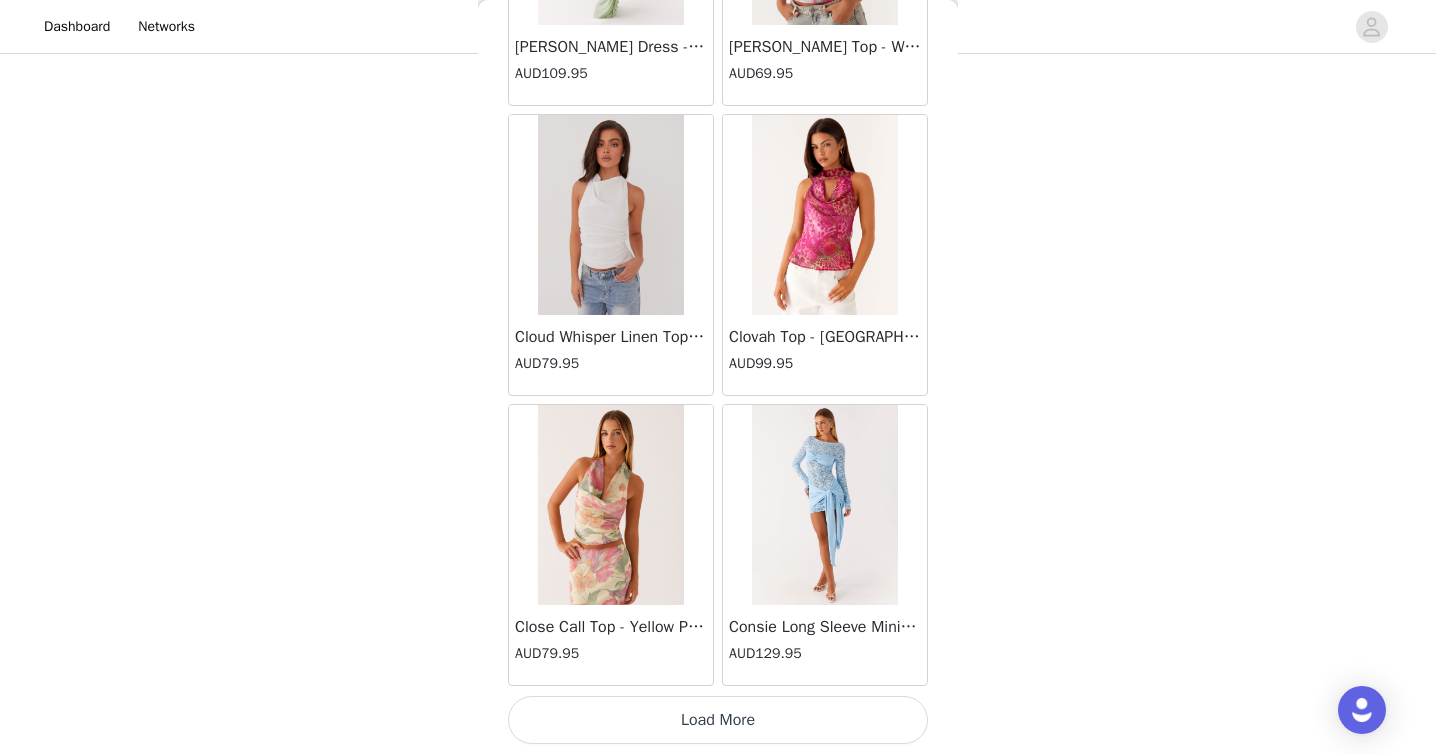click on "Load More" at bounding box center (718, 720) 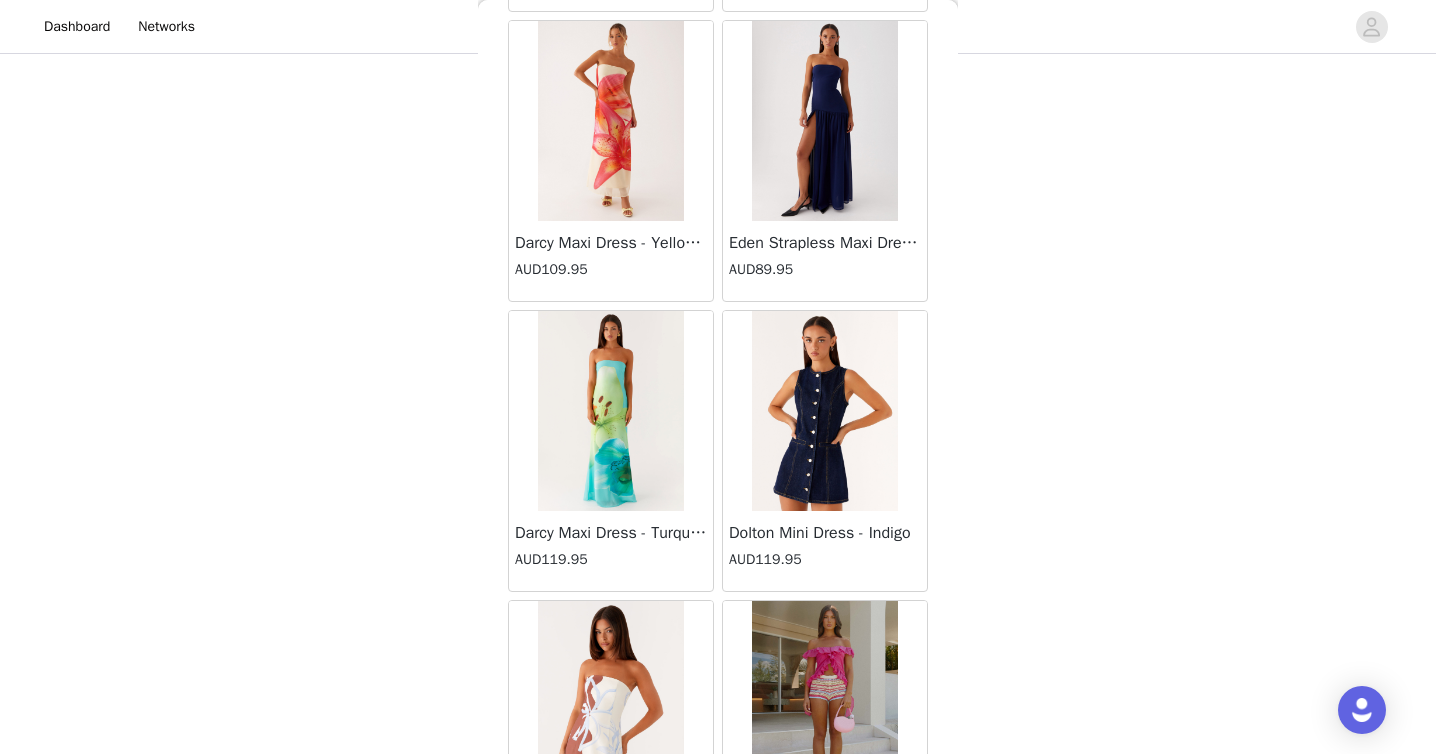 scroll, scrollTop: 13906, scrollLeft: 0, axis: vertical 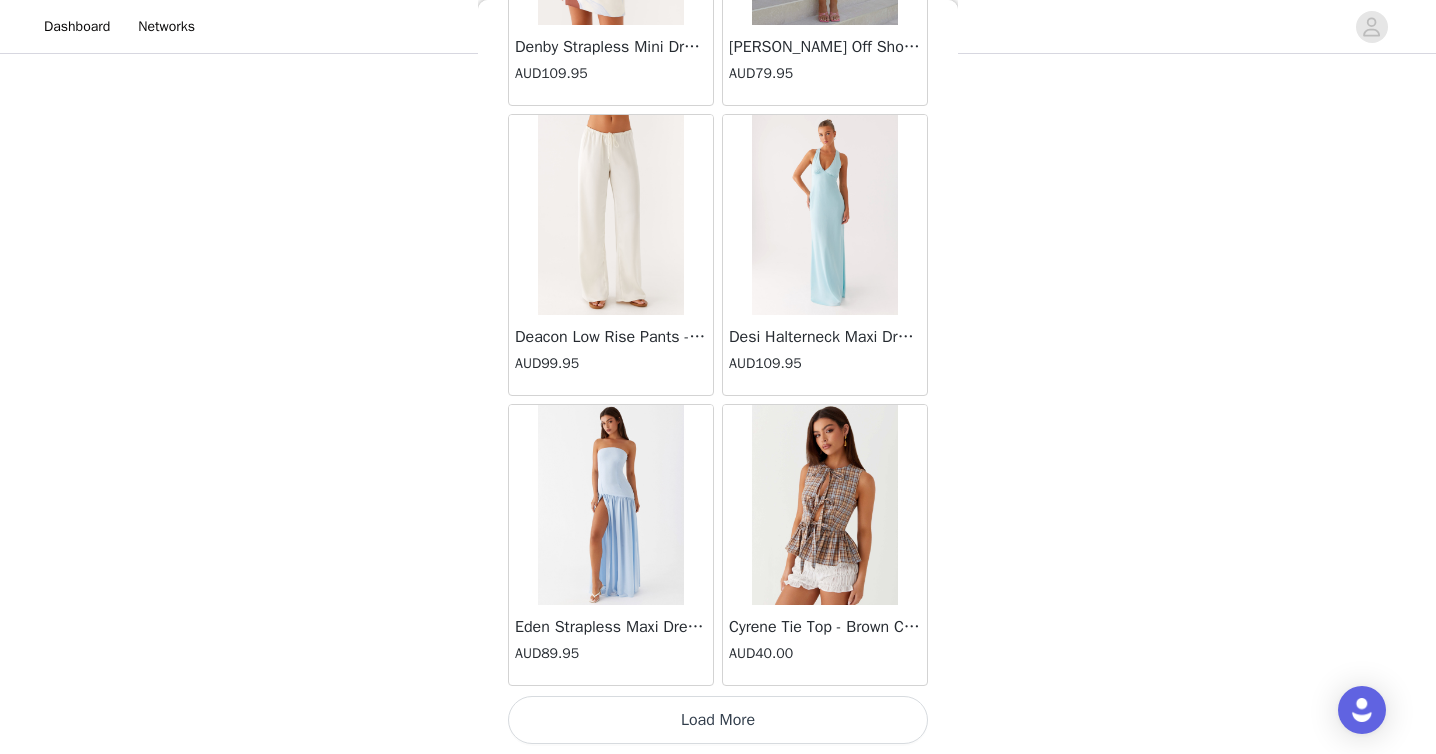 click on "Load More" at bounding box center [718, 720] 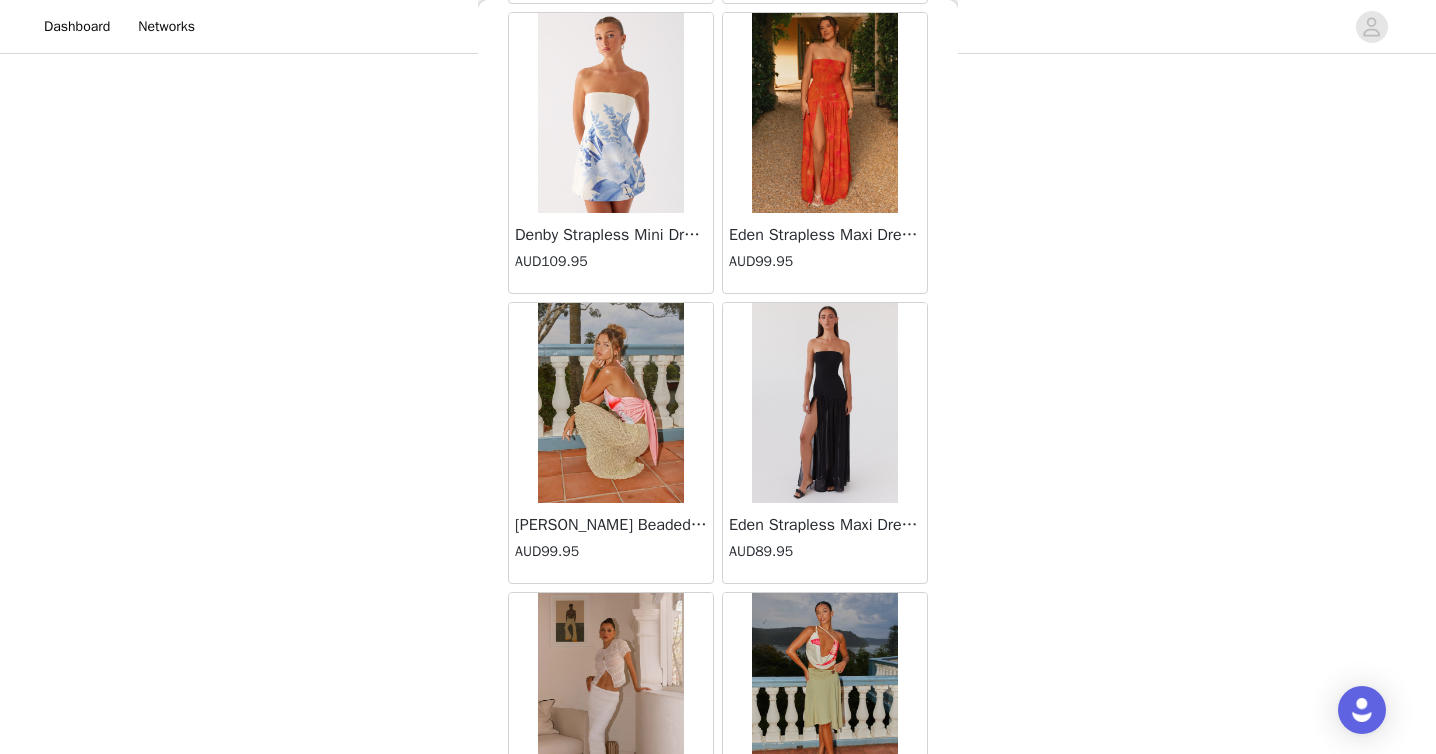 scroll, scrollTop: 16806, scrollLeft: 0, axis: vertical 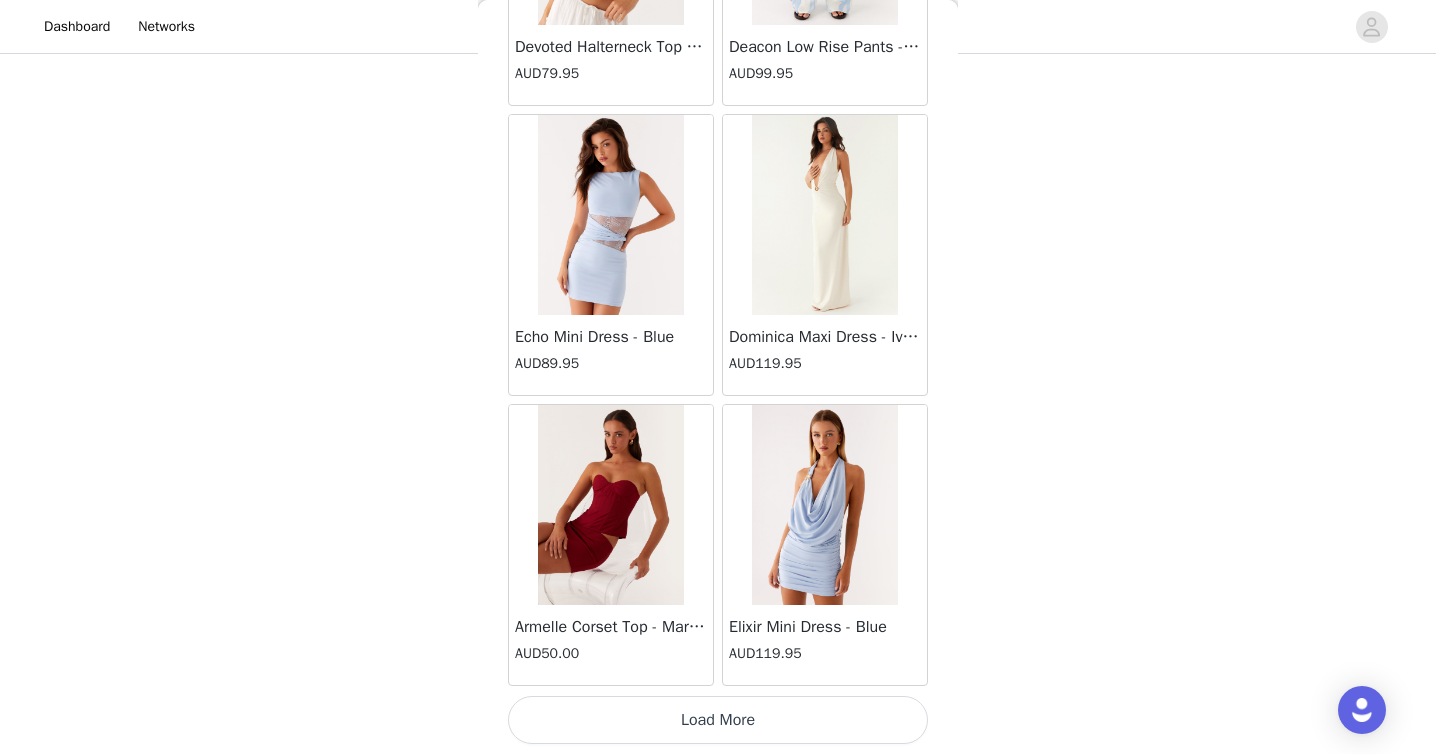click on "Load More" at bounding box center (718, 720) 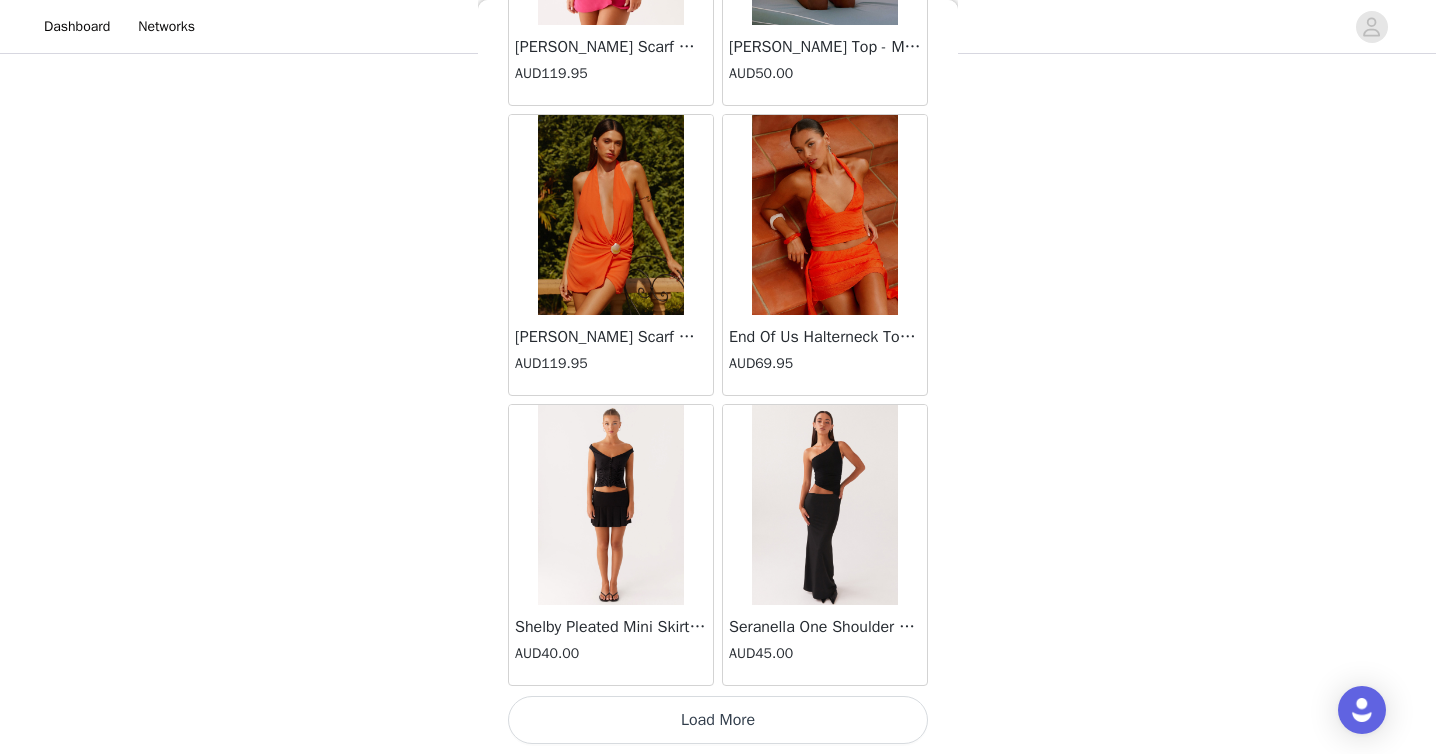 click on "Load More" at bounding box center [718, 720] 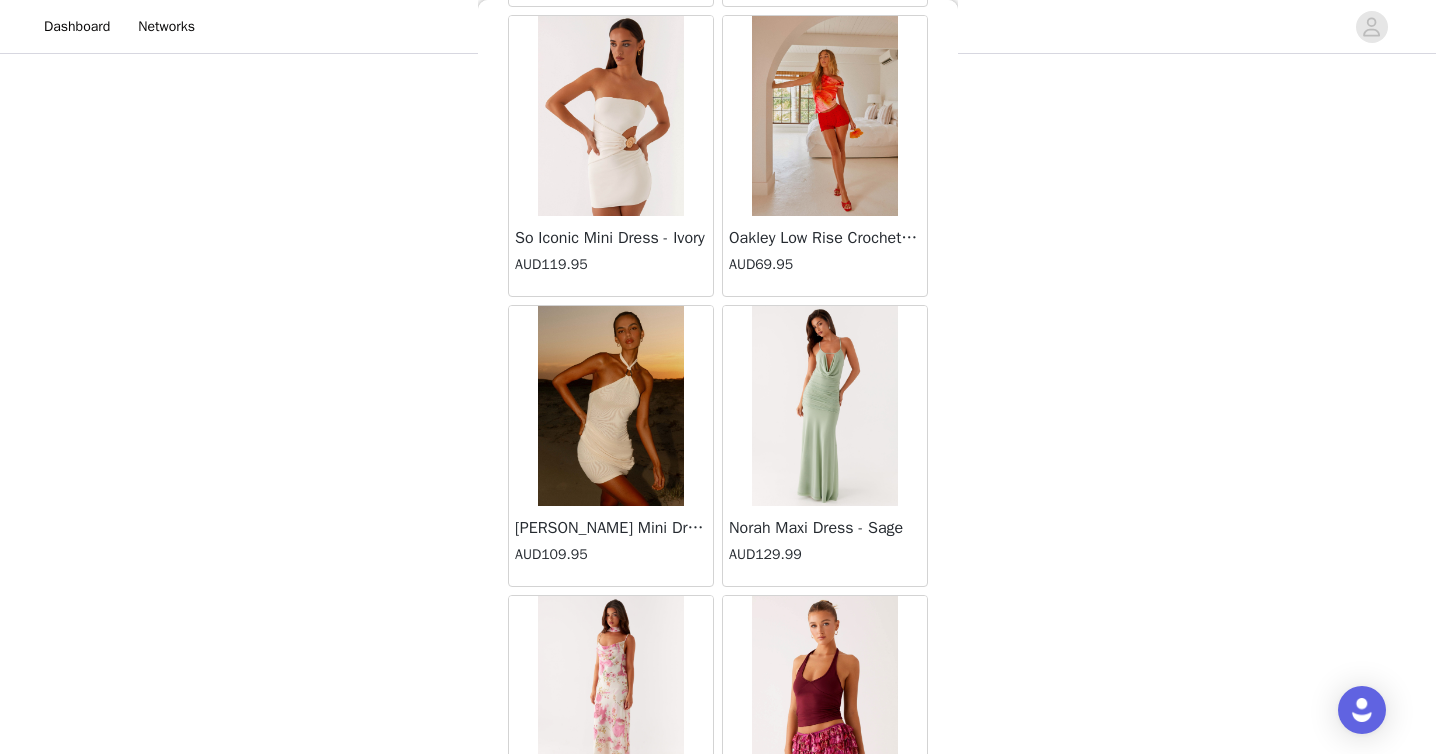 scroll, scrollTop: 22606, scrollLeft: 0, axis: vertical 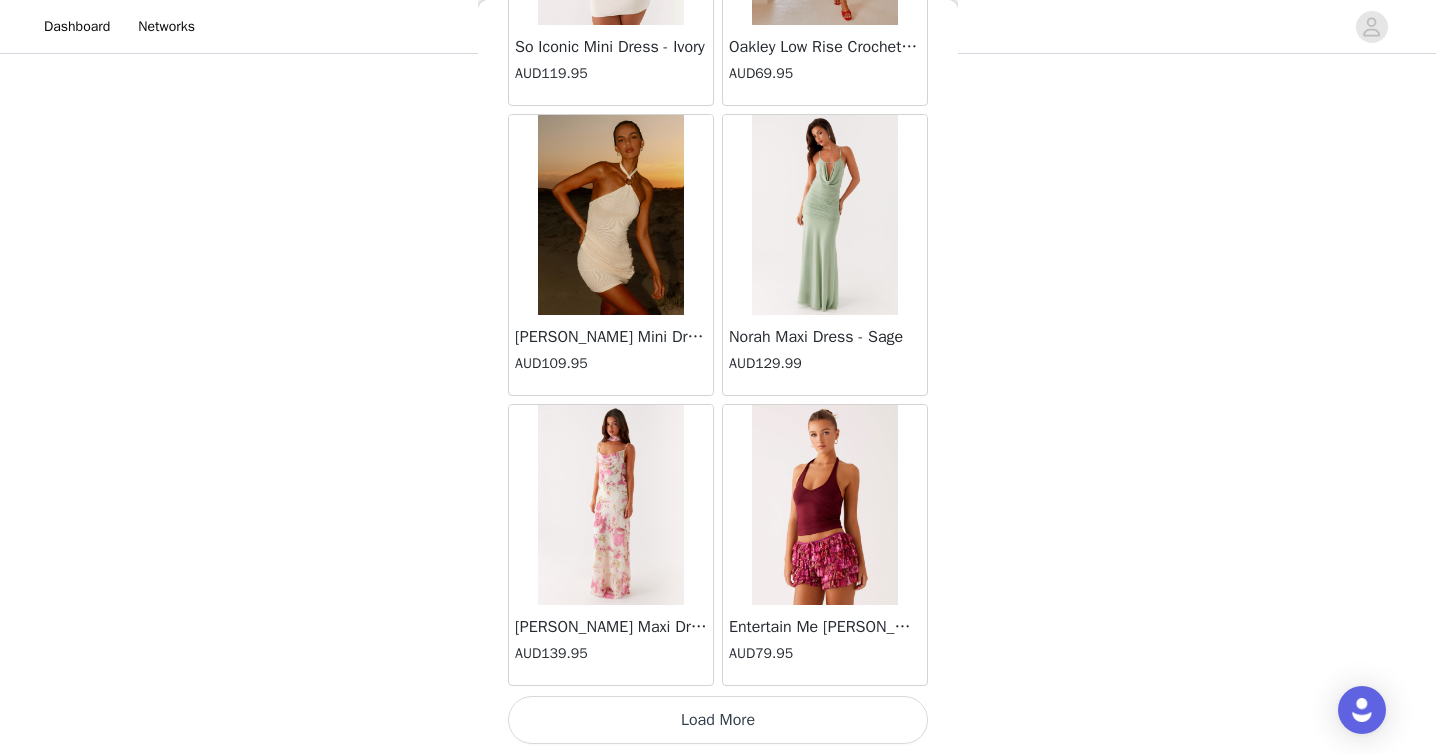 click on "Load More" at bounding box center [718, 720] 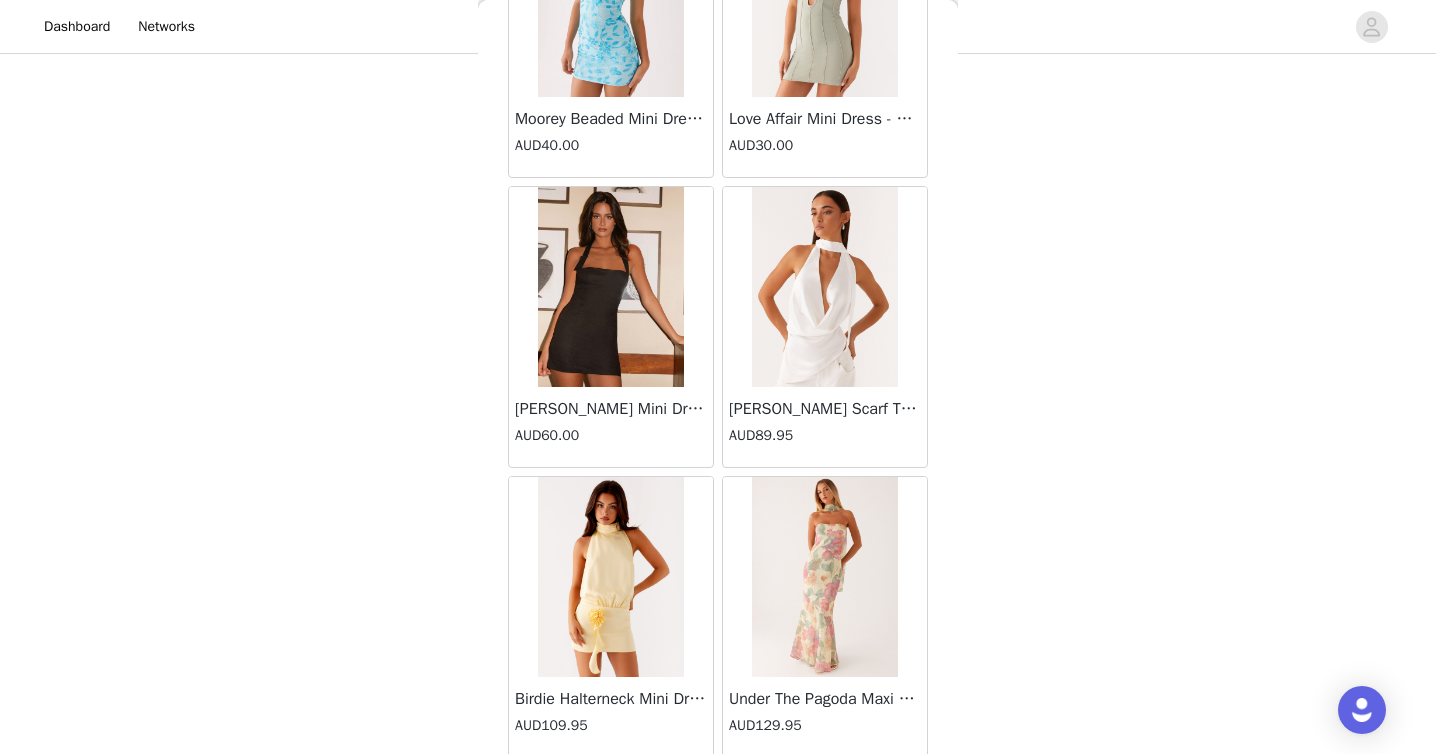 scroll, scrollTop: 25506, scrollLeft: 0, axis: vertical 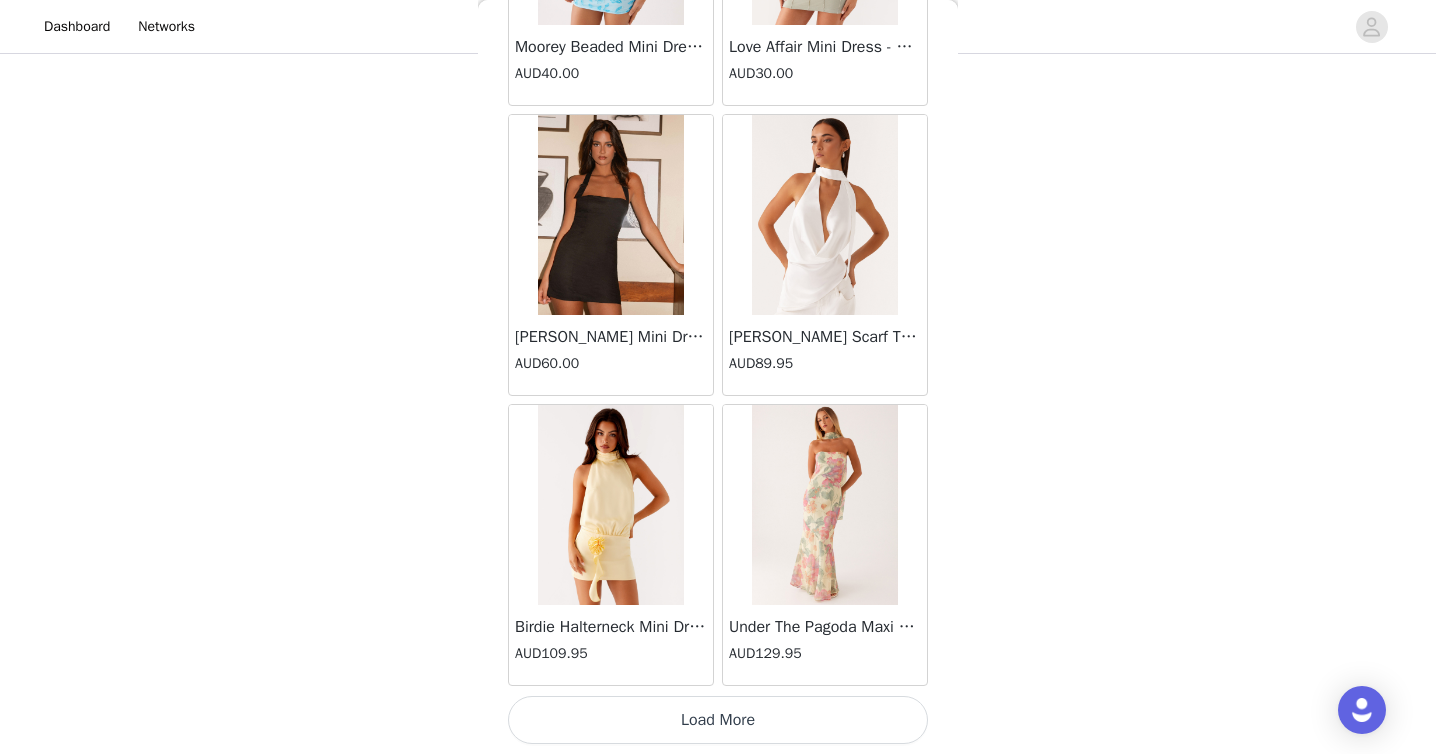 click on "Load More" at bounding box center (718, 720) 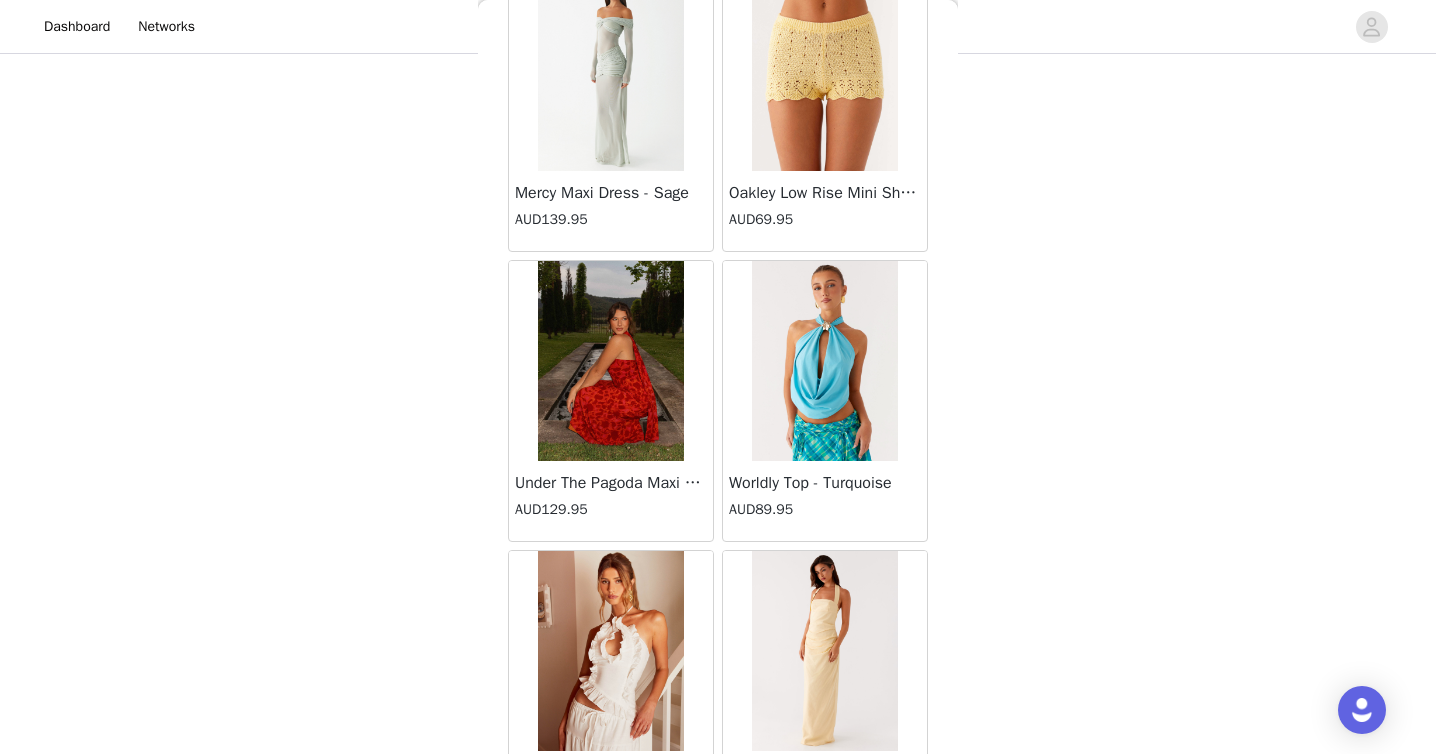 scroll, scrollTop: 28406, scrollLeft: 0, axis: vertical 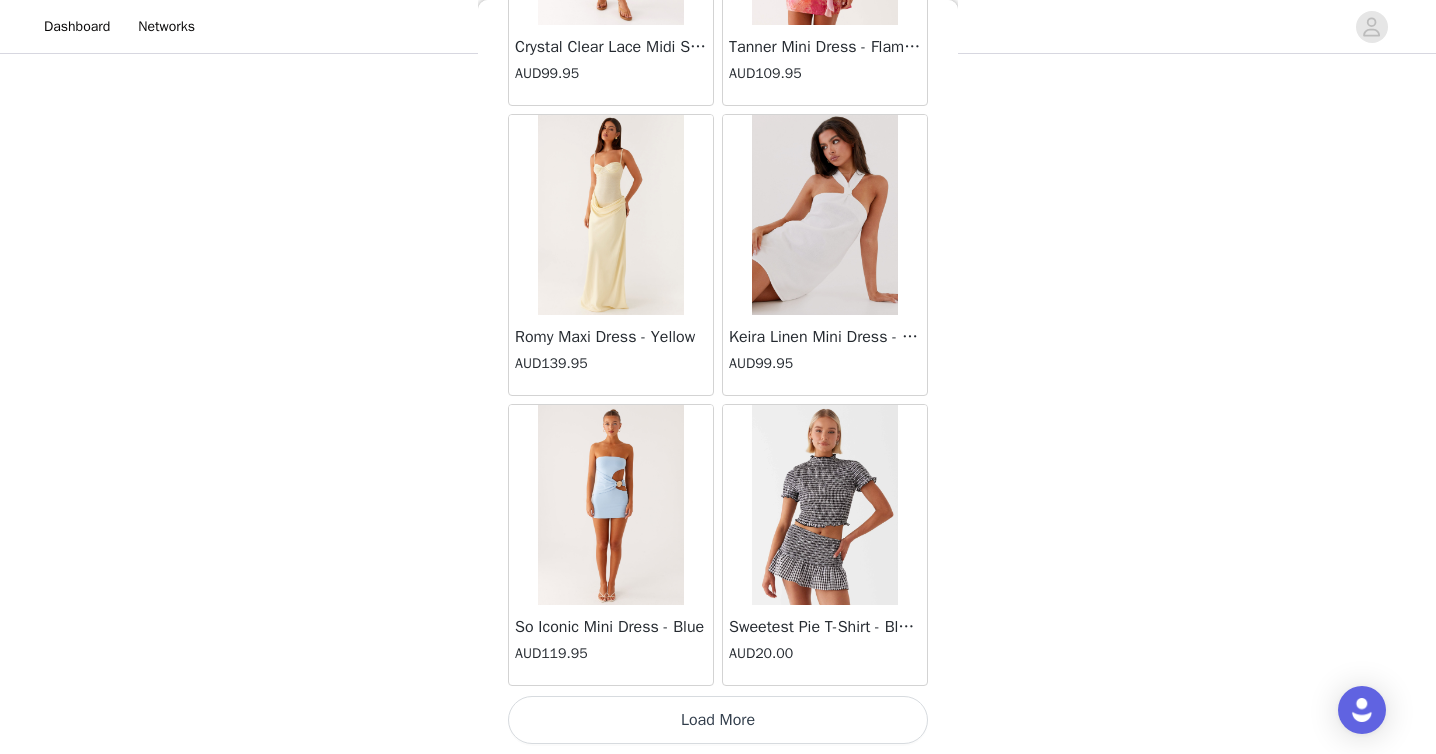 click on "Load More" at bounding box center [718, 720] 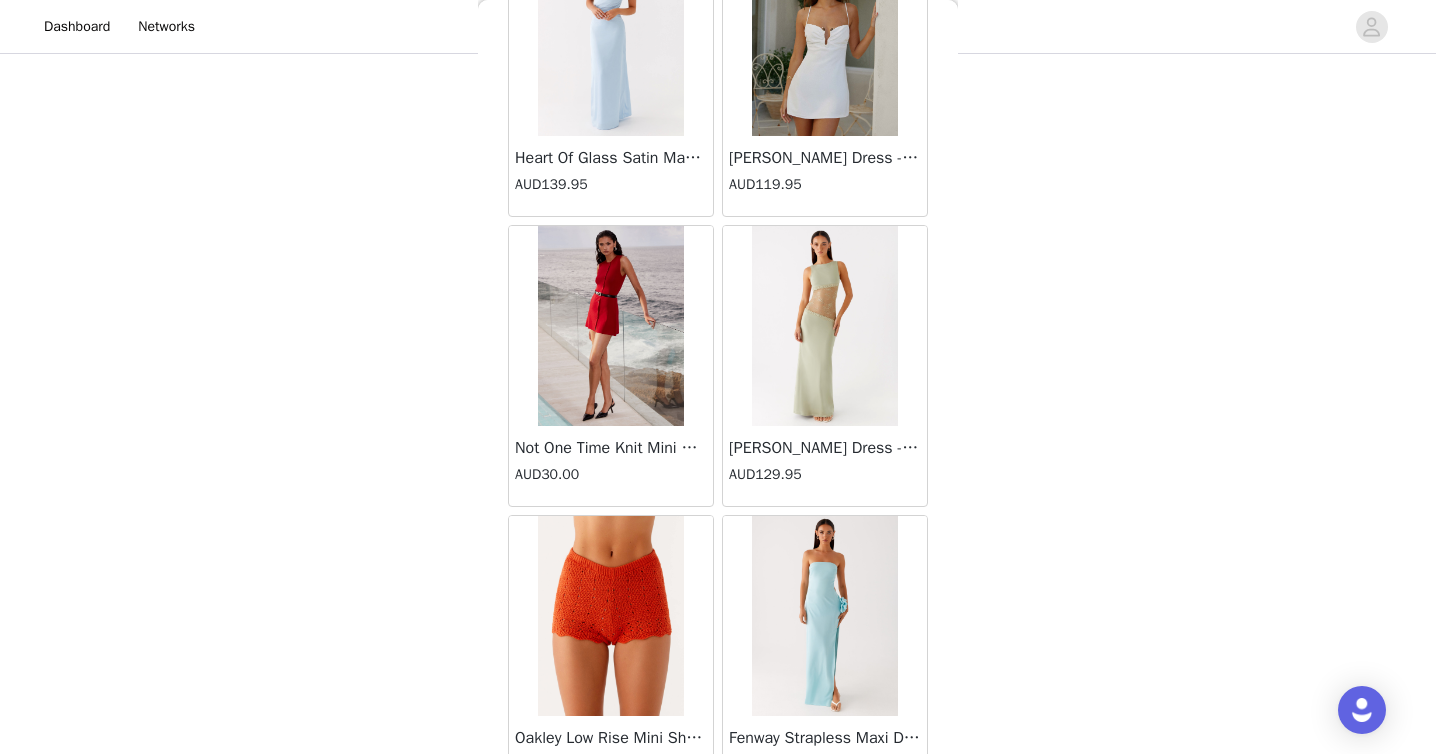 scroll, scrollTop: 31306, scrollLeft: 0, axis: vertical 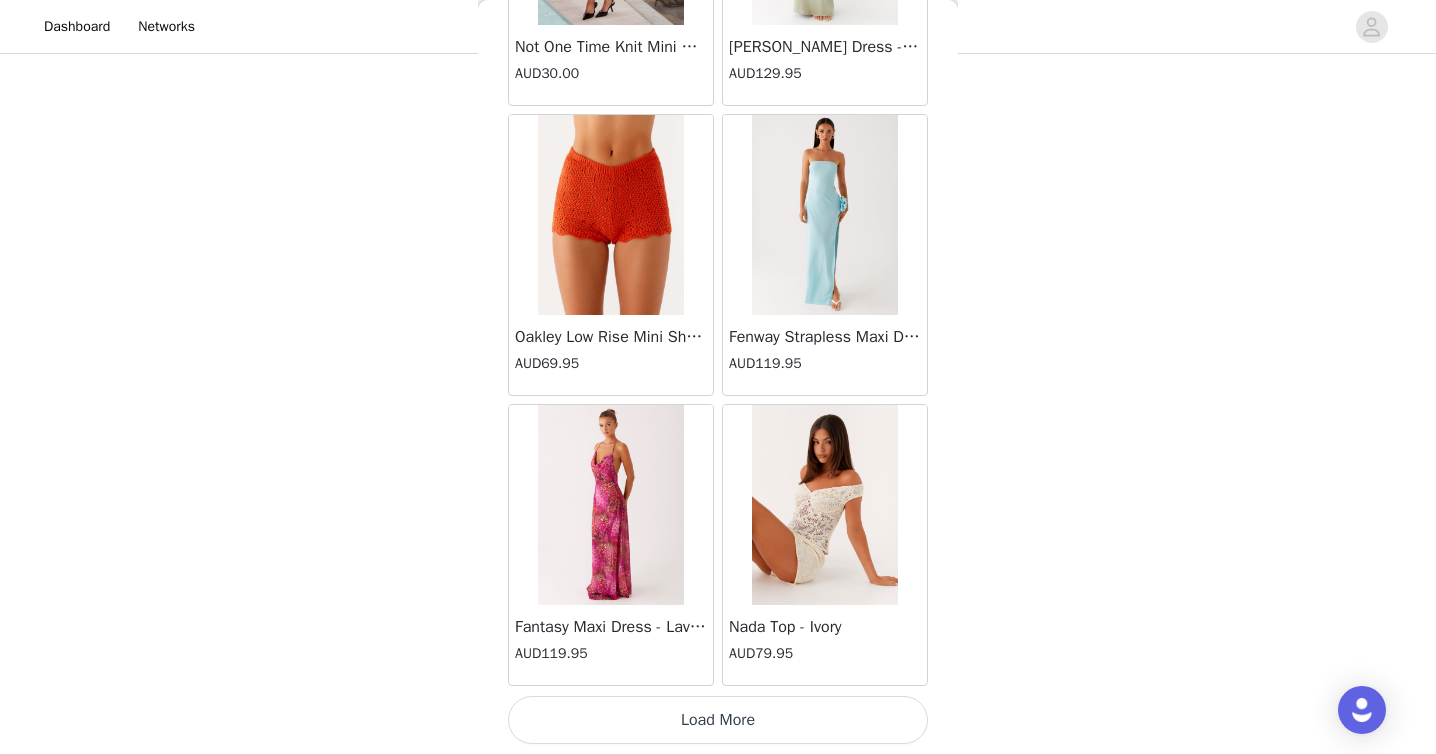 click on "Load More" at bounding box center (718, 720) 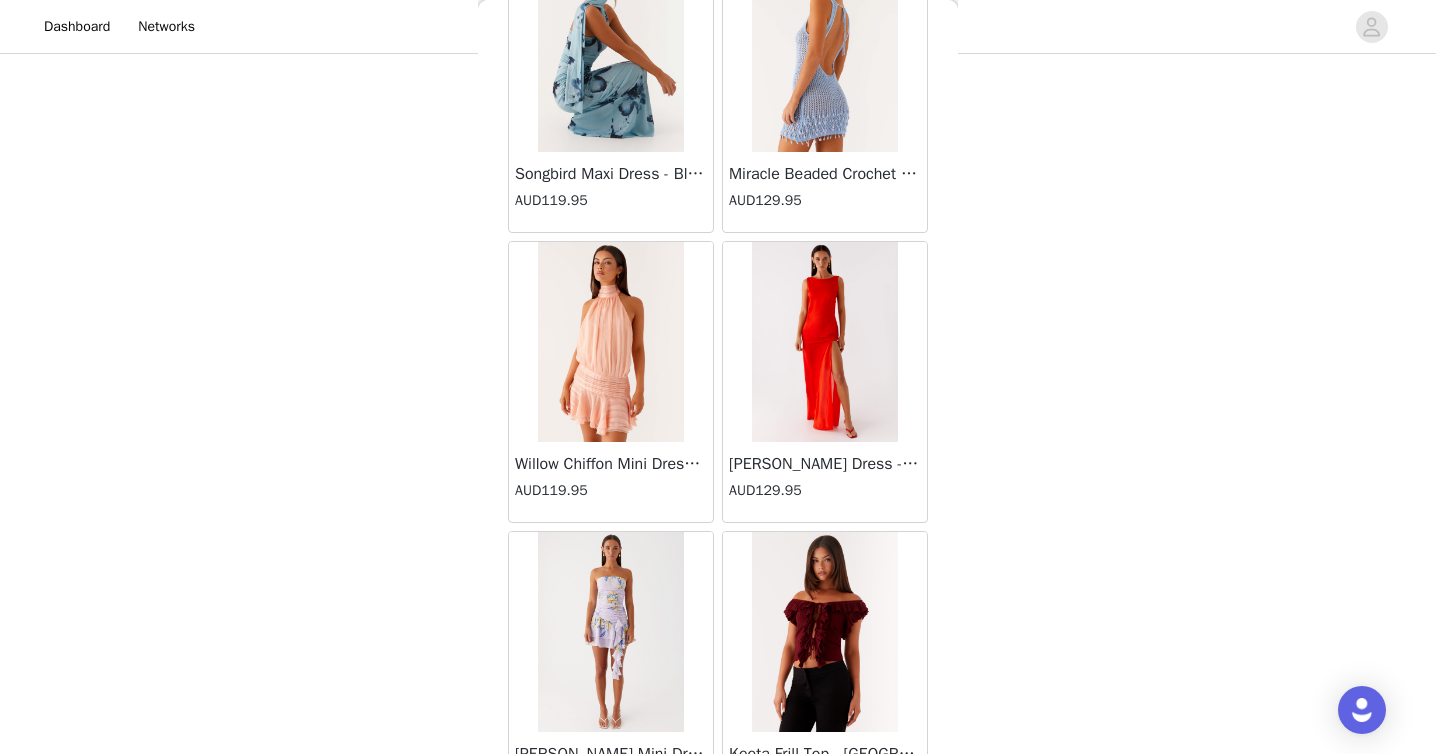 scroll, scrollTop: 34206, scrollLeft: 0, axis: vertical 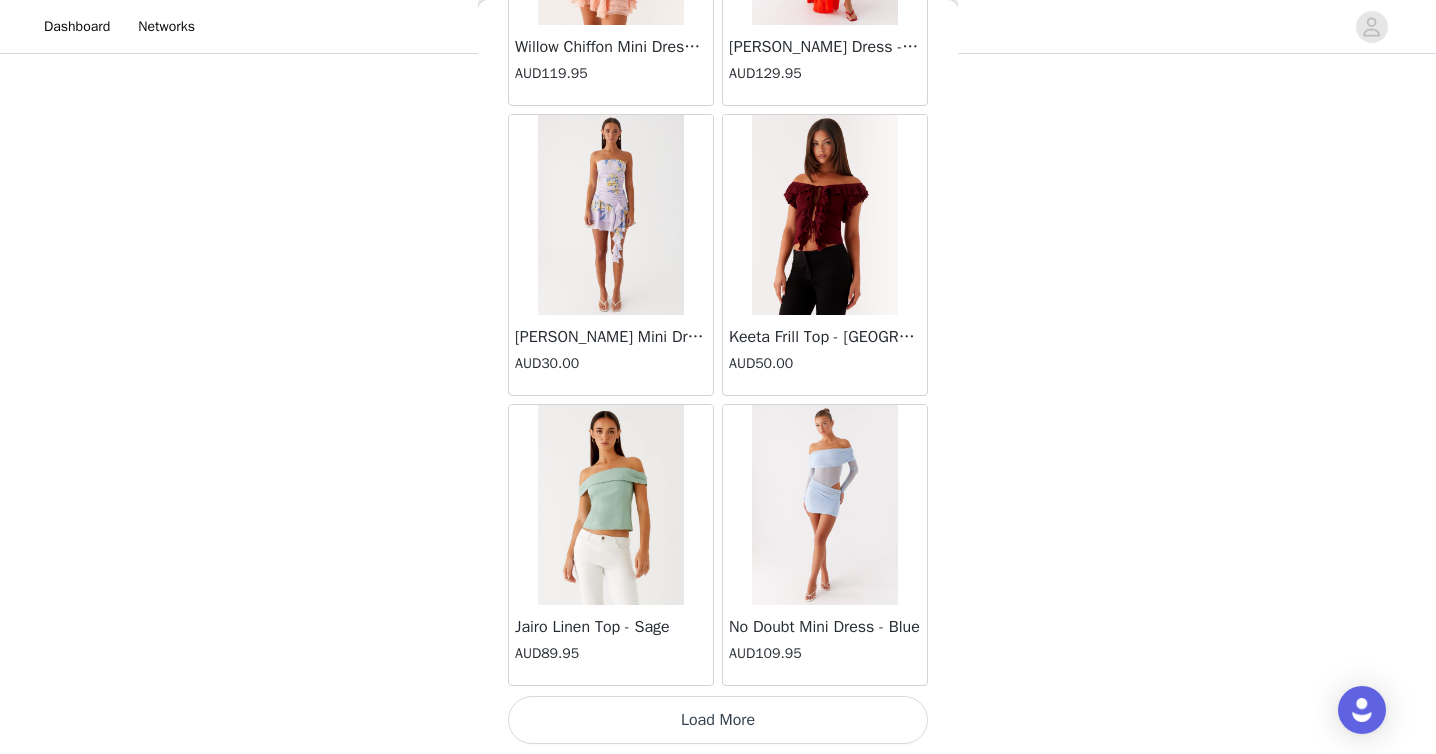 click on "Load More" at bounding box center [718, 720] 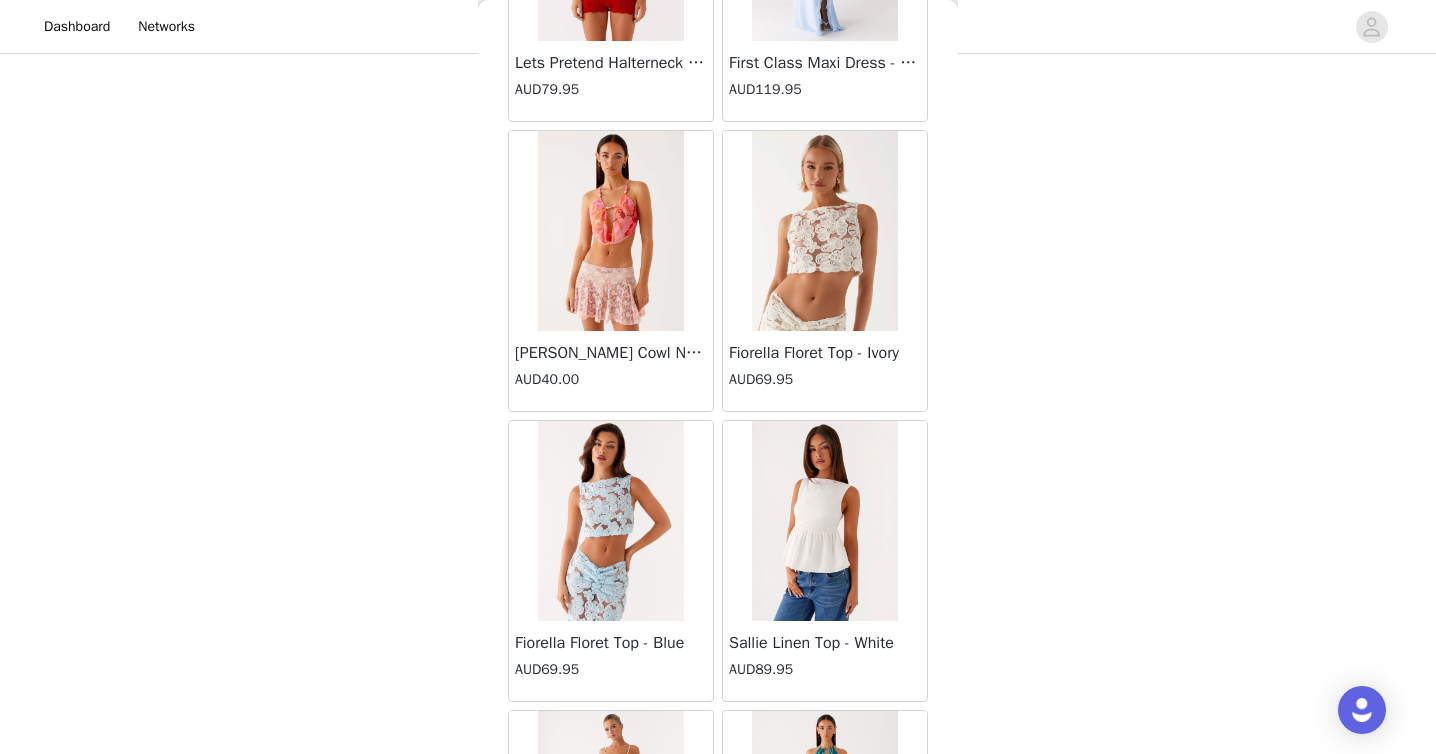 scroll, scrollTop: 37106, scrollLeft: 0, axis: vertical 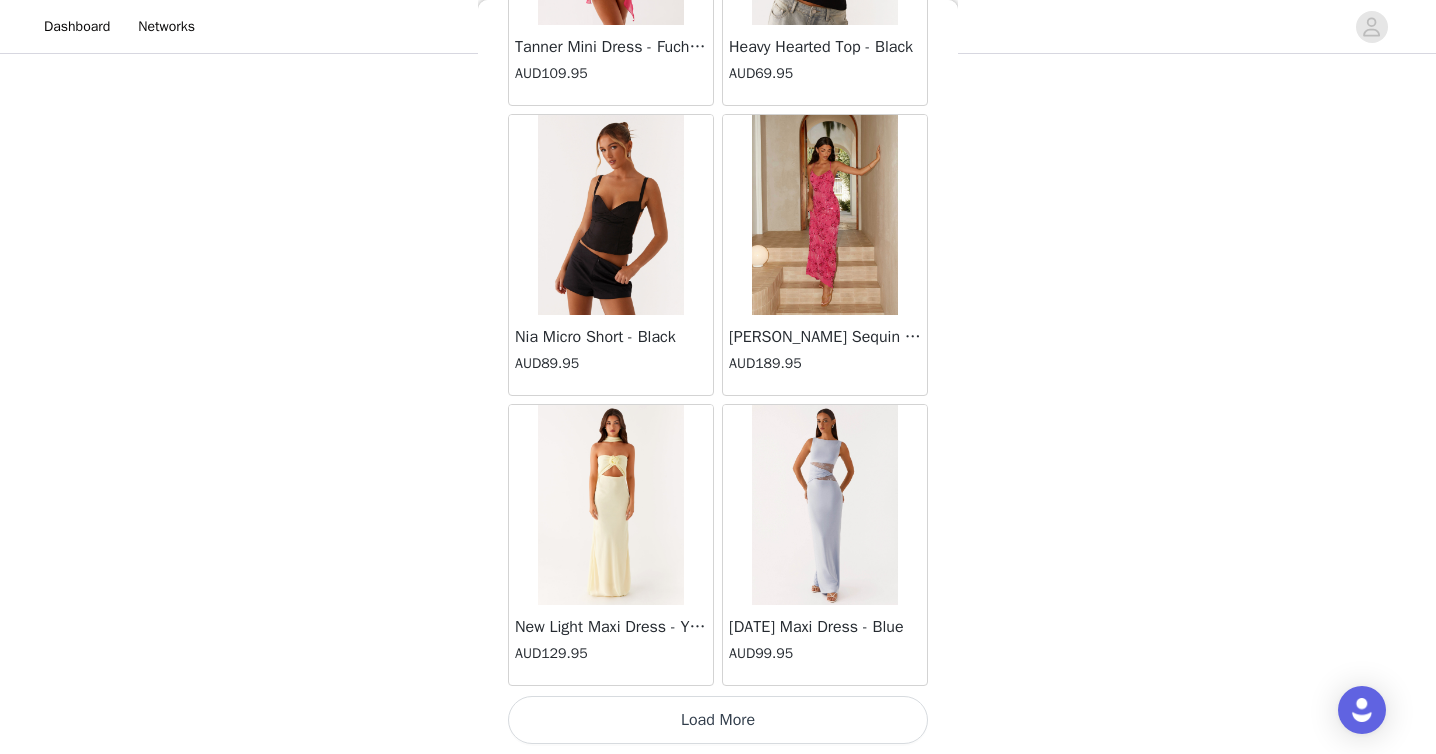 click on "Load More" at bounding box center [718, 720] 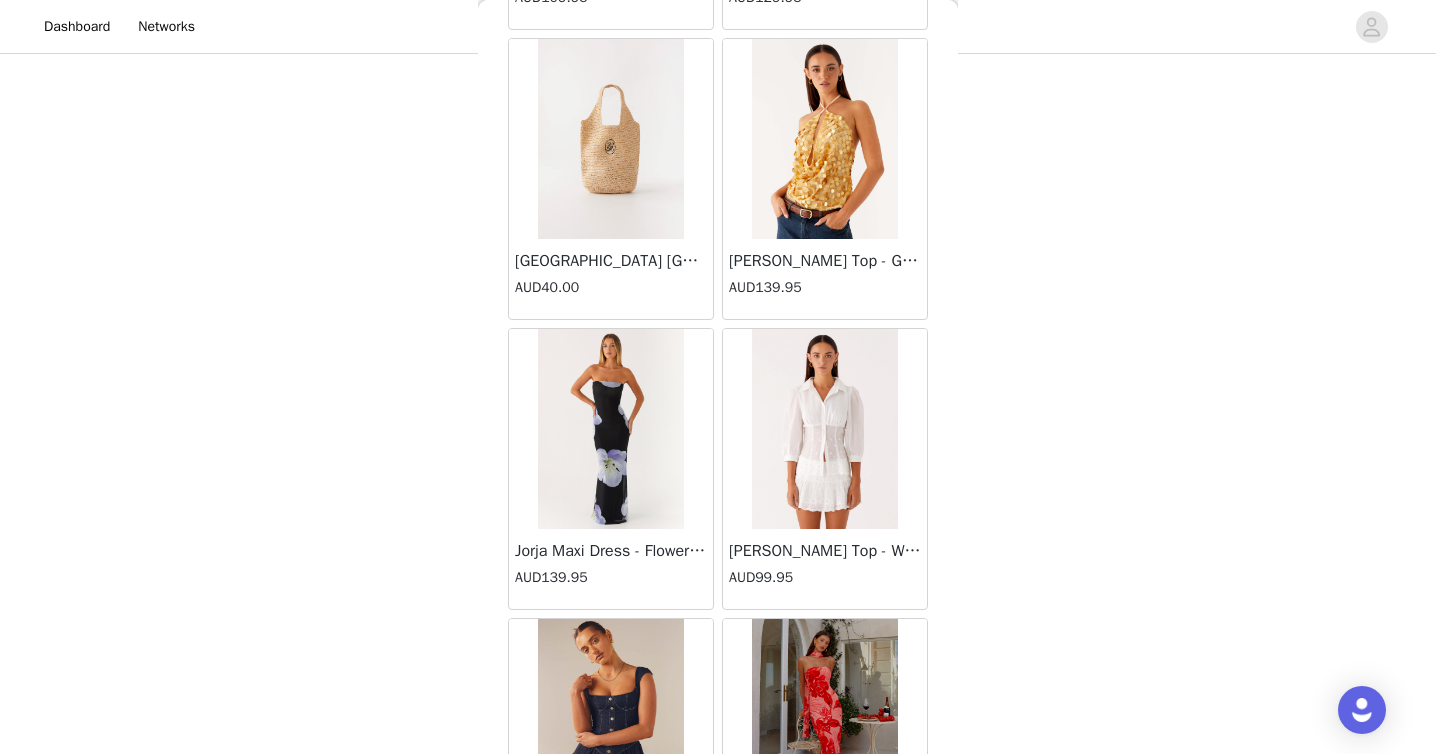 scroll, scrollTop: 40006, scrollLeft: 0, axis: vertical 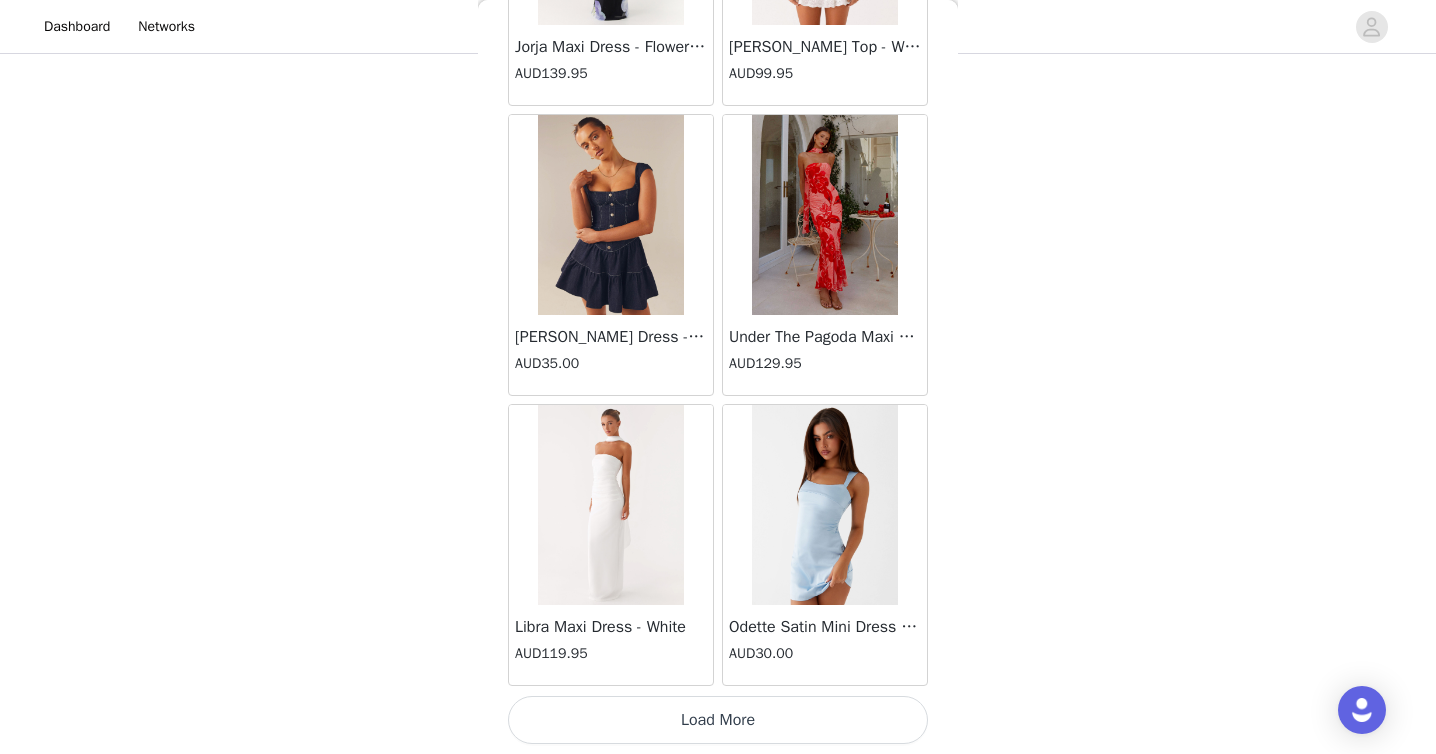 click on "Load More" at bounding box center [718, 720] 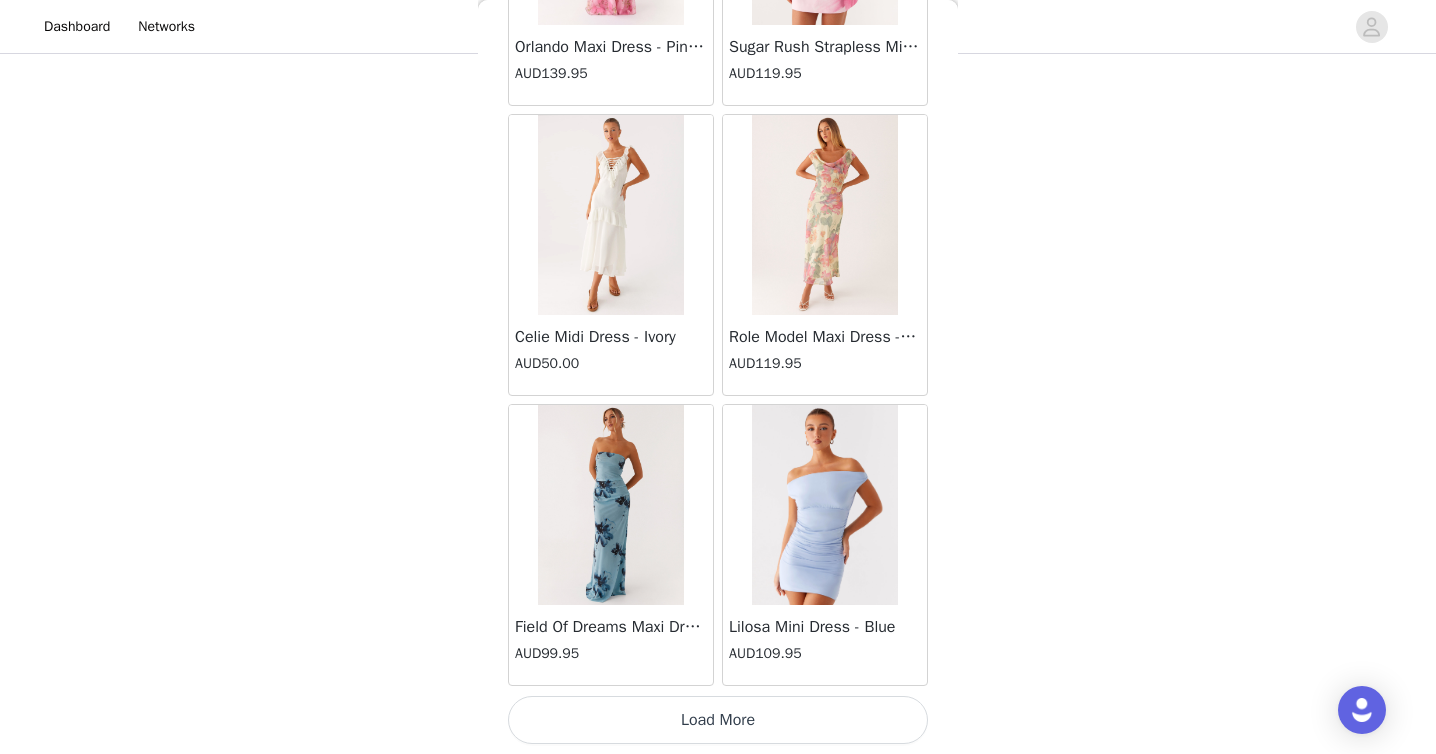 scroll, scrollTop: 42871, scrollLeft: 0, axis: vertical 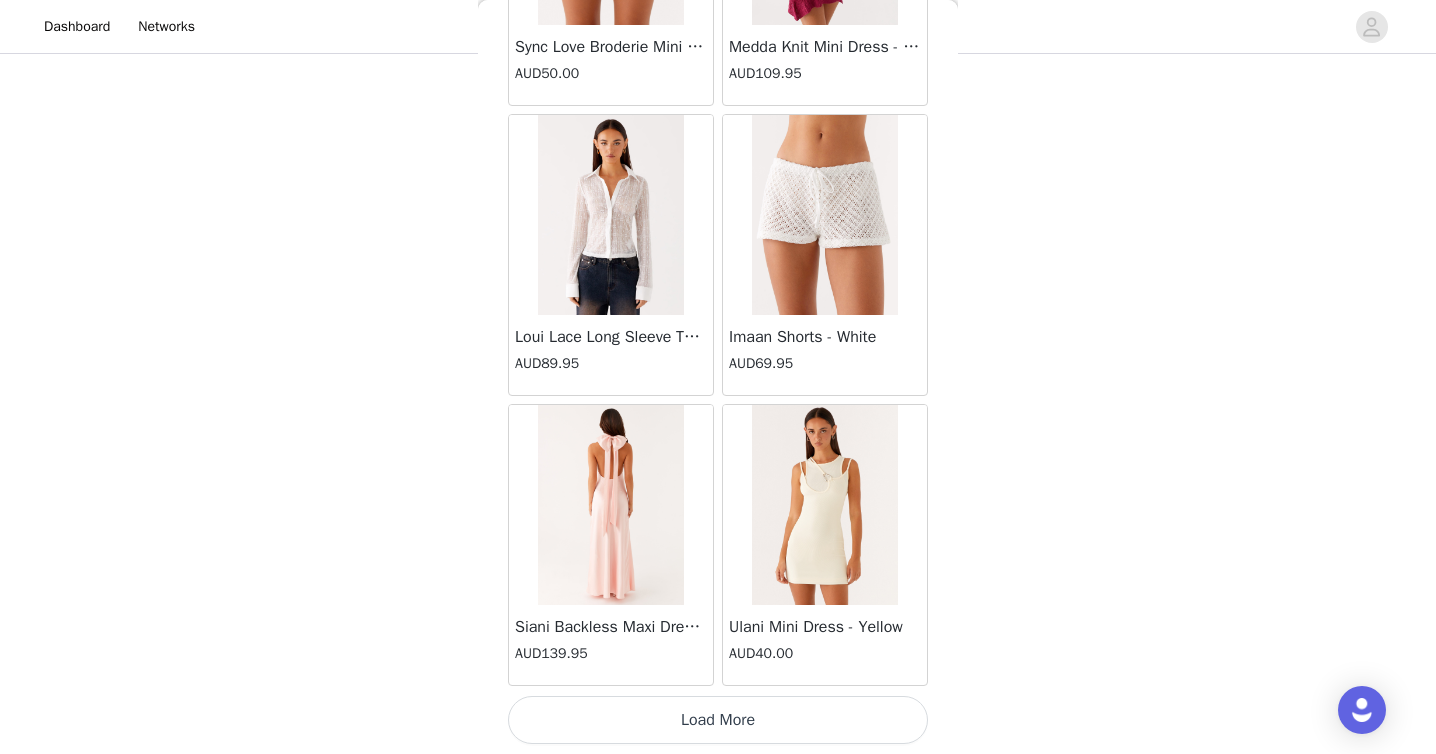 click on "Load More" at bounding box center (718, 720) 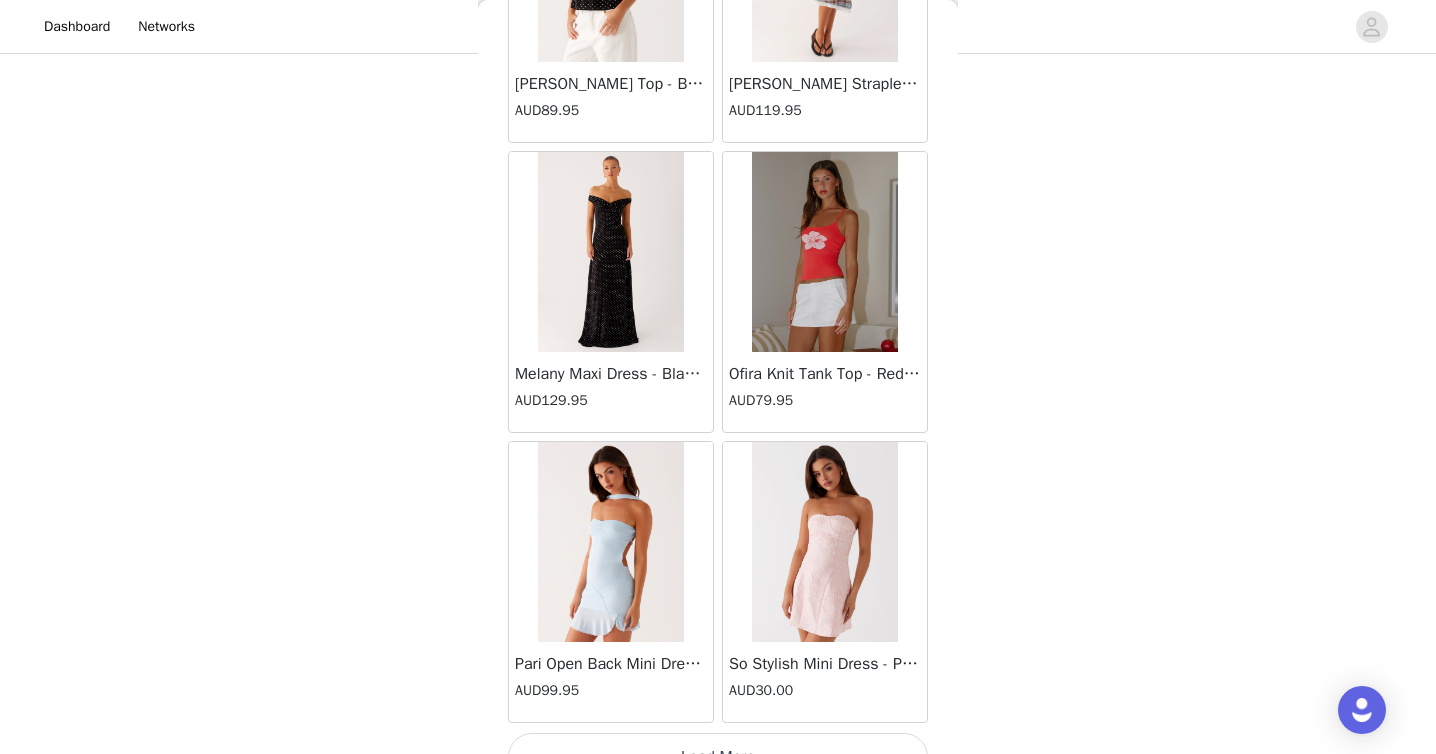 scroll, scrollTop: 48706, scrollLeft: 0, axis: vertical 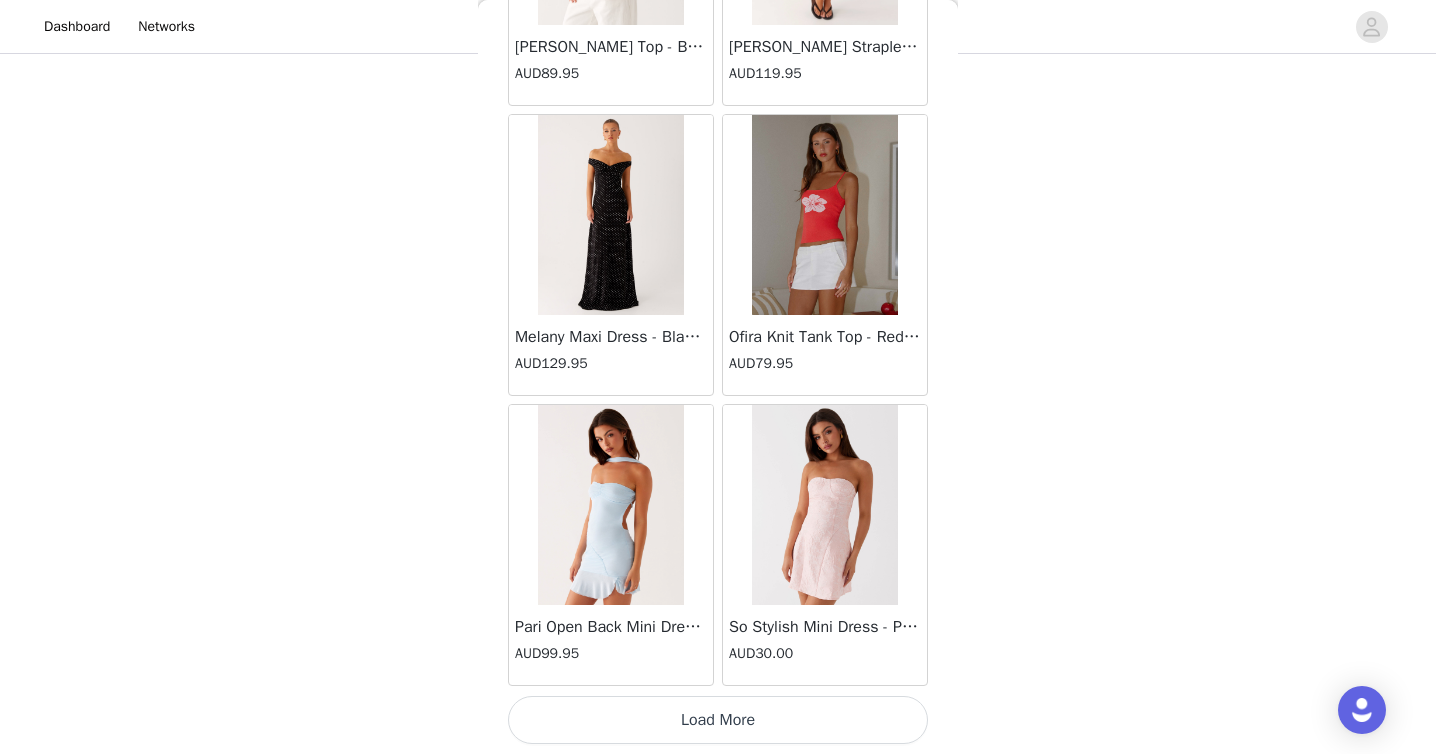 click on "Load More" at bounding box center [718, 720] 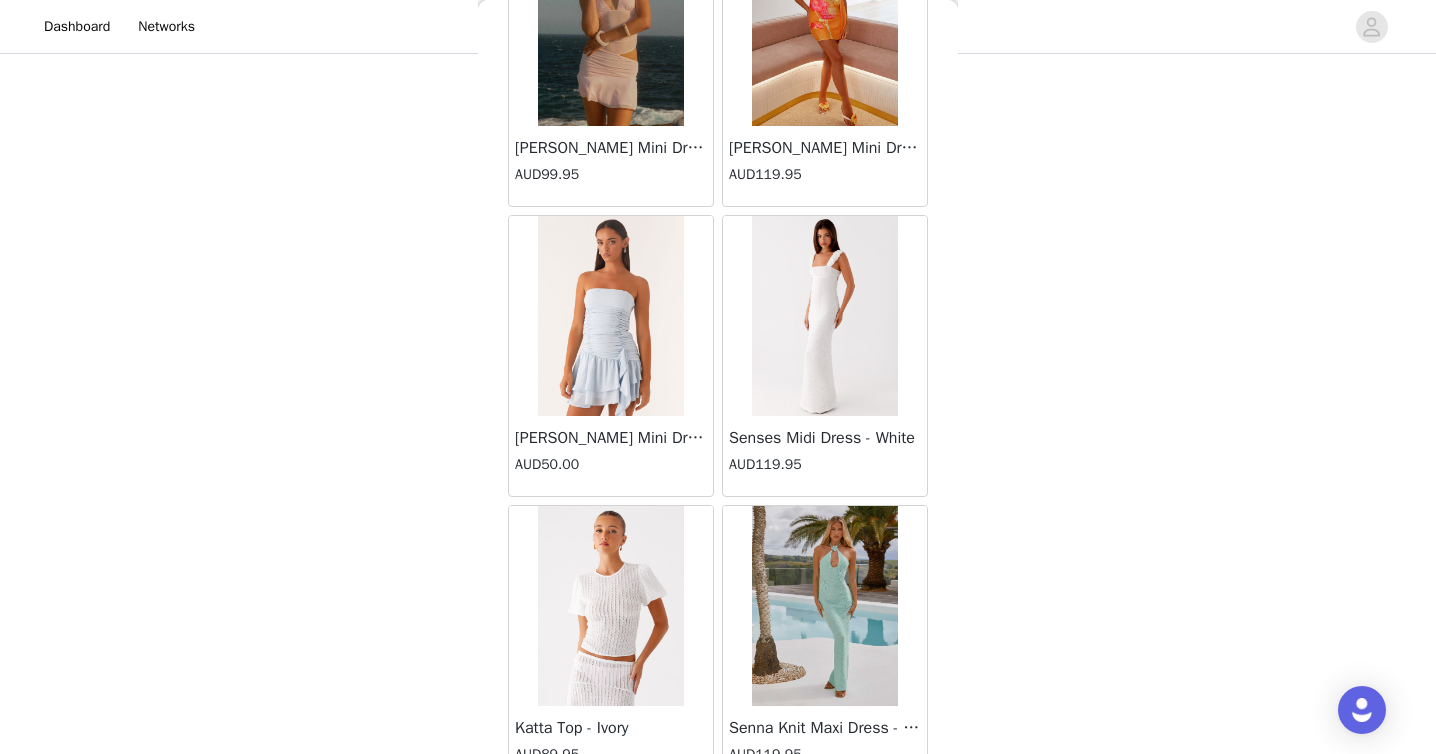 scroll, scrollTop: 51606, scrollLeft: 0, axis: vertical 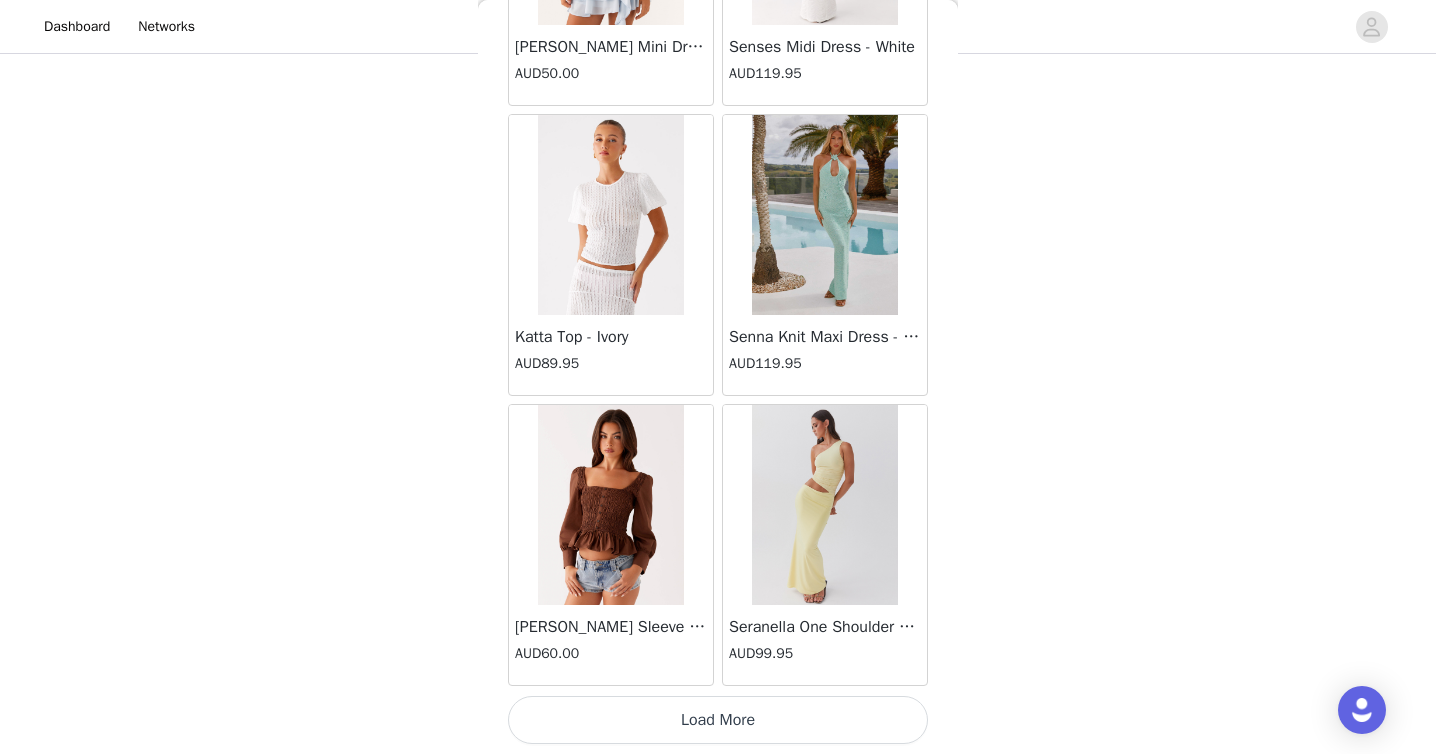 click on "Load More" at bounding box center (718, 720) 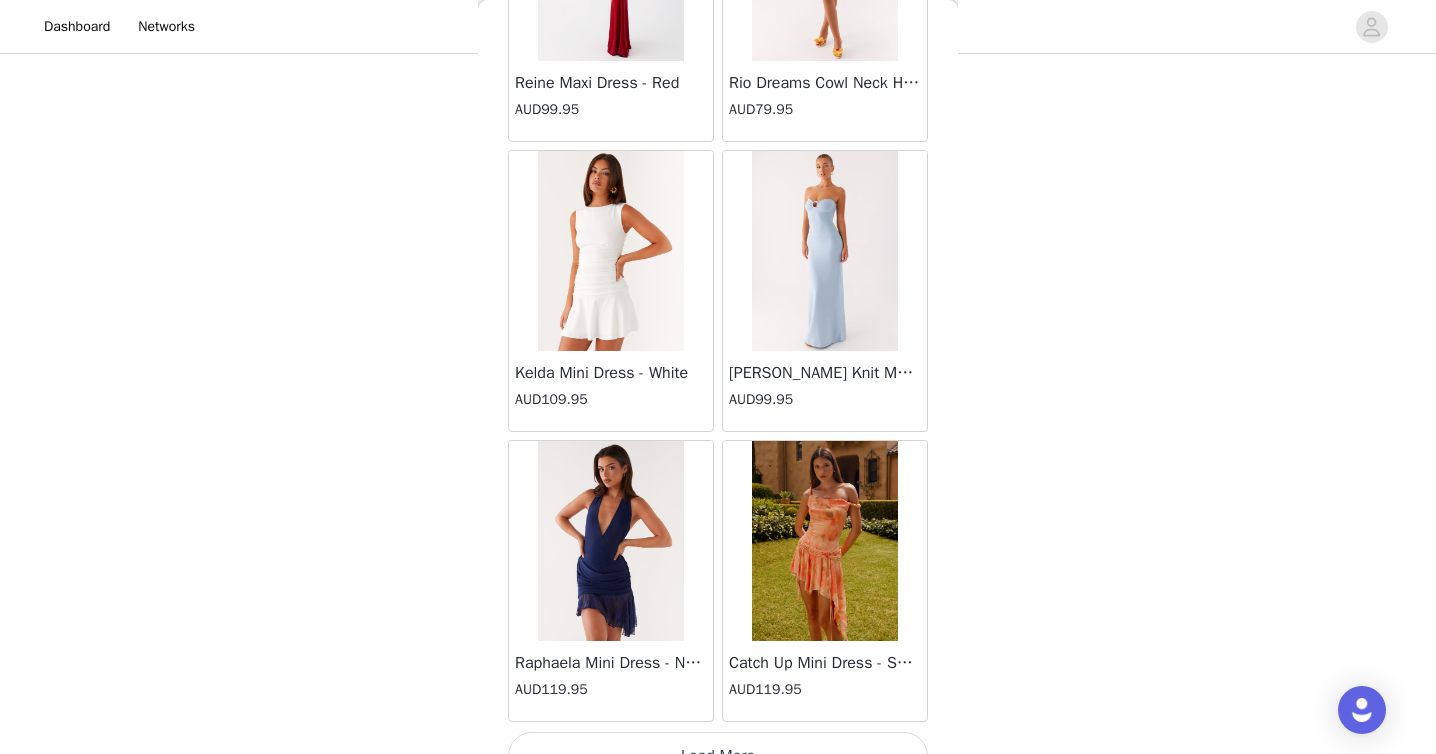 scroll, scrollTop: 54506, scrollLeft: 0, axis: vertical 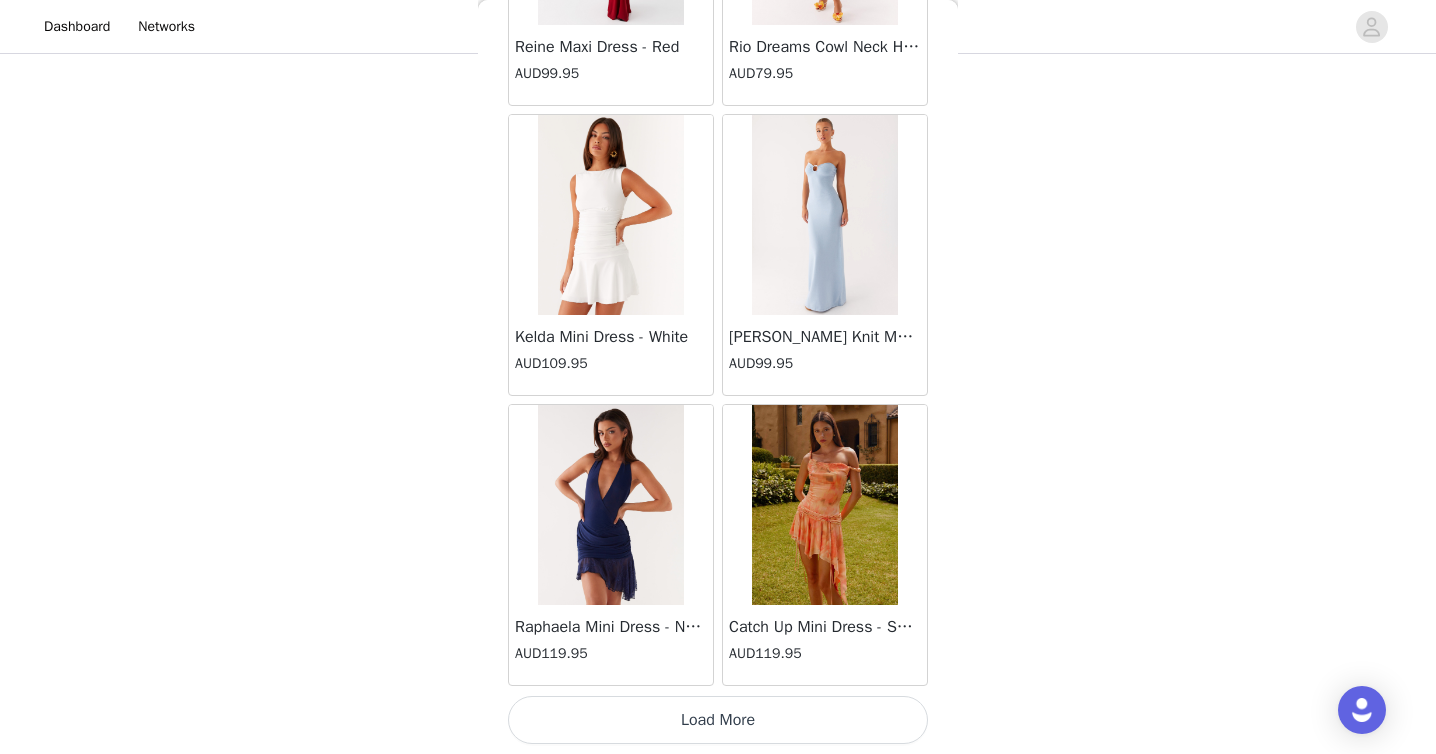 click on "Load More" at bounding box center (718, 720) 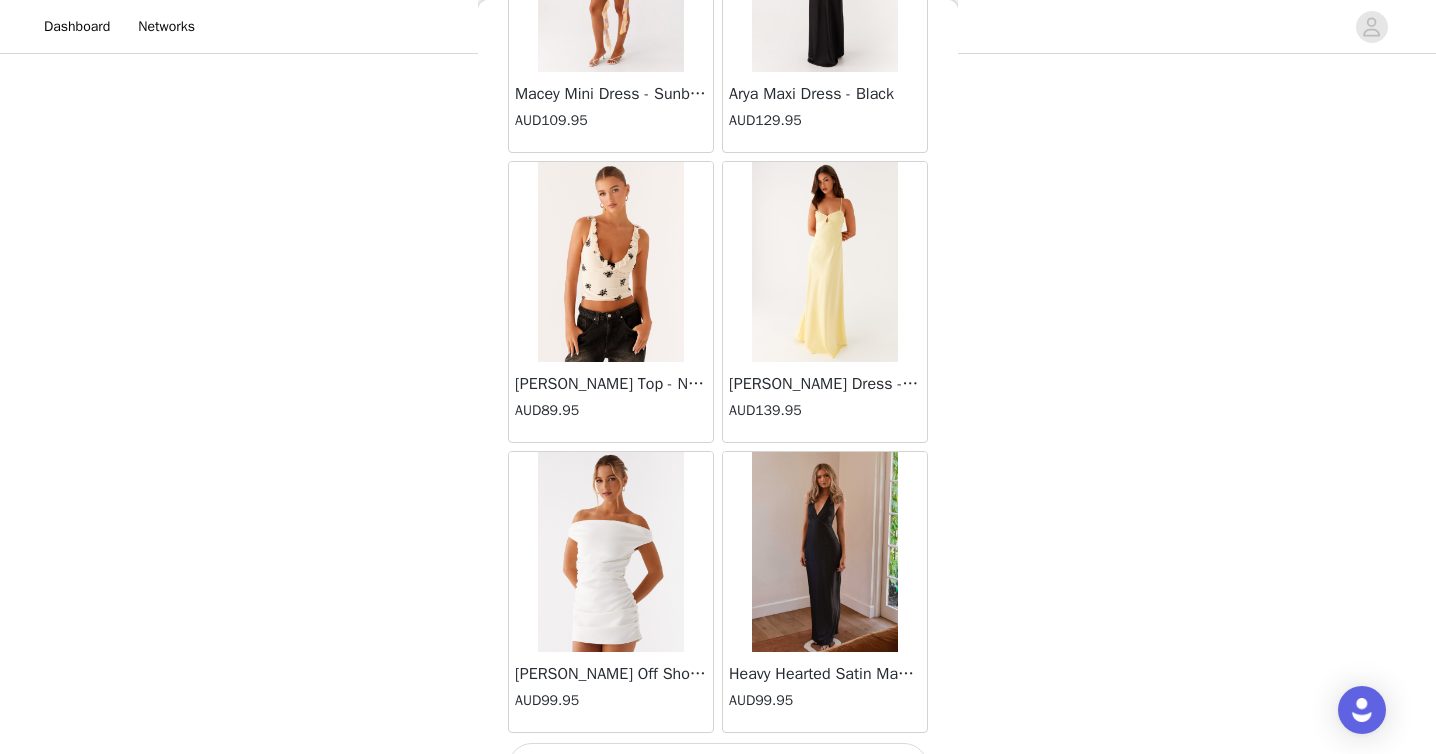 scroll, scrollTop: 57406, scrollLeft: 0, axis: vertical 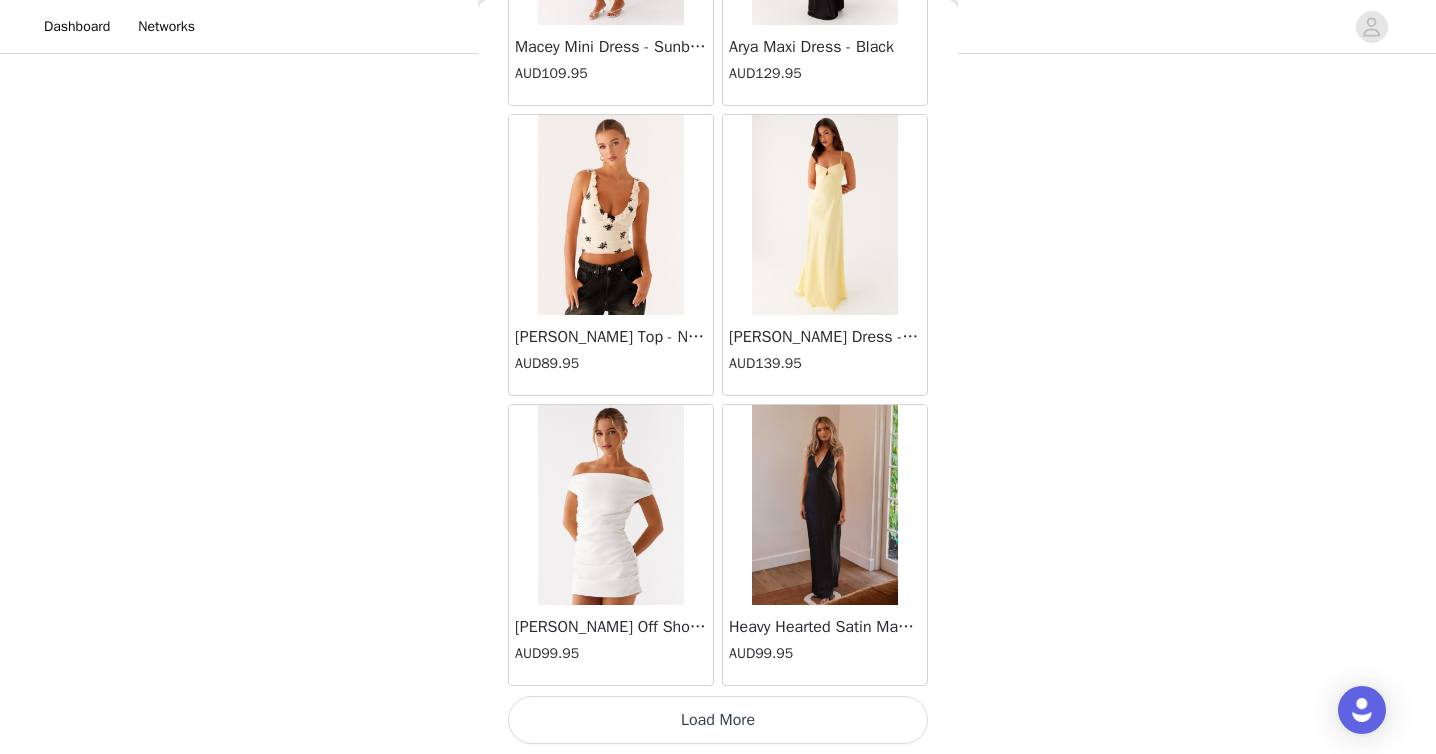 click on "Load More" at bounding box center [718, 720] 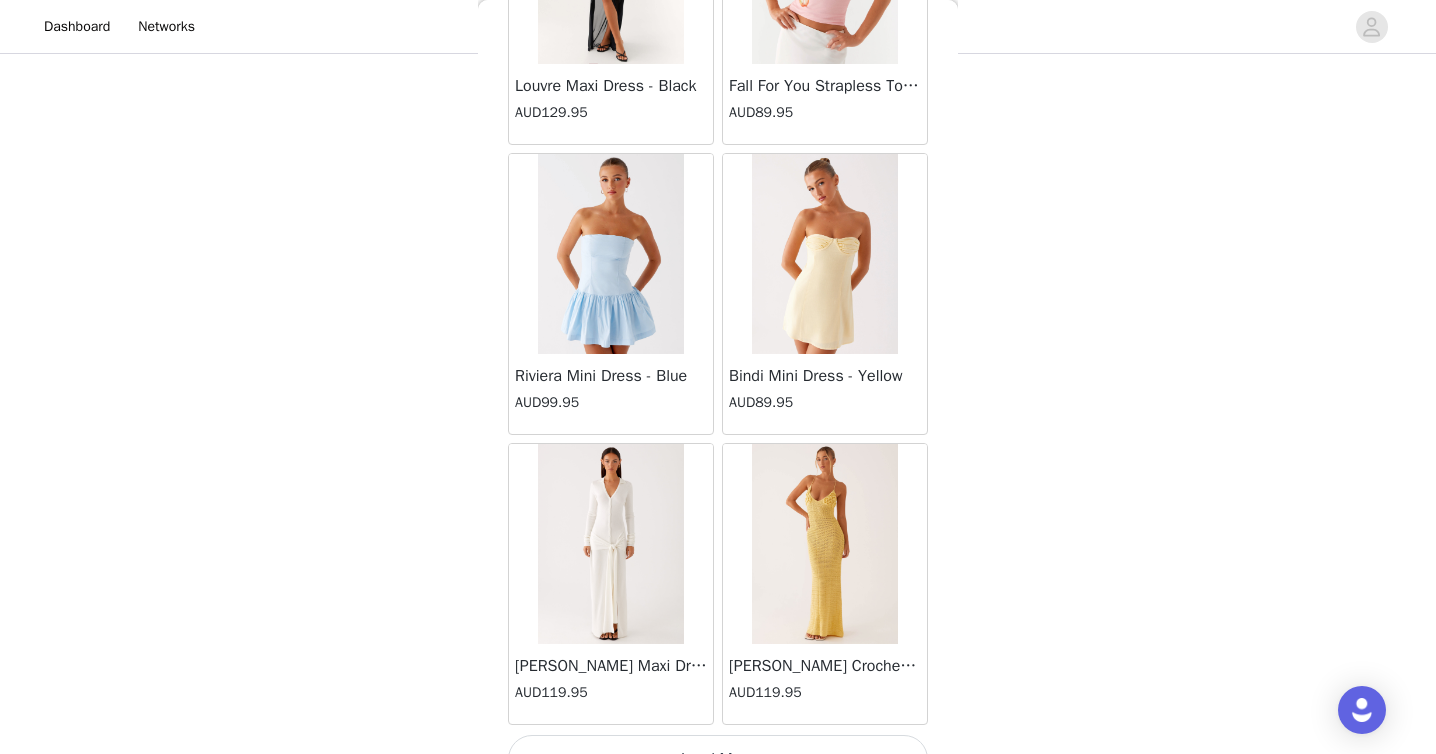 scroll, scrollTop: 60306, scrollLeft: 0, axis: vertical 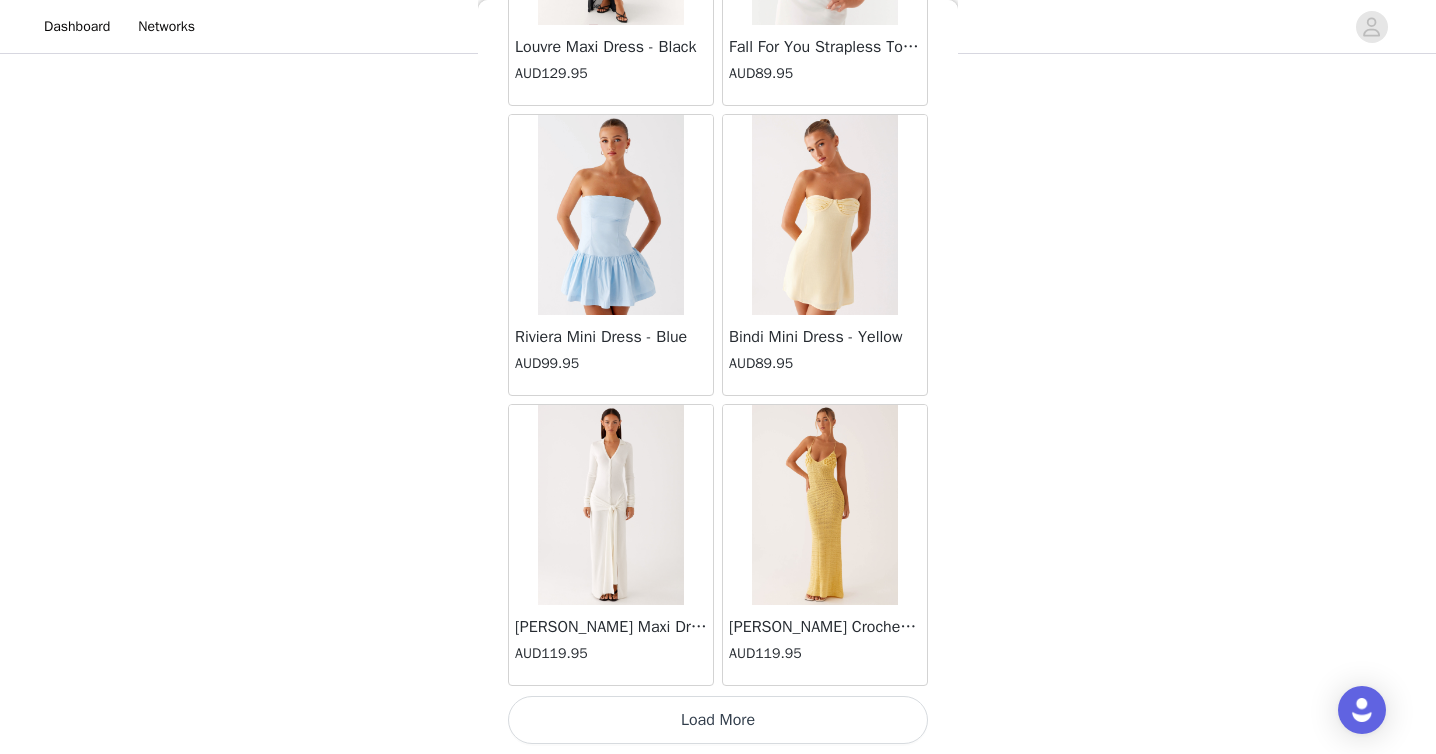 click on "Load More" at bounding box center [718, 720] 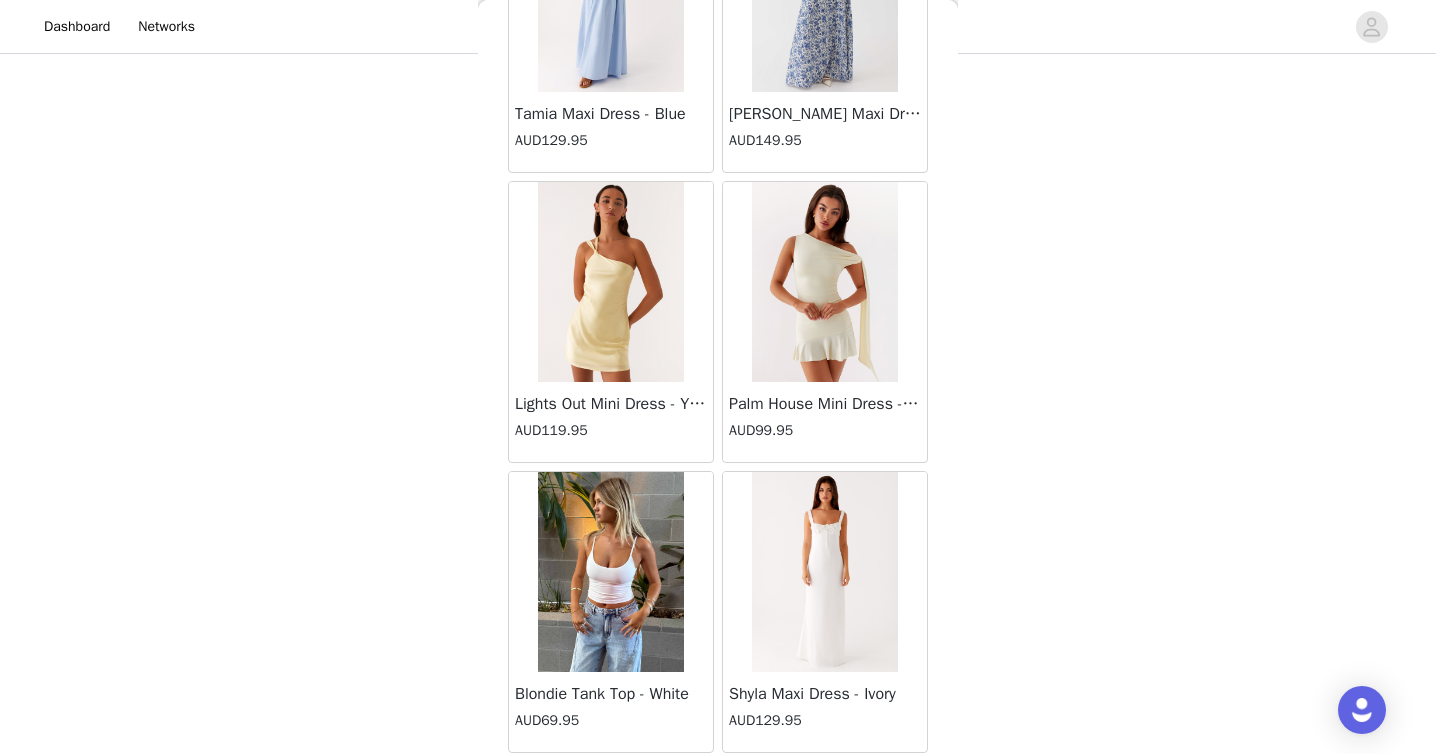 scroll, scrollTop: 63206, scrollLeft: 0, axis: vertical 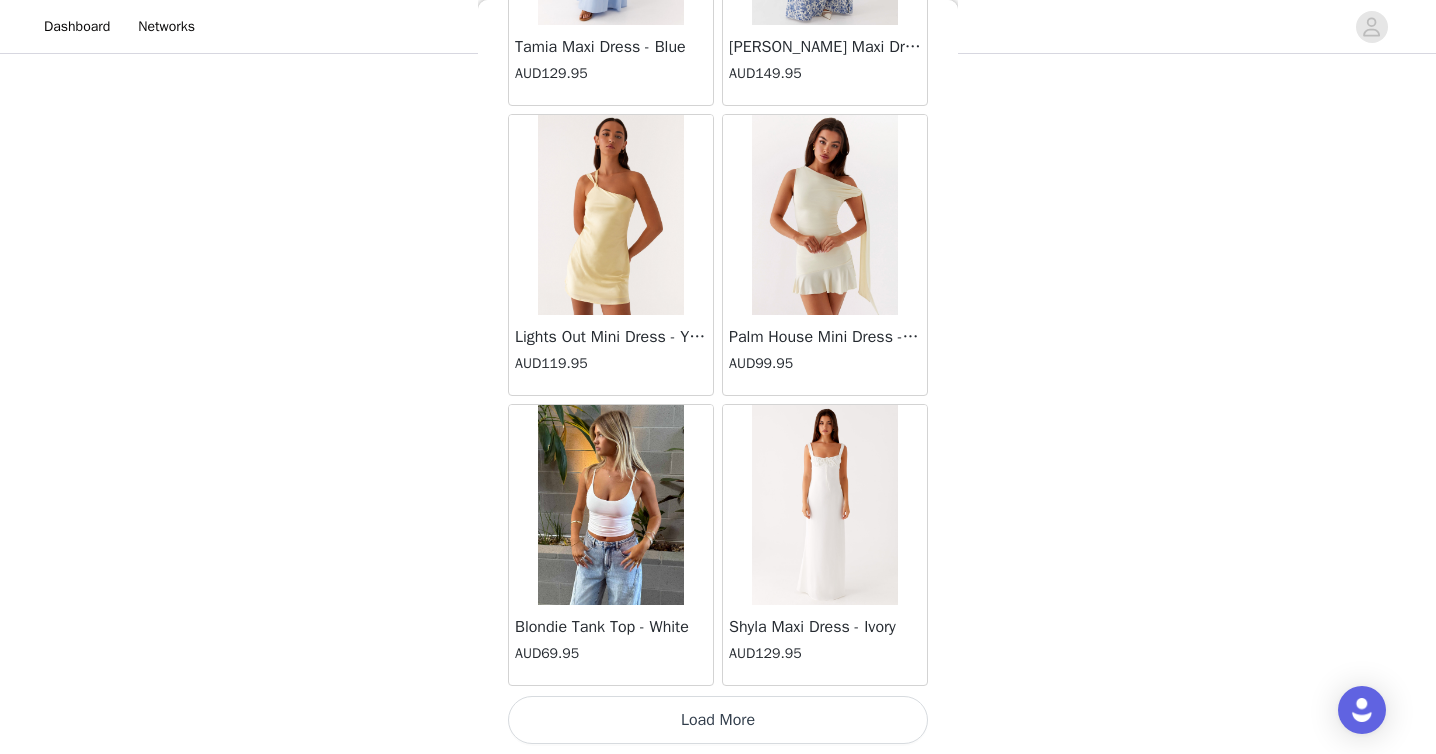 click on "Load More" at bounding box center [718, 720] 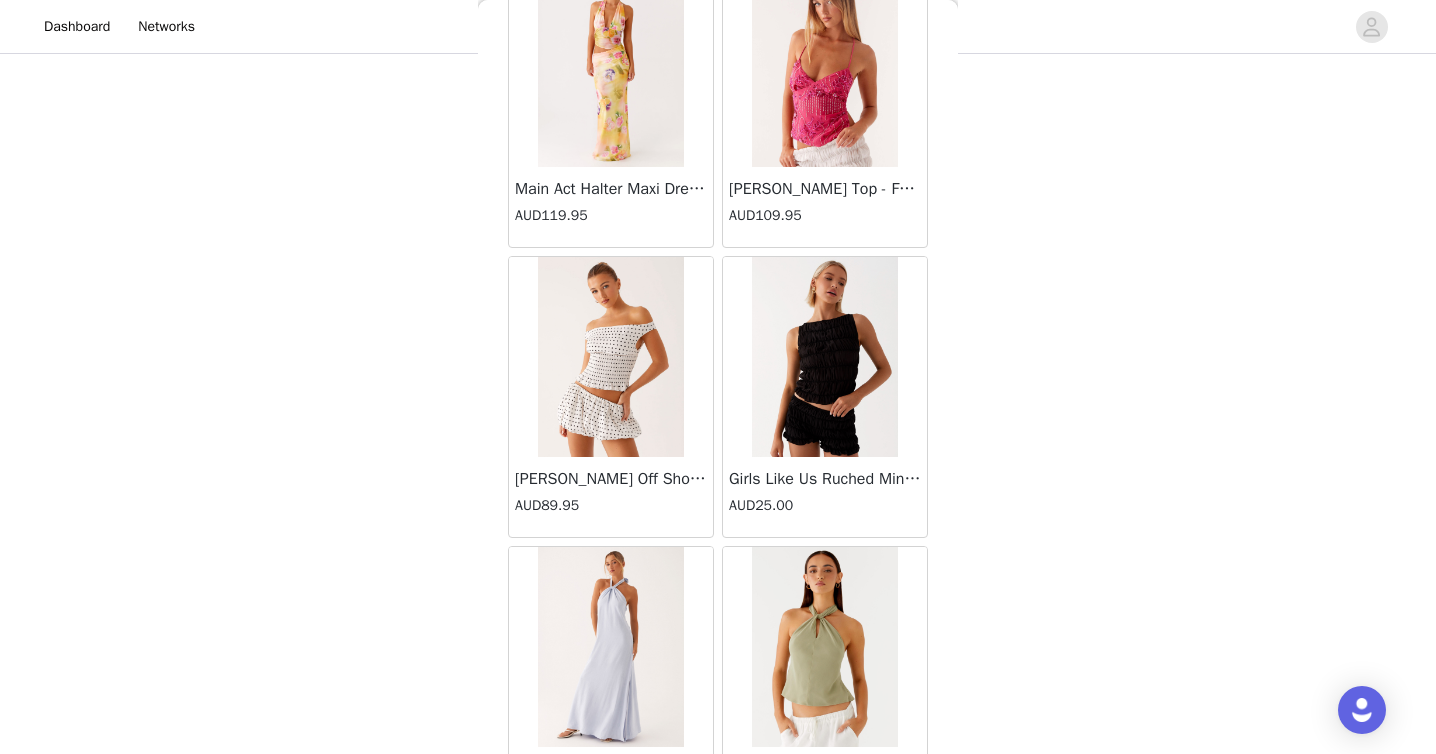 scroll, scrollTop: 66106, scrollLeft: 0, axis: vertical 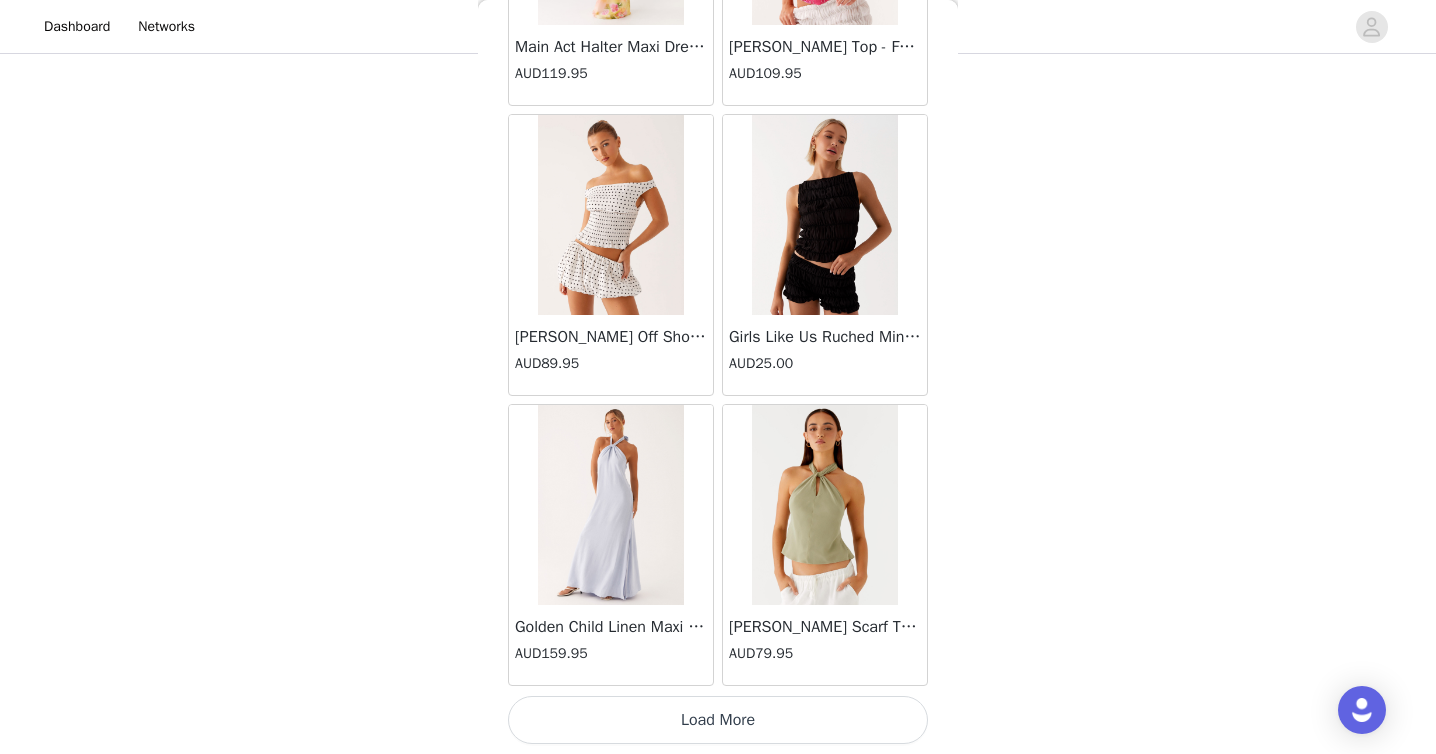 click on "Load More" at bounding box center (718, 720) 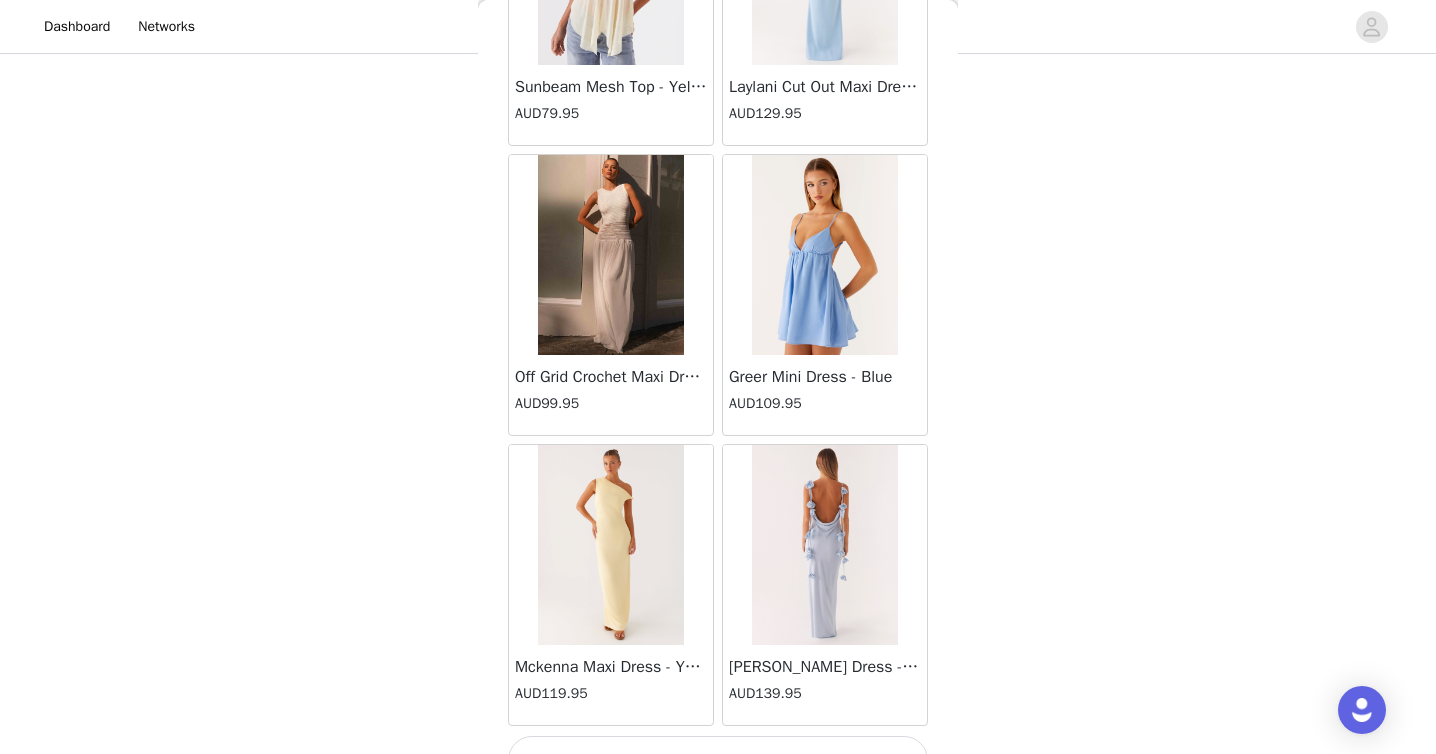 scroll, scrollTop: 69006, scrollLeft: 0, axis: vertical 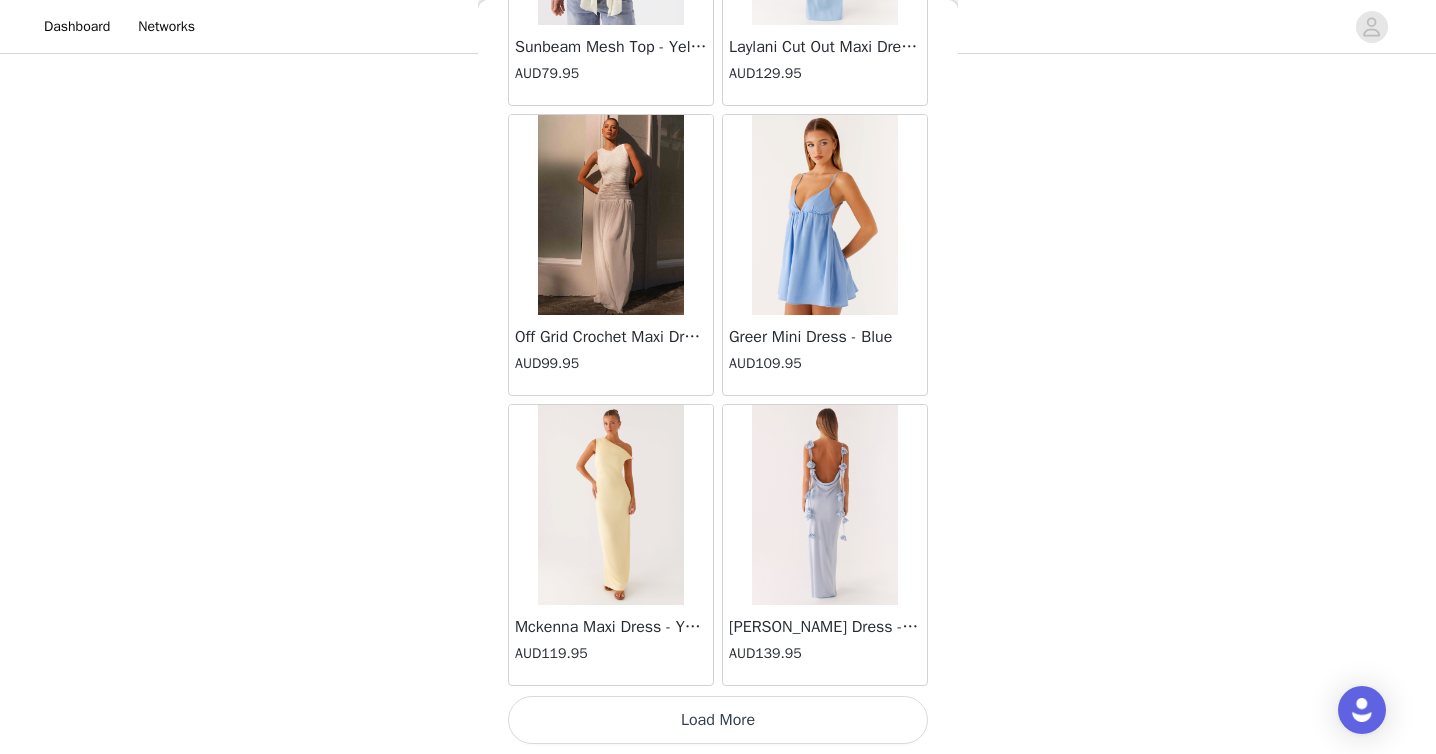 click on "Load More" at bounding box center [718, 720] 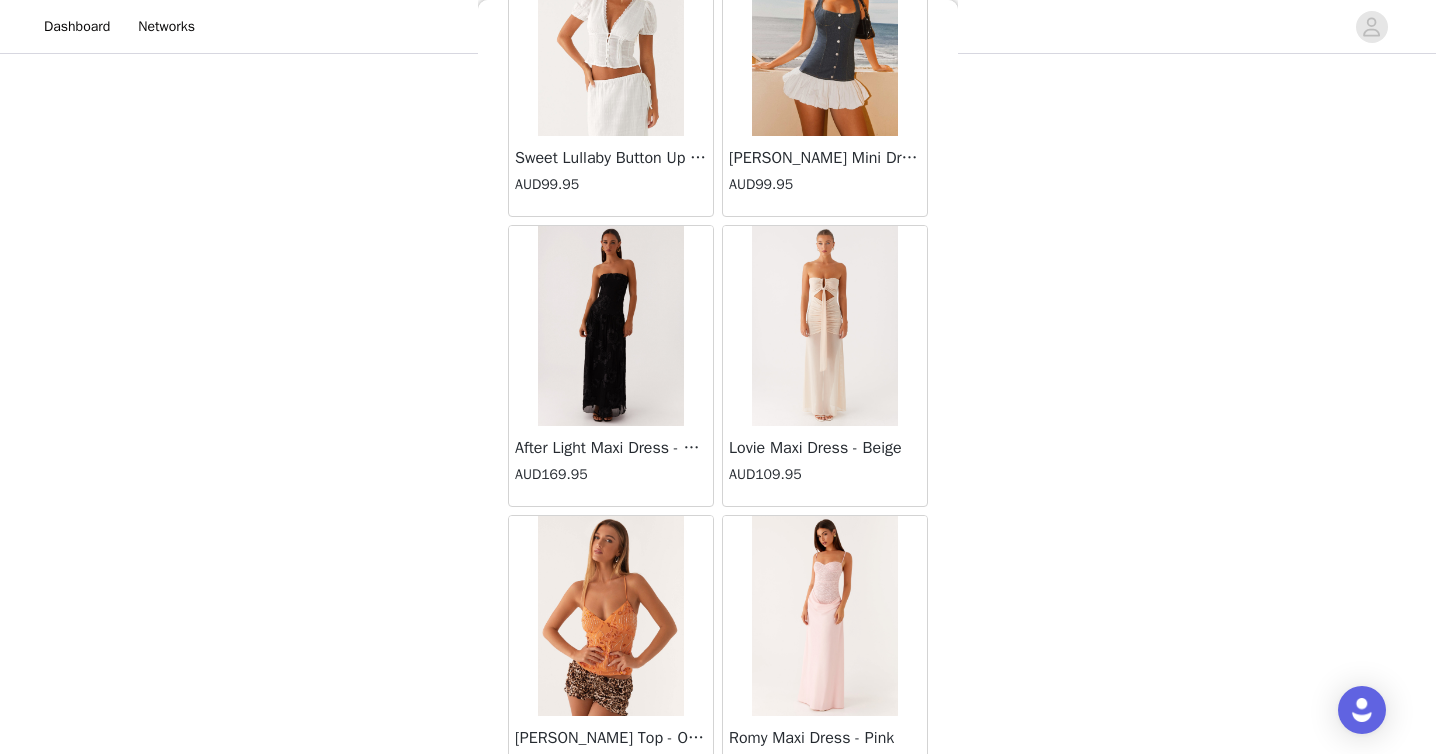 scroll, scrollTop: 71906, scrollLeft: 0, axis: vertical 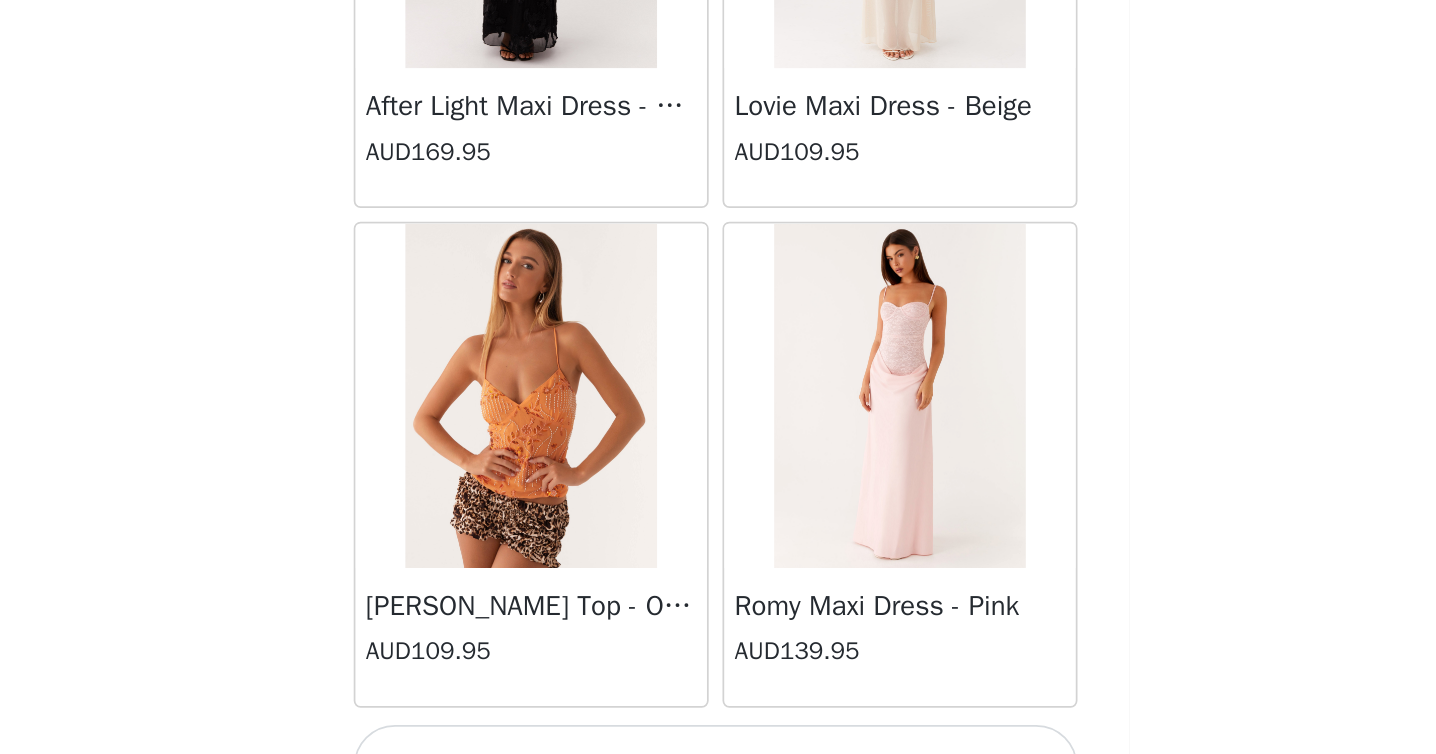 click at bounding box center [824, 505] 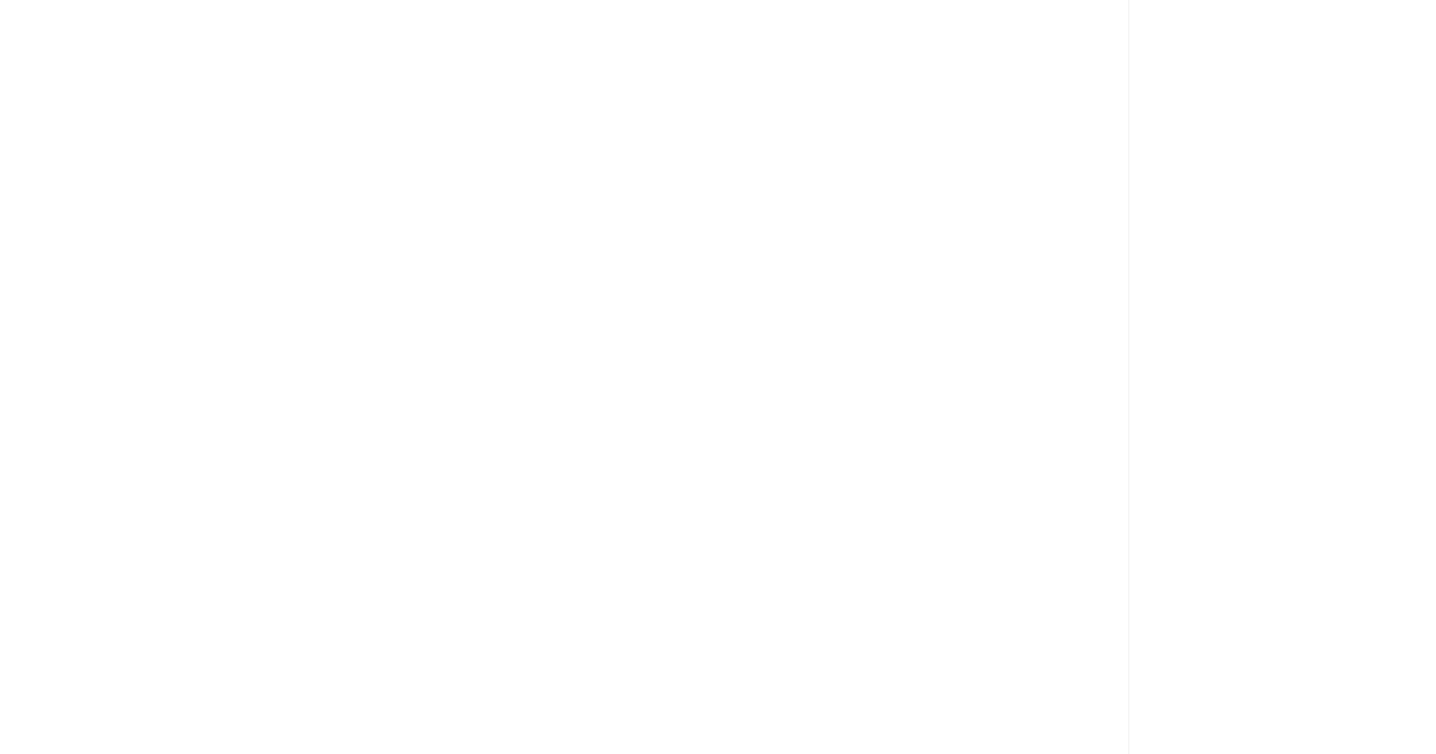scroll, scrollTop: 0, scrollLeft: 0, axis: both 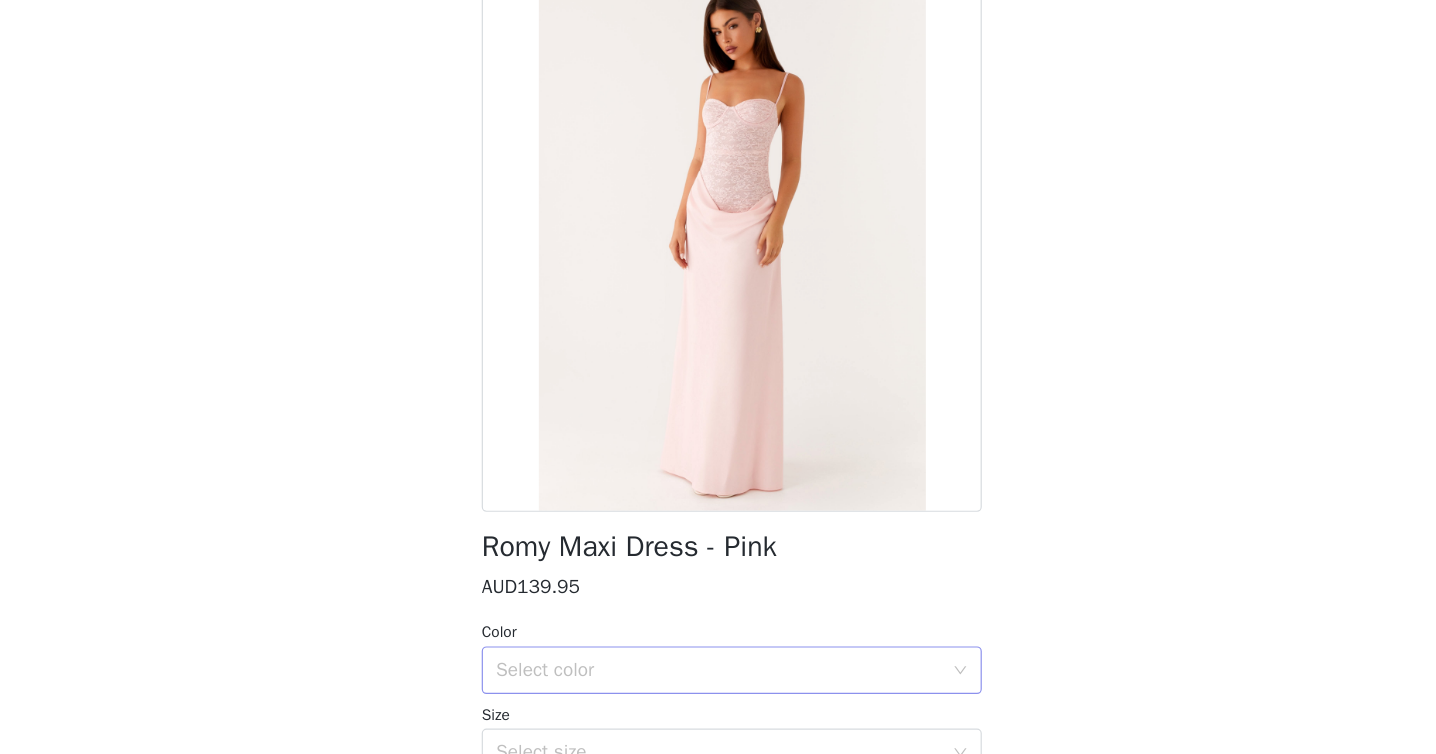 click on "Select color" at bounding box center (707, 683) 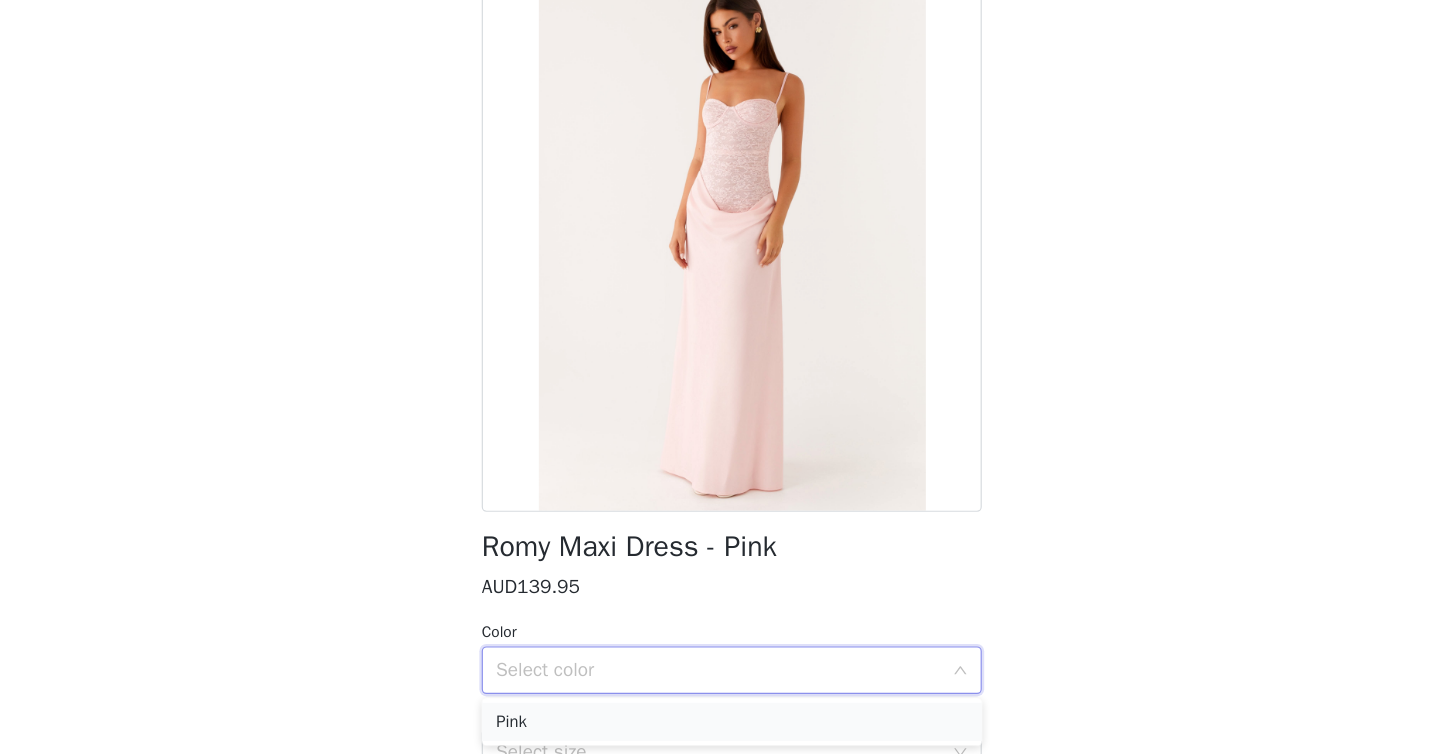 click on "Pink" at bounding box center [718, 727] 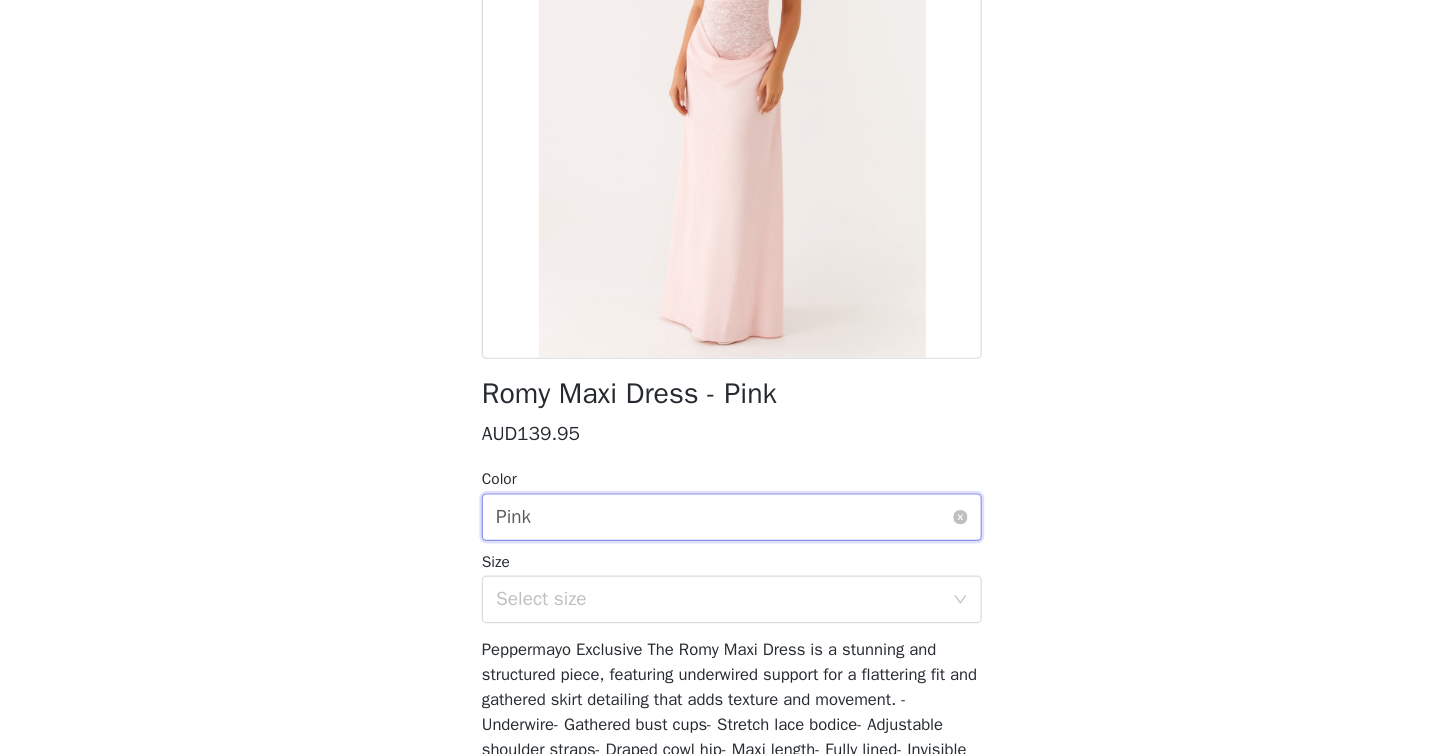 scroll, scrollTop: 145, scrollLeft: 0, axis: vertical 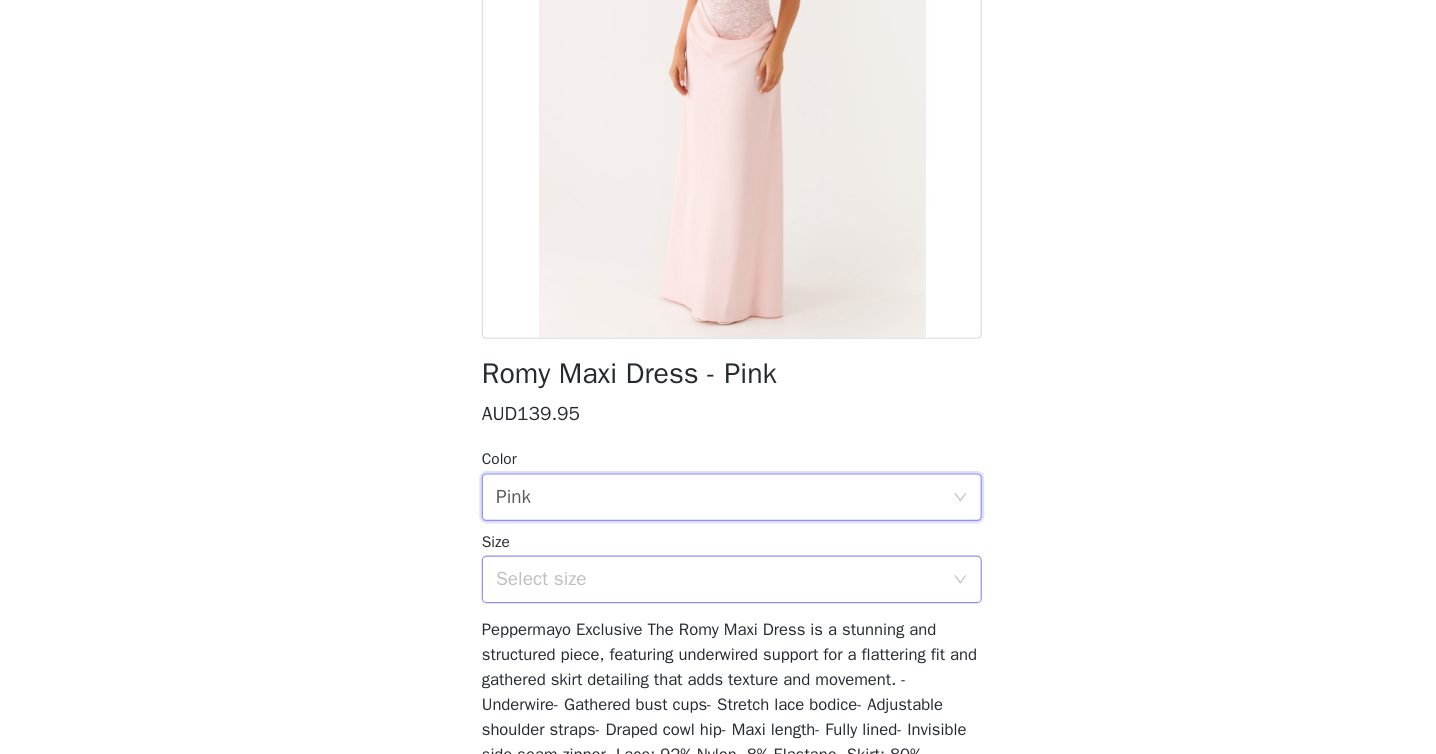 click on "Select size" at bounding box center (707, 607) 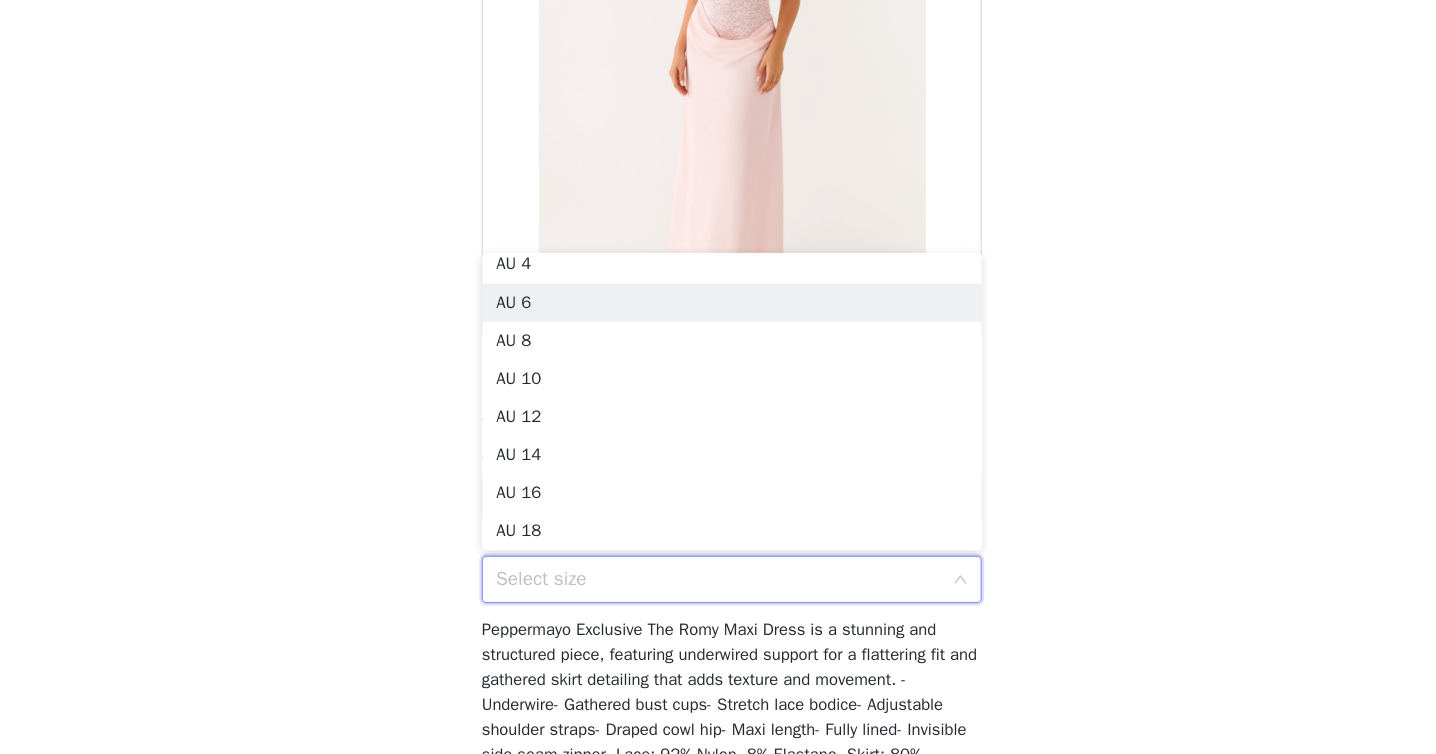 scroll, scrollTop: 4, scrollLeft: 0, axis: vertical 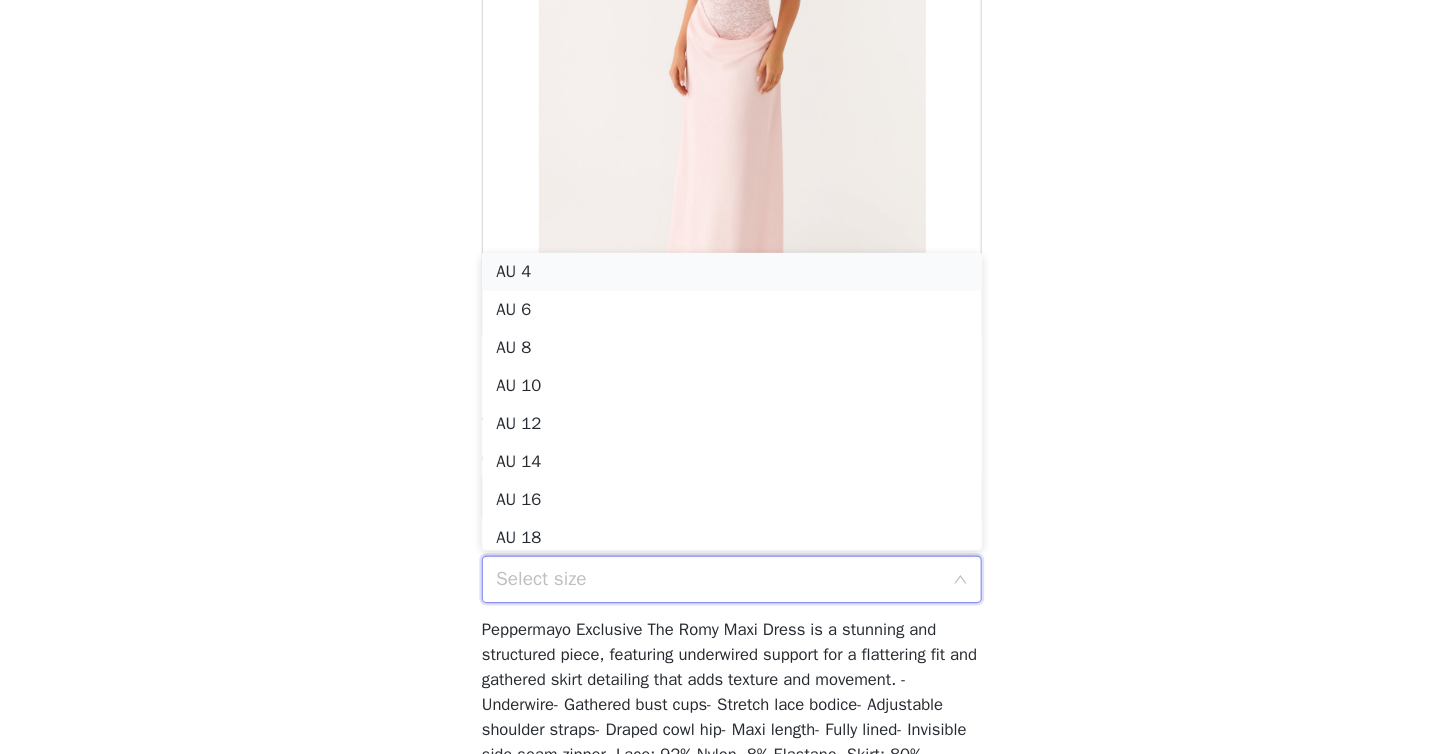 click on "AU 4" at bounding box center (718, 349) 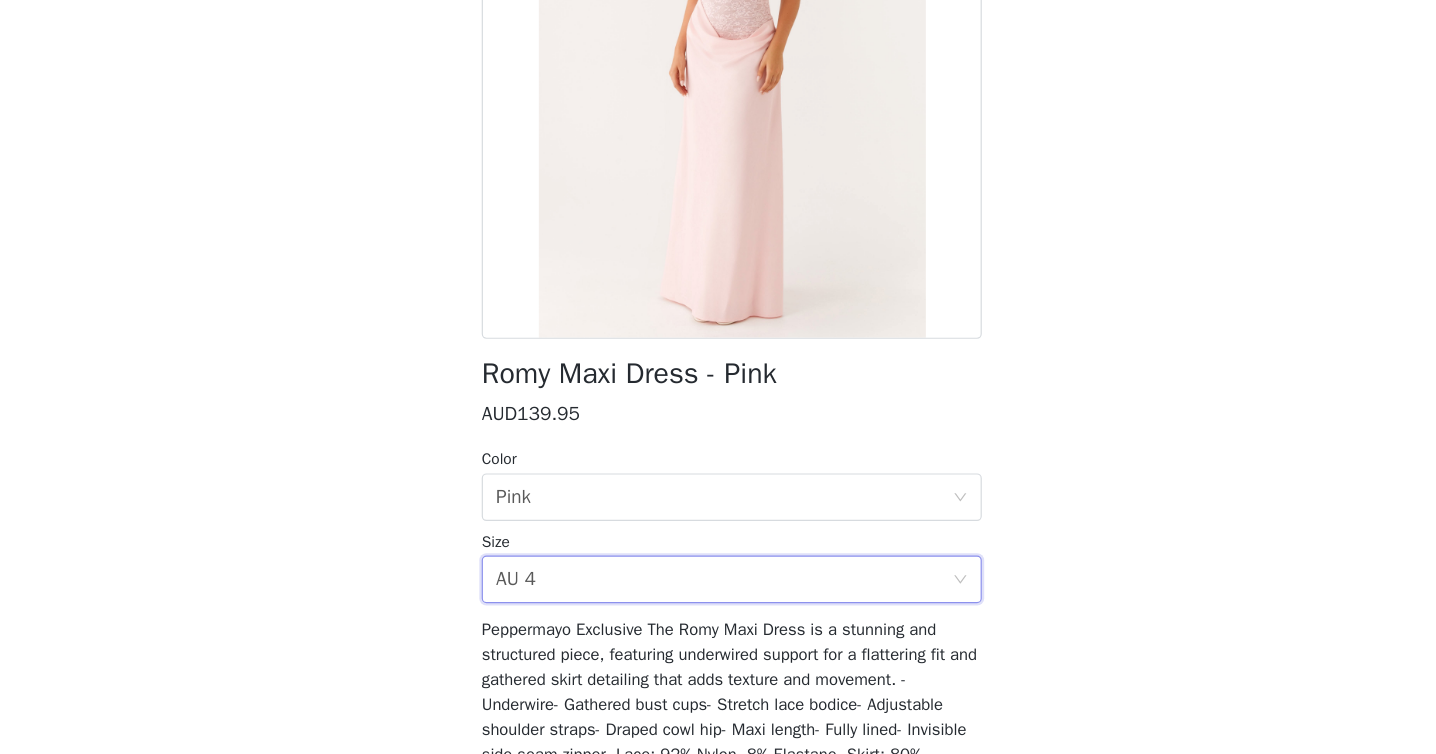 scroll, scrollTop: 324, scrollLeft: 0, axis: vertical 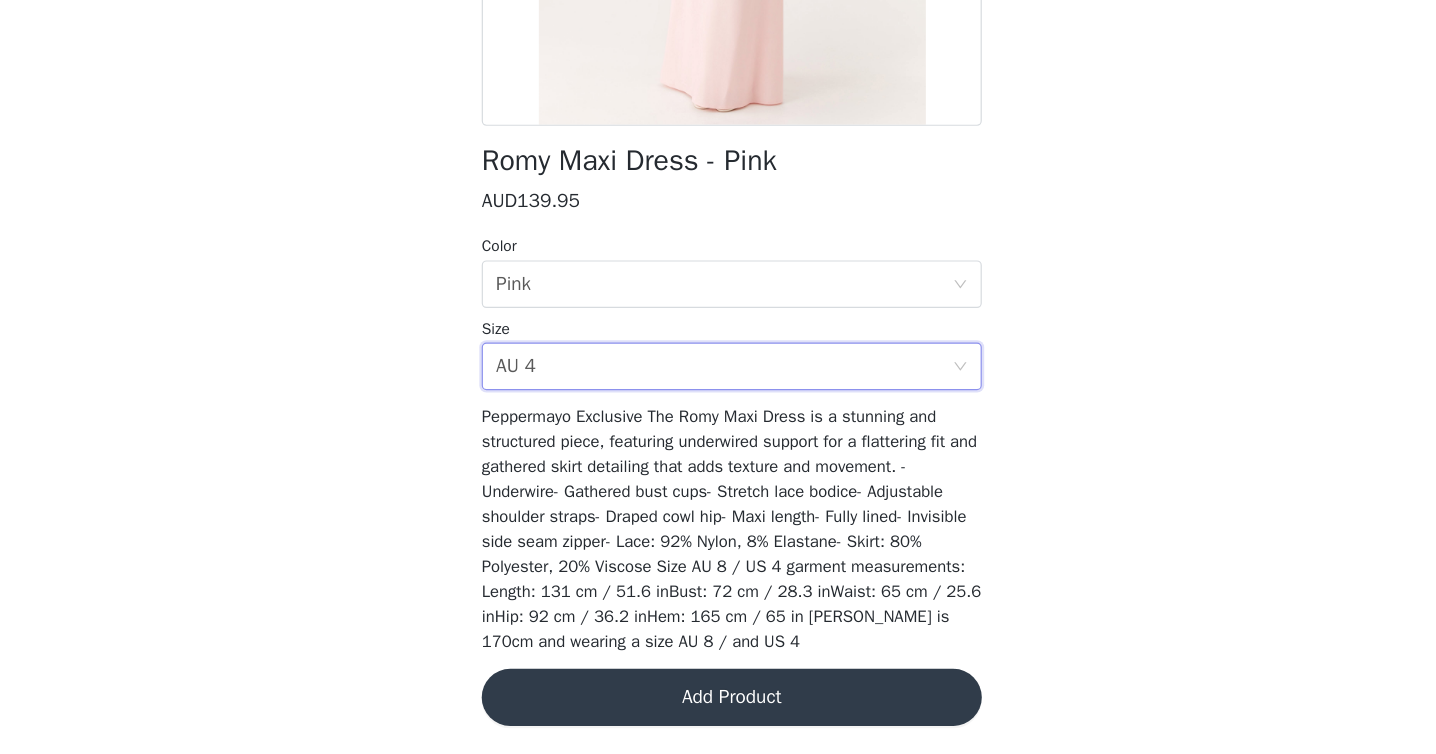 click on "Add Product" at bounding box center (718, 706) 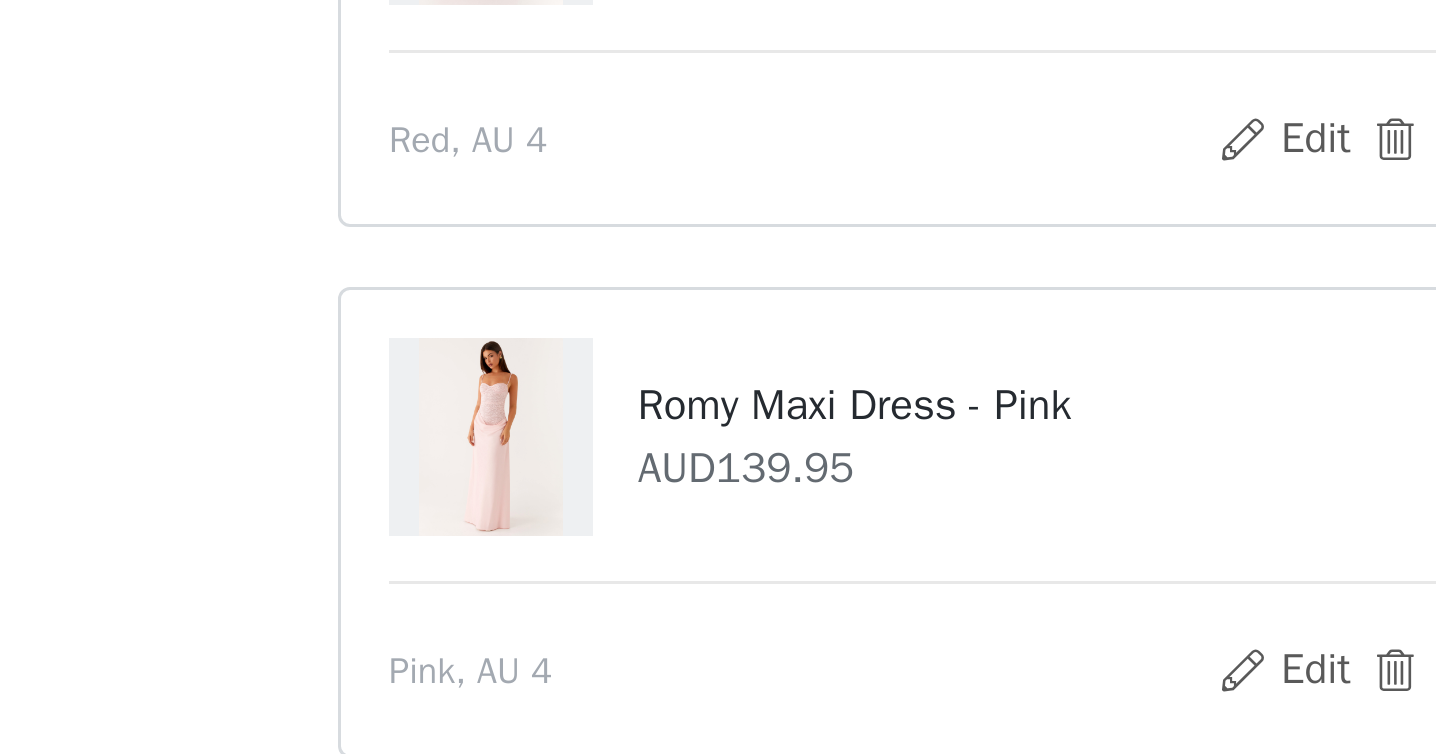 scroll, scrollTop: 214, scrollLeft: 0, axis: vertical 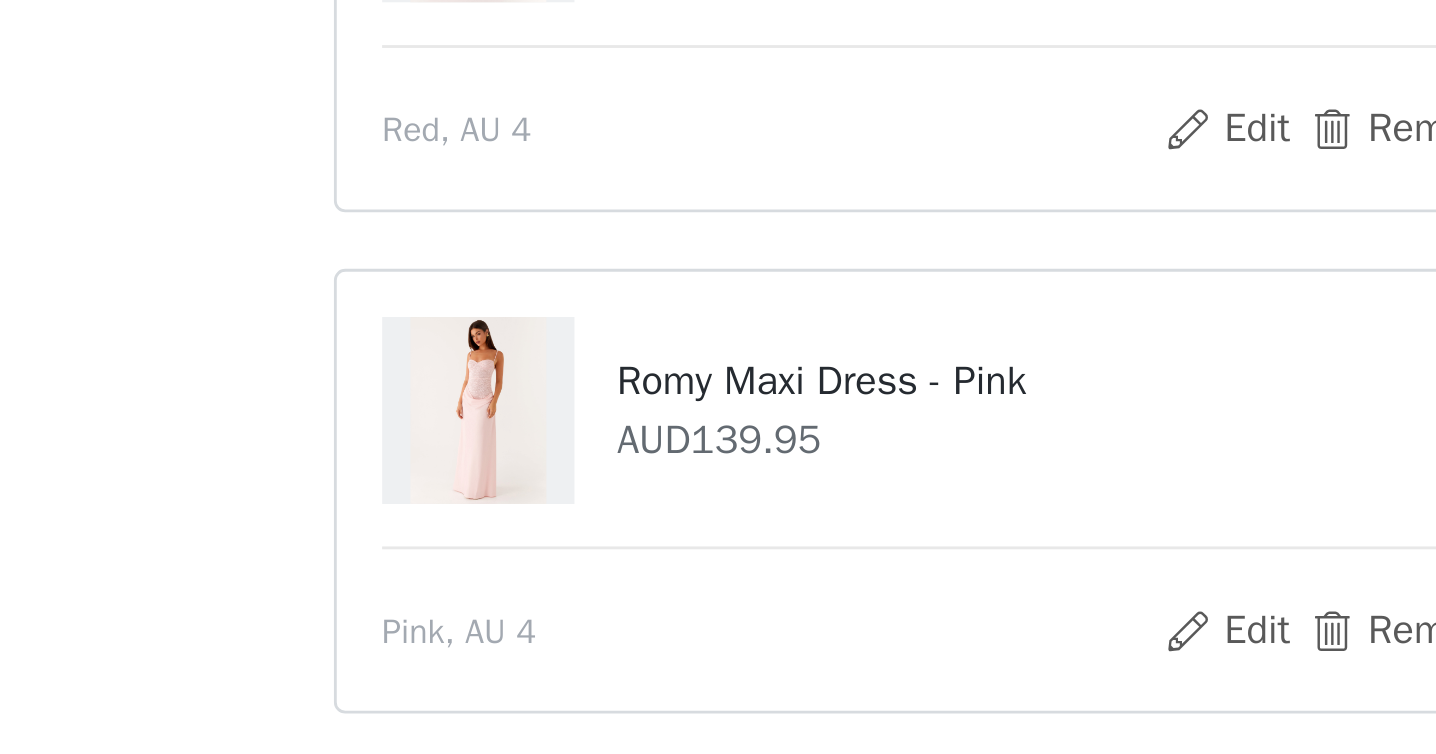 click on "STEP 1 OF 4
Select your styles!
Please note that the sizes are in AU Sizes. Australian Sizing is 2 sizes up, so a US0 = AU4, US4 = AU8. Peppermayo Size Guide: [URL][DOMAIN_NAME]                 [PERSON_NAME] Maxi Dress - Sage     AUD109.95       Sage, AU 4       Edit   Remove     Heart Of Glass Satin Maxi Dress - Blue     AUD139.95       Blue, AU 4       Edit   Remove     [PERSON_NAME] Maxi Dress - Red     AUD129.95       Red, AU 4       Edit   Remove     Romy Maxi Dress - Pink     AUD139.95       Pink, AU 4       Edit   Remove" at bounding box center (718, 313) 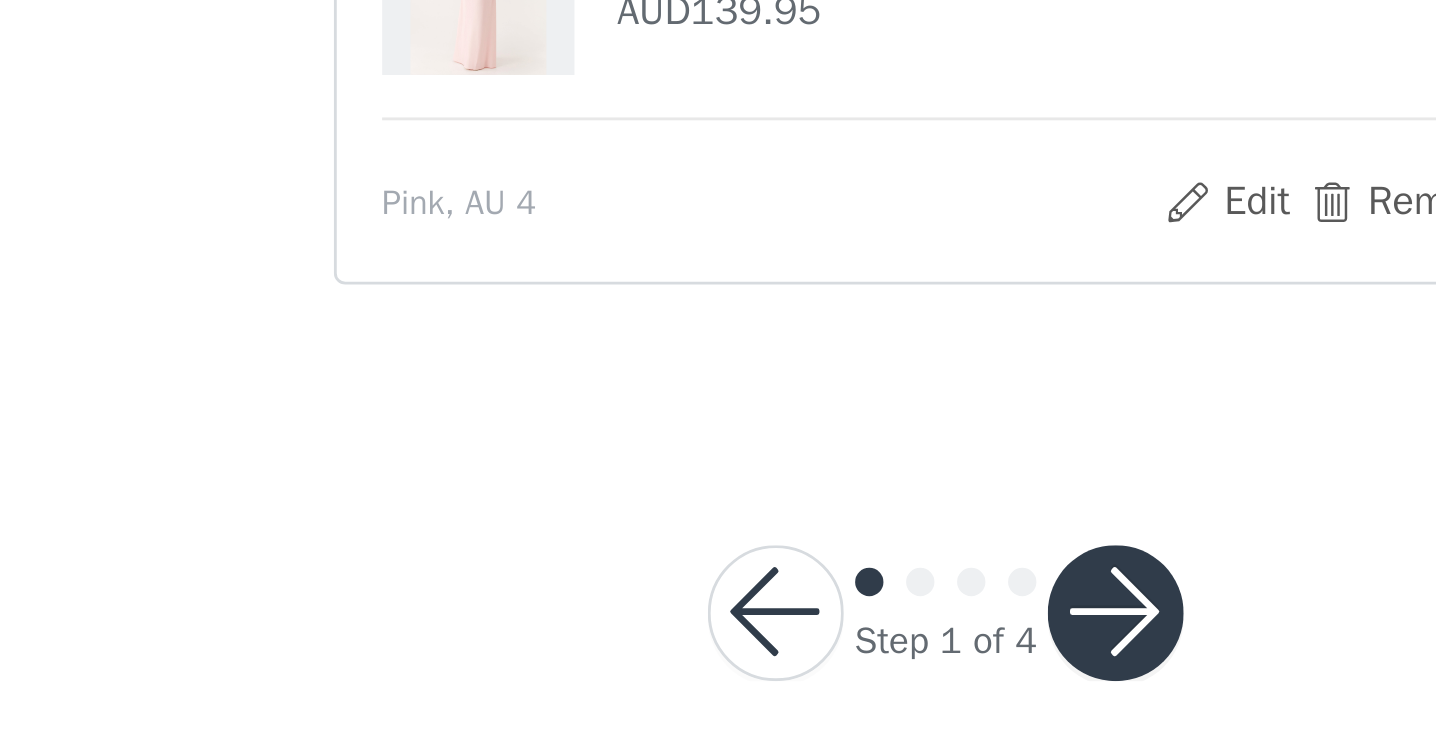 scroll, scrollTop: 385, scrollLeft: 0, axis: vertical 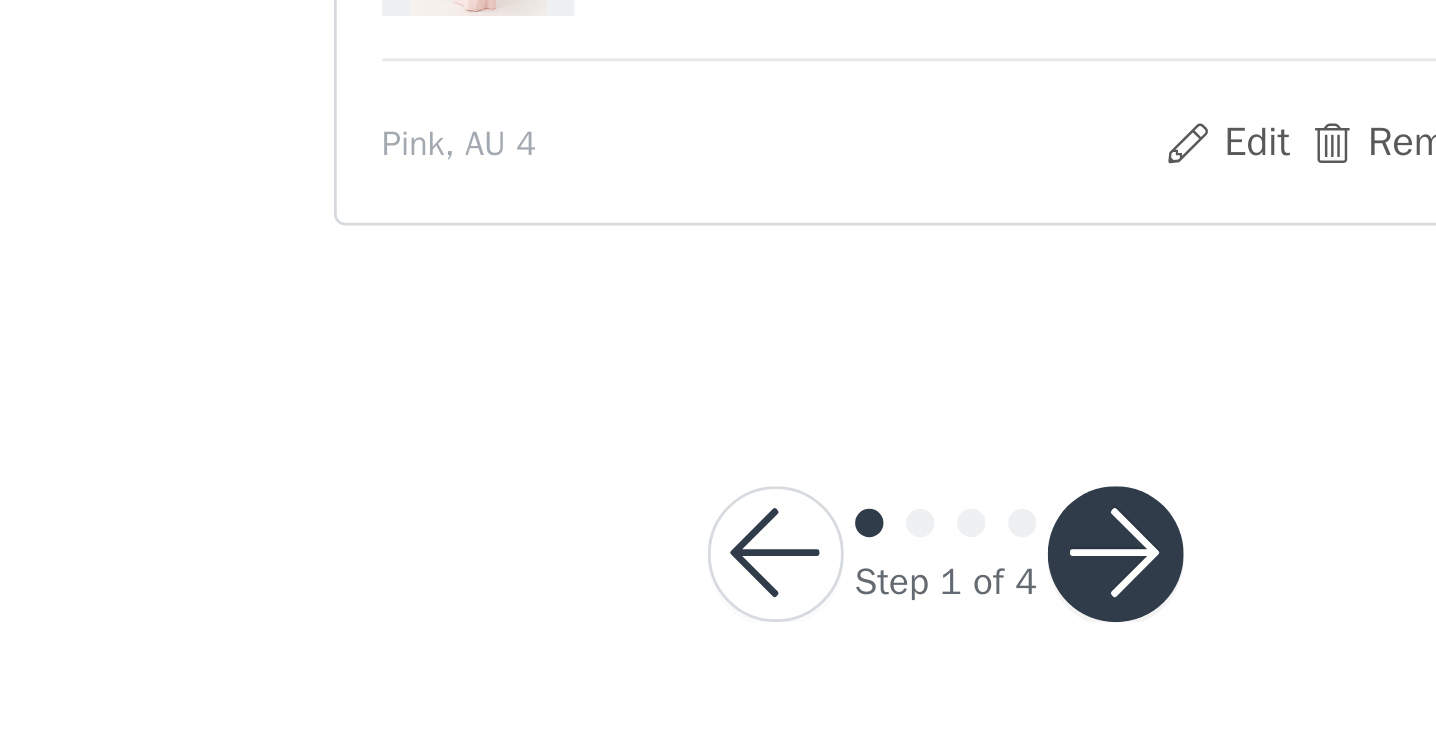 click at bounding box center (778, 683) 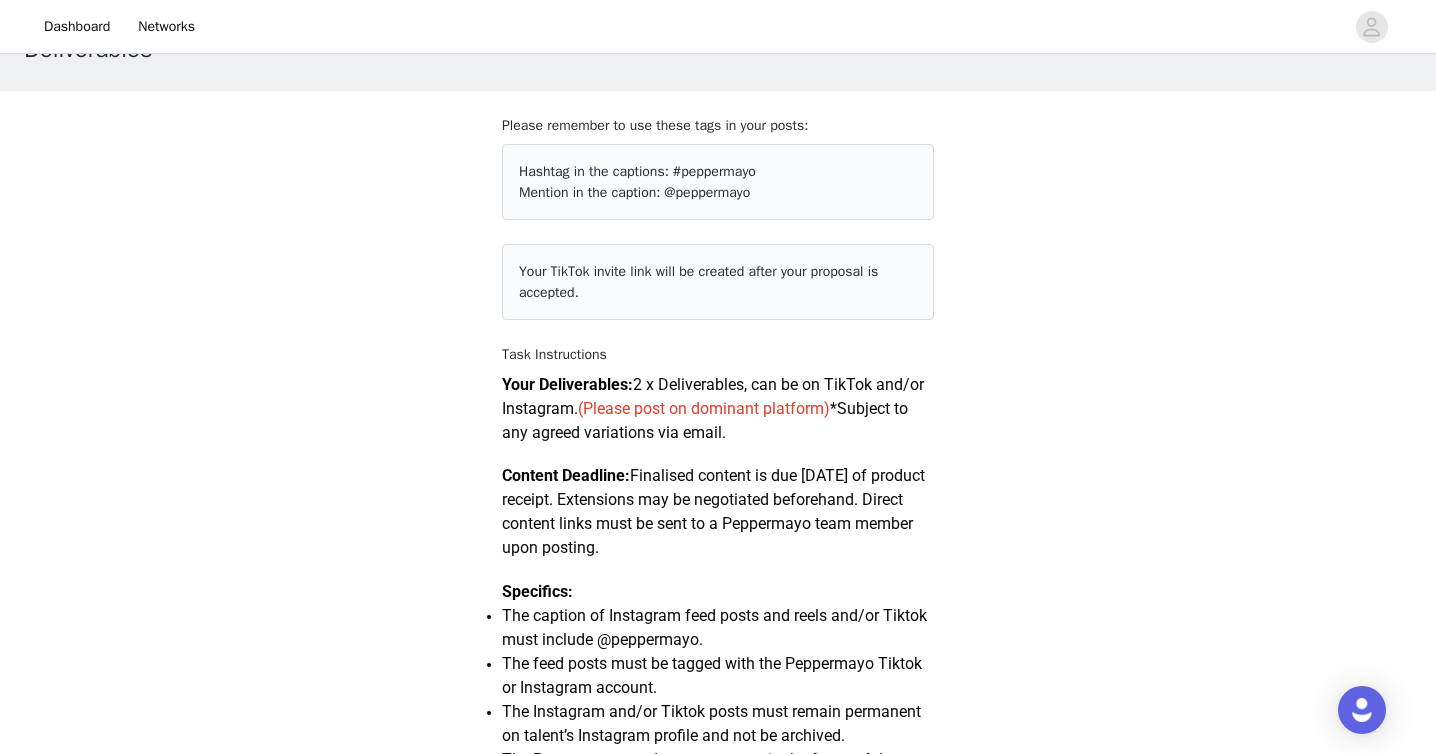 scroll, scrollTop: 1194, scrollLeft: 0, axis: vertical 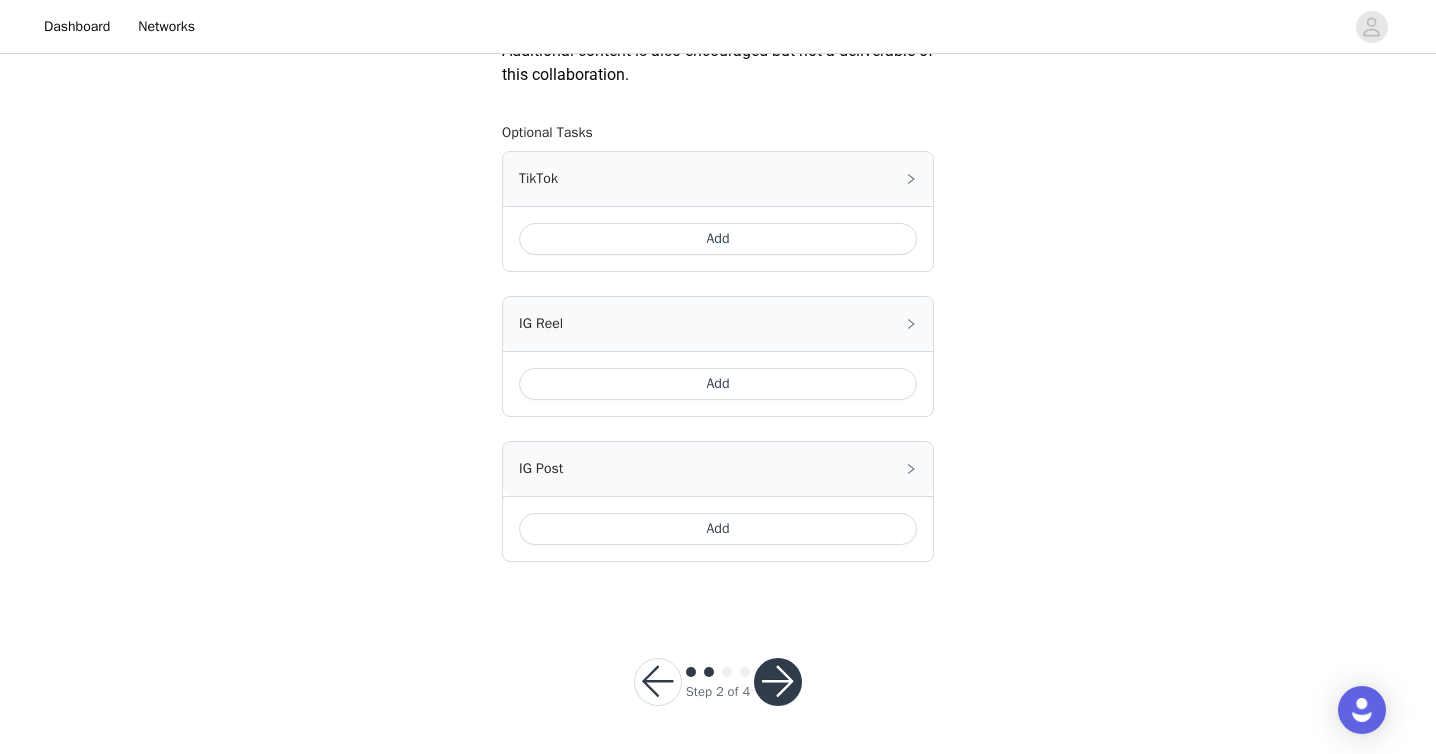 click at bounding box center [778, 682] 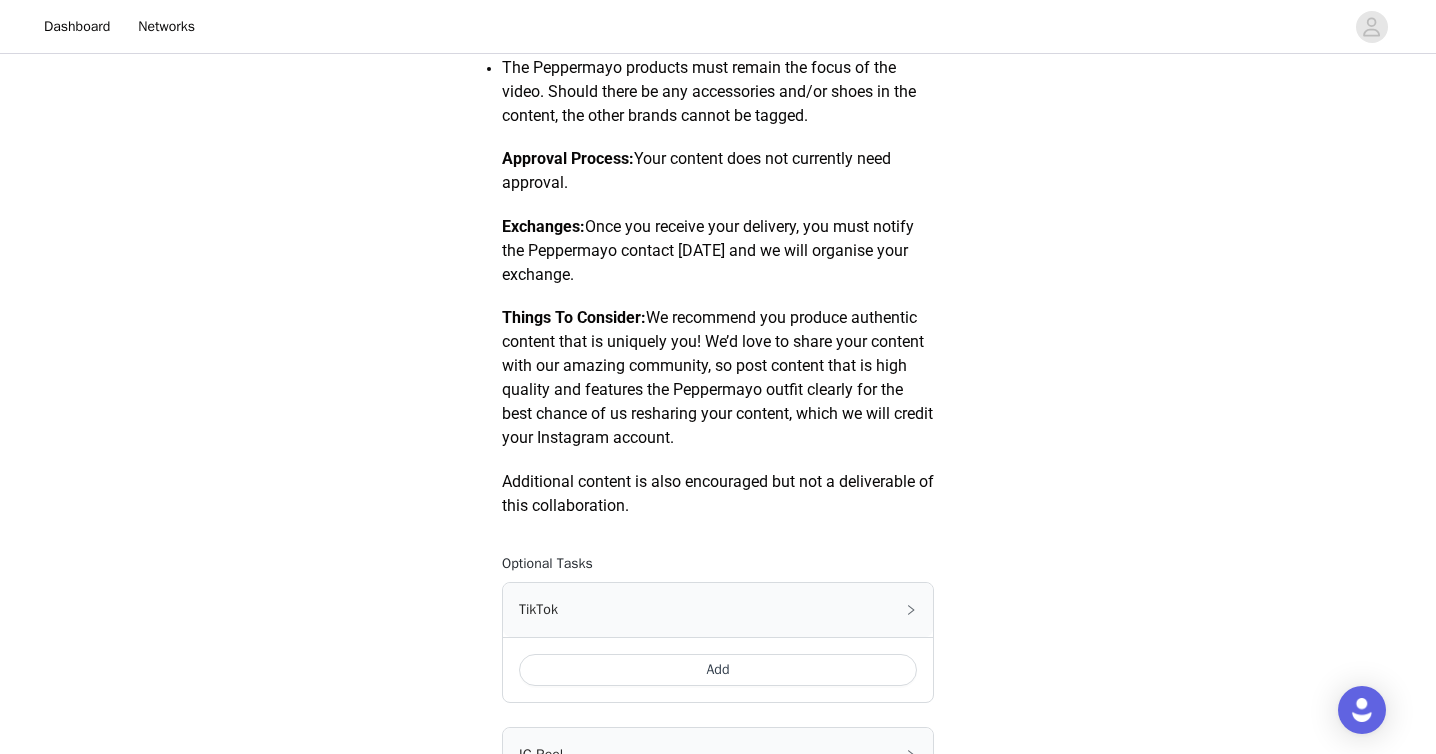 scroll, scrollTop: 1194, scrollLeft: 0, axis: vertical 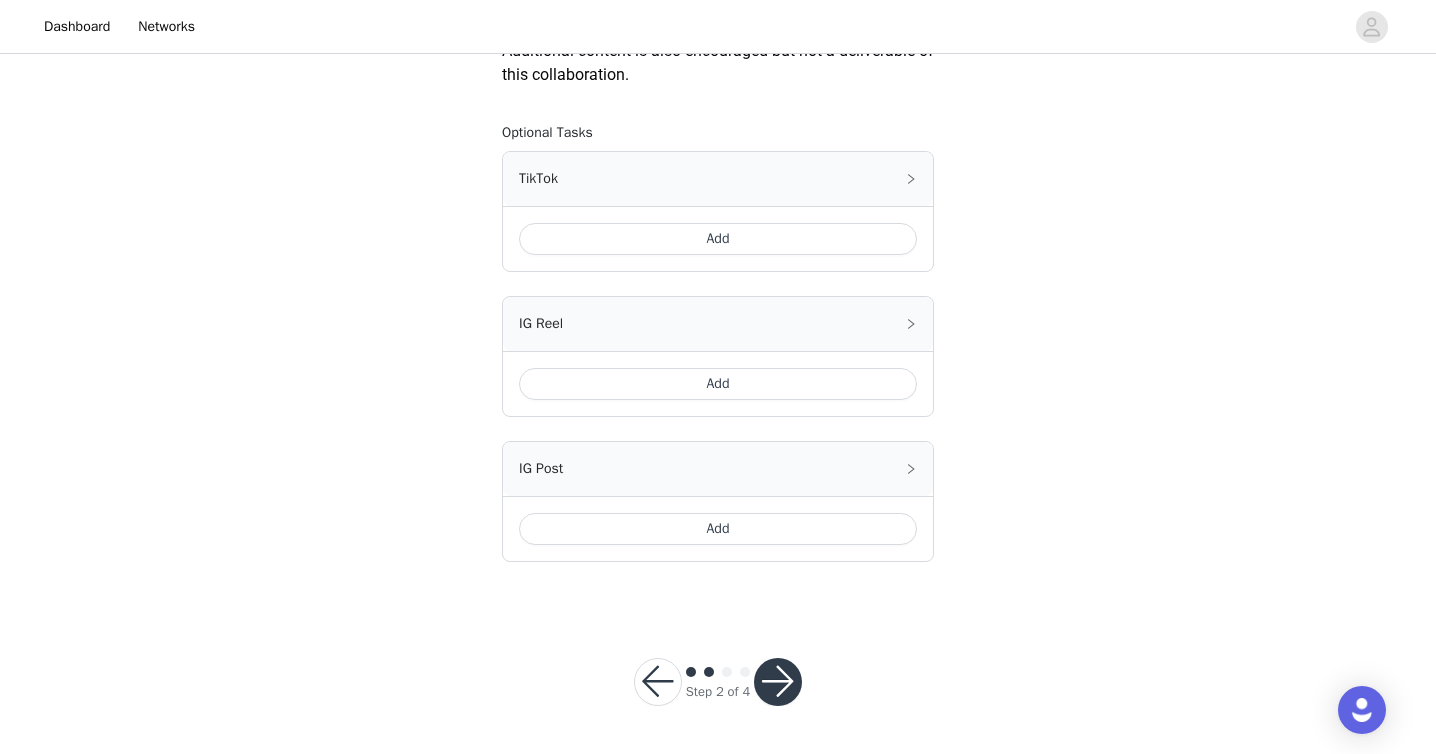 click at bounding box center (778, 682) 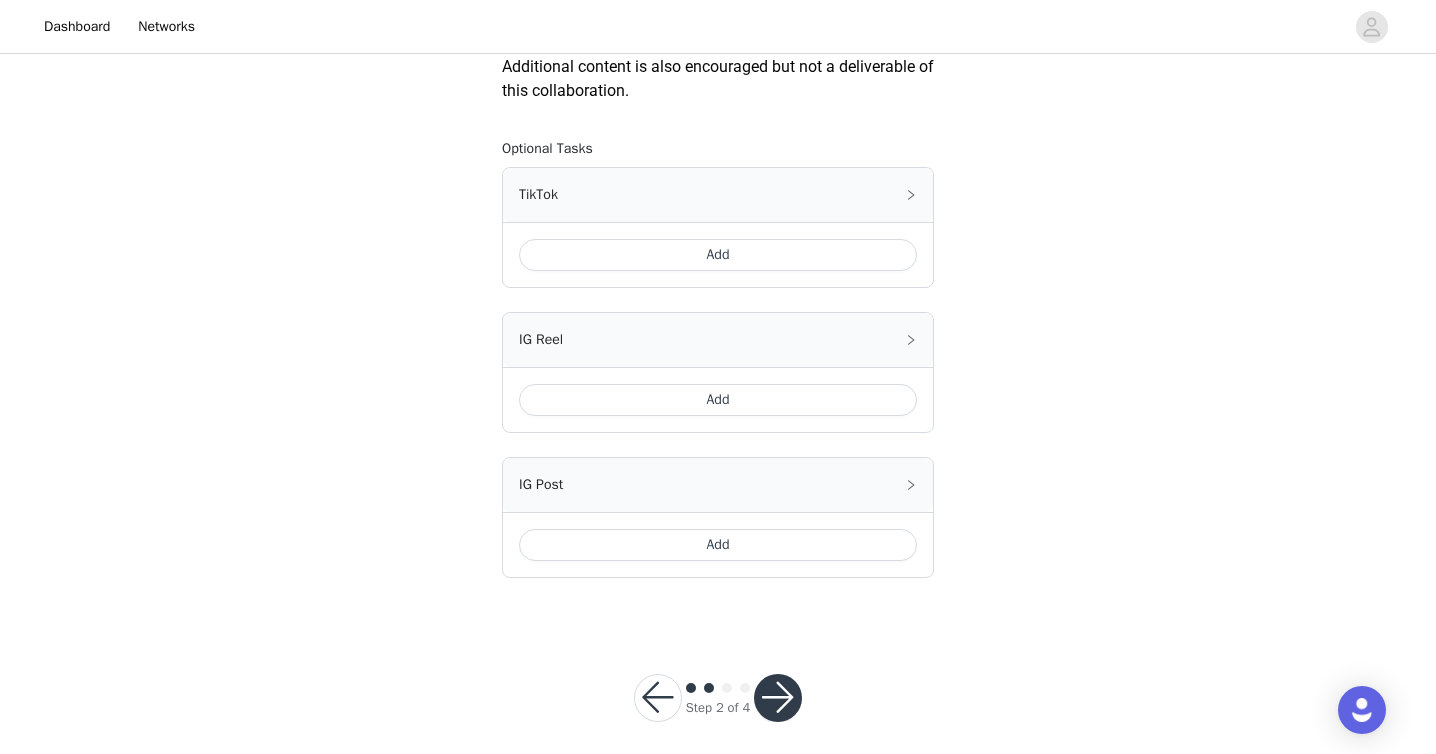 scroll, scrollTop: 1166, scrollLeft: 0, axis: vertical 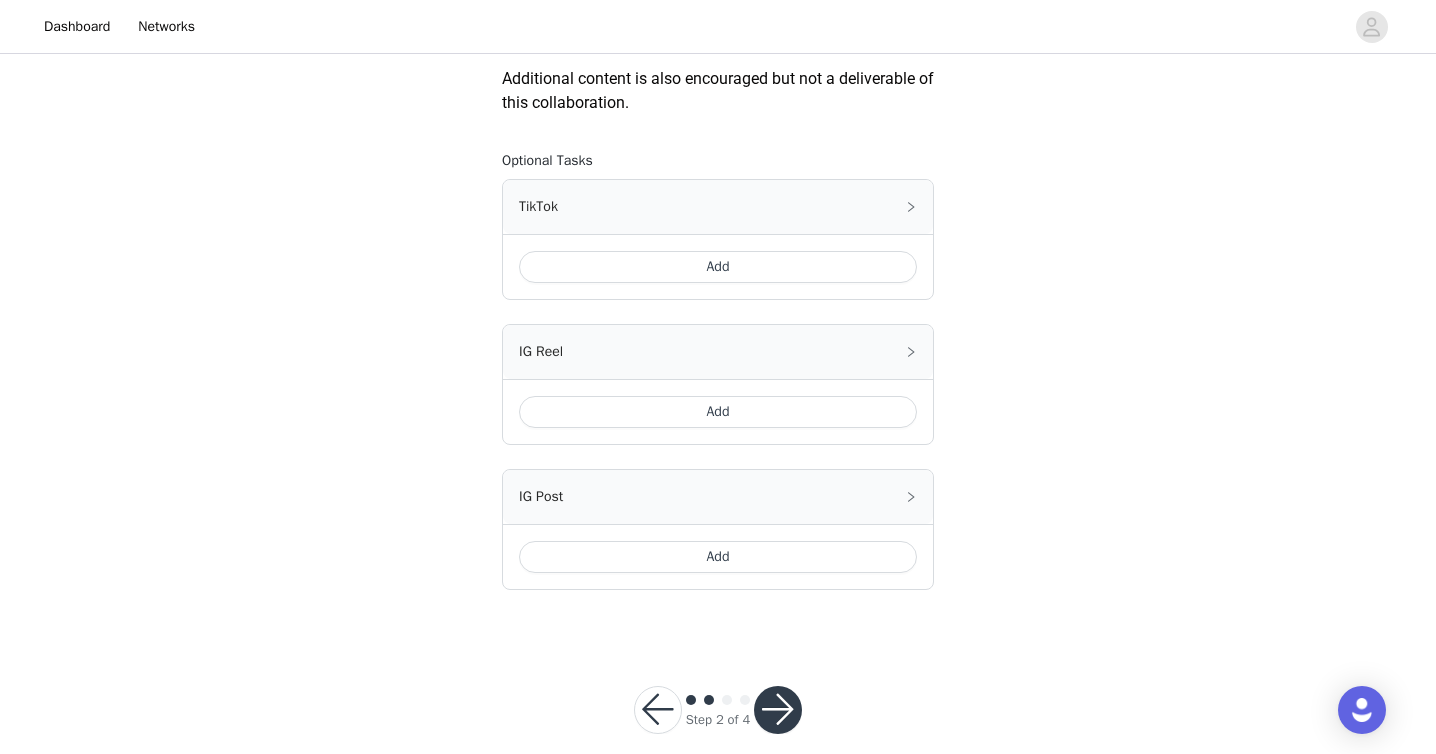 click on "Add" at bounding box center (718, 267) 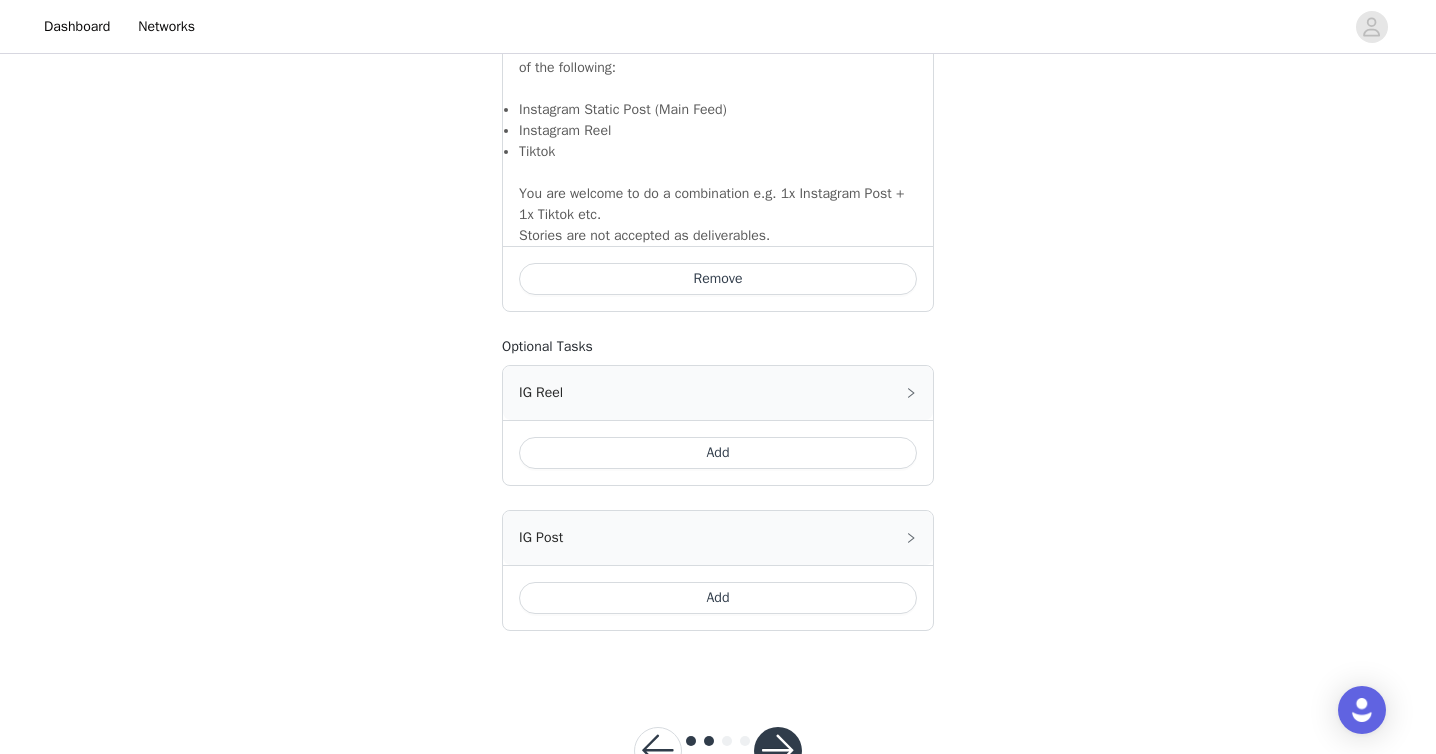 scroll, scrollTop: 1550, scrollLeft: 0, axis: vertical 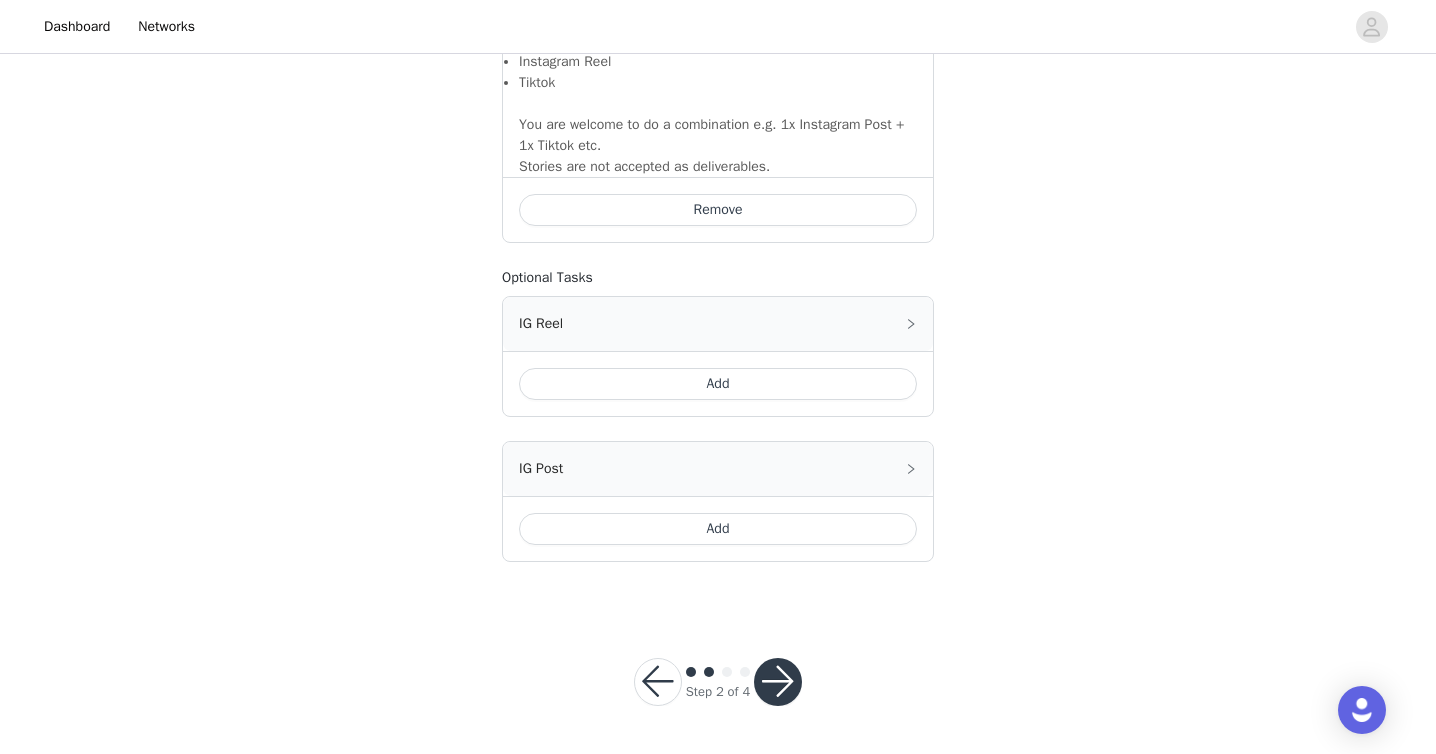 click at bounding box center (778, 682) 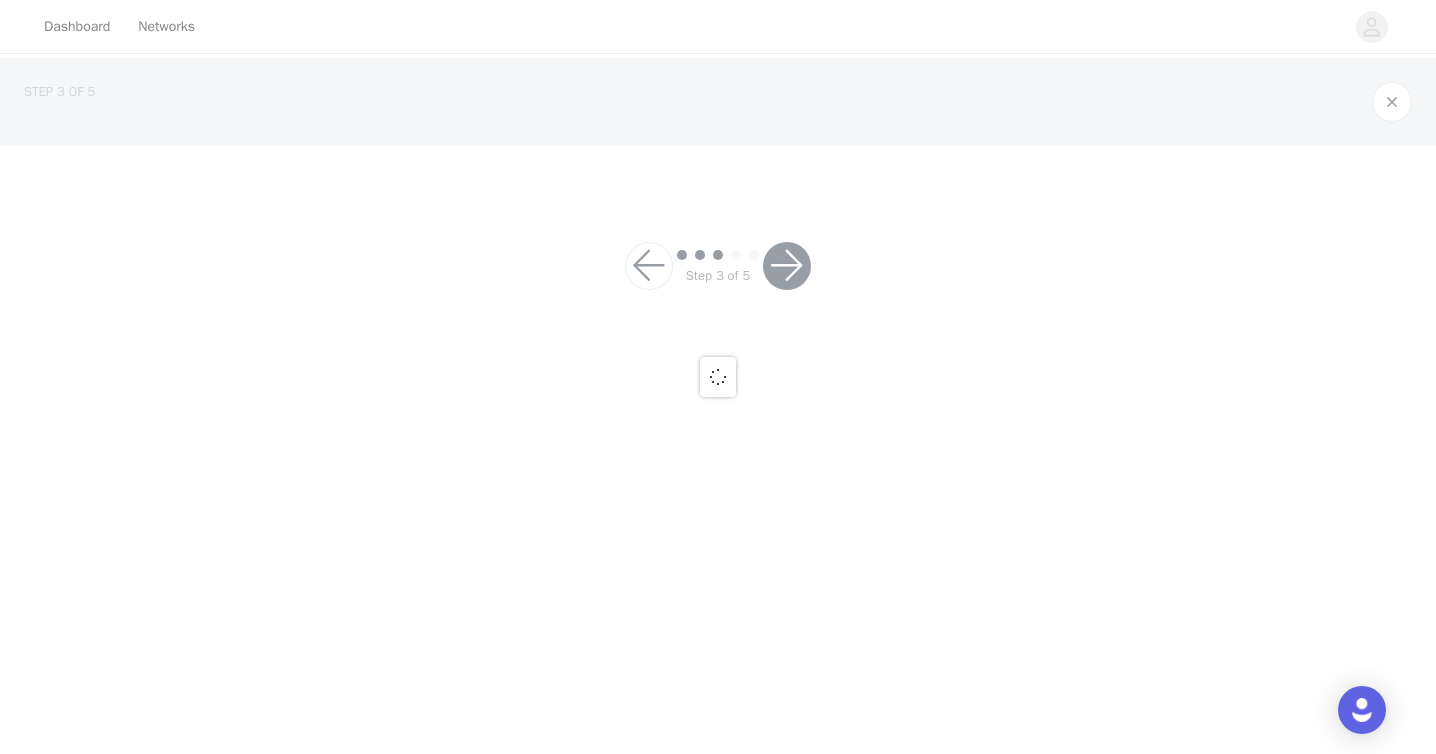 scroll, scrollTop: 0, scrollLeft: 0, axis: both 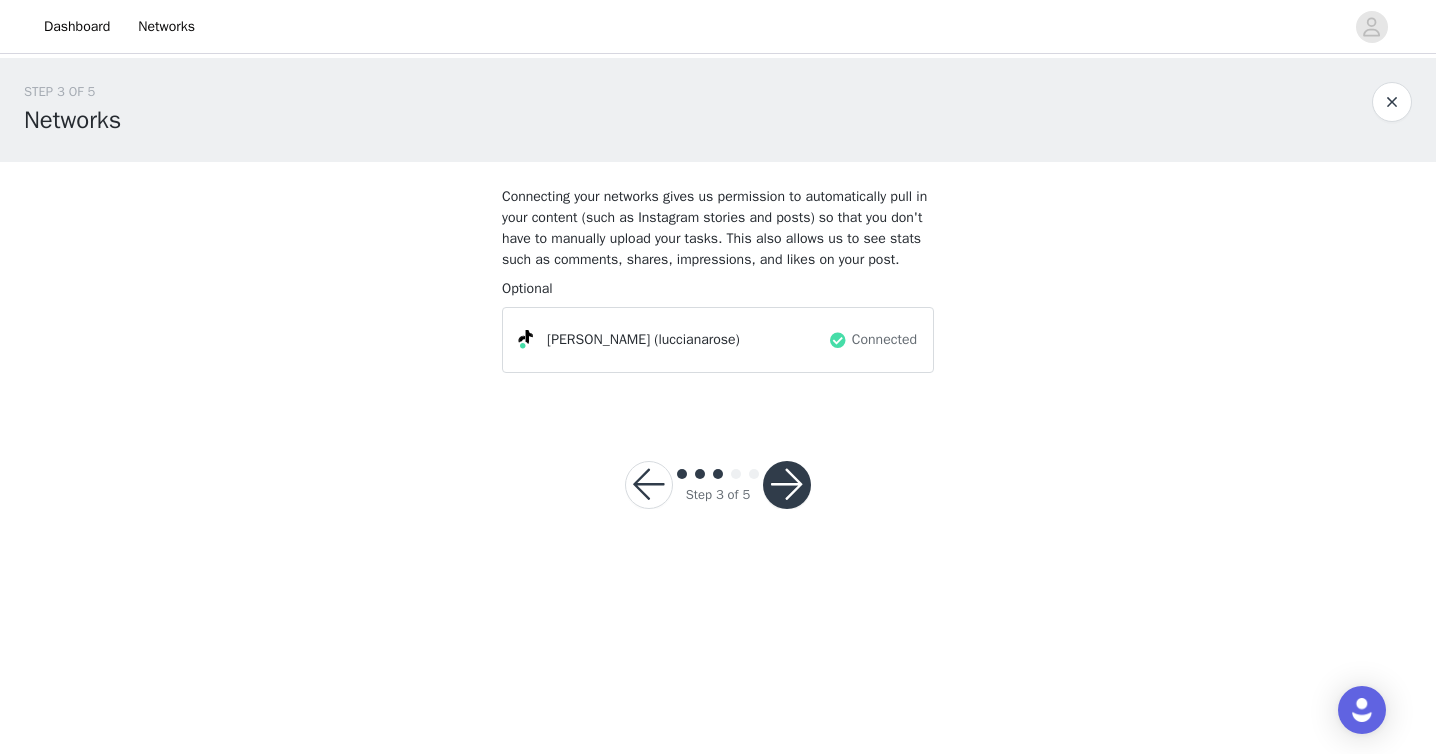 click at bounding box center (787, 485) 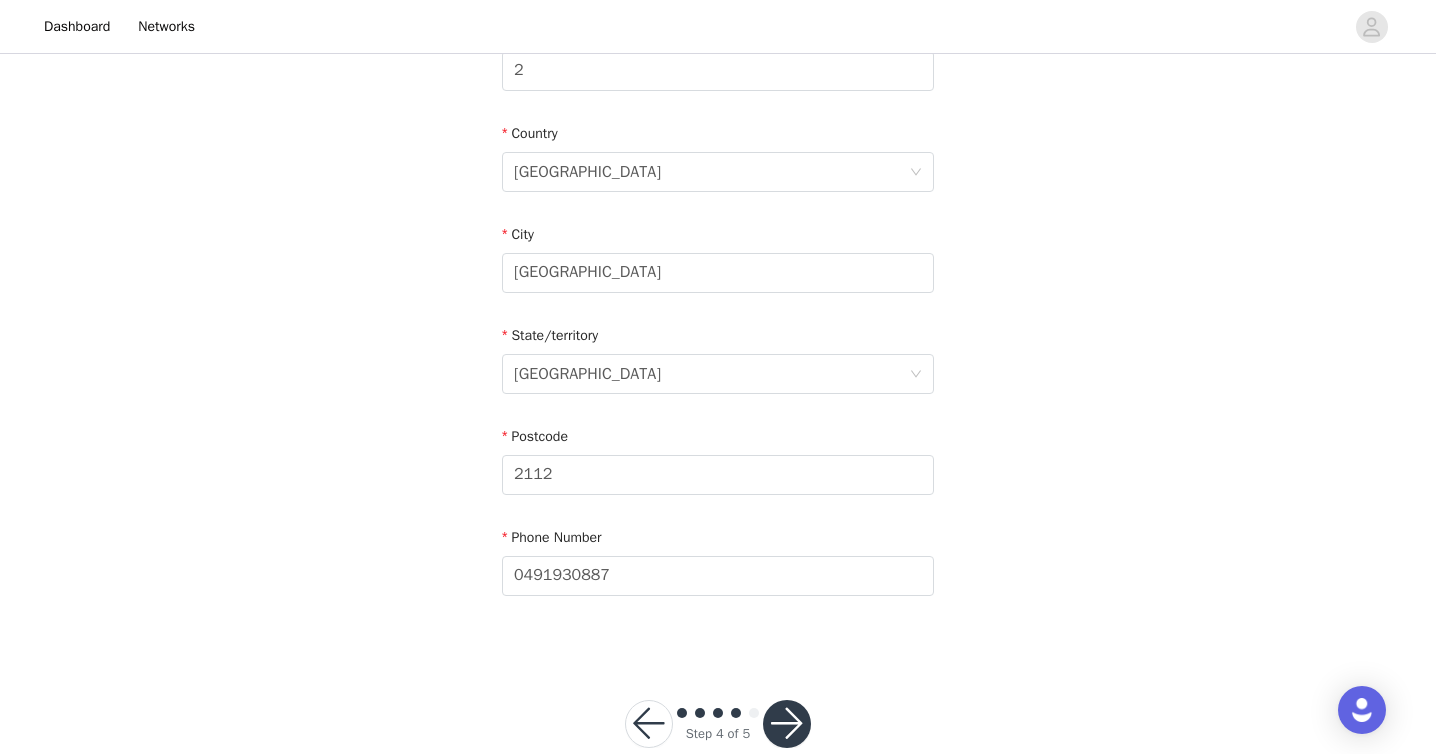 scroll, scrollTop: 651, scrollLeft: 0, axis: vertical 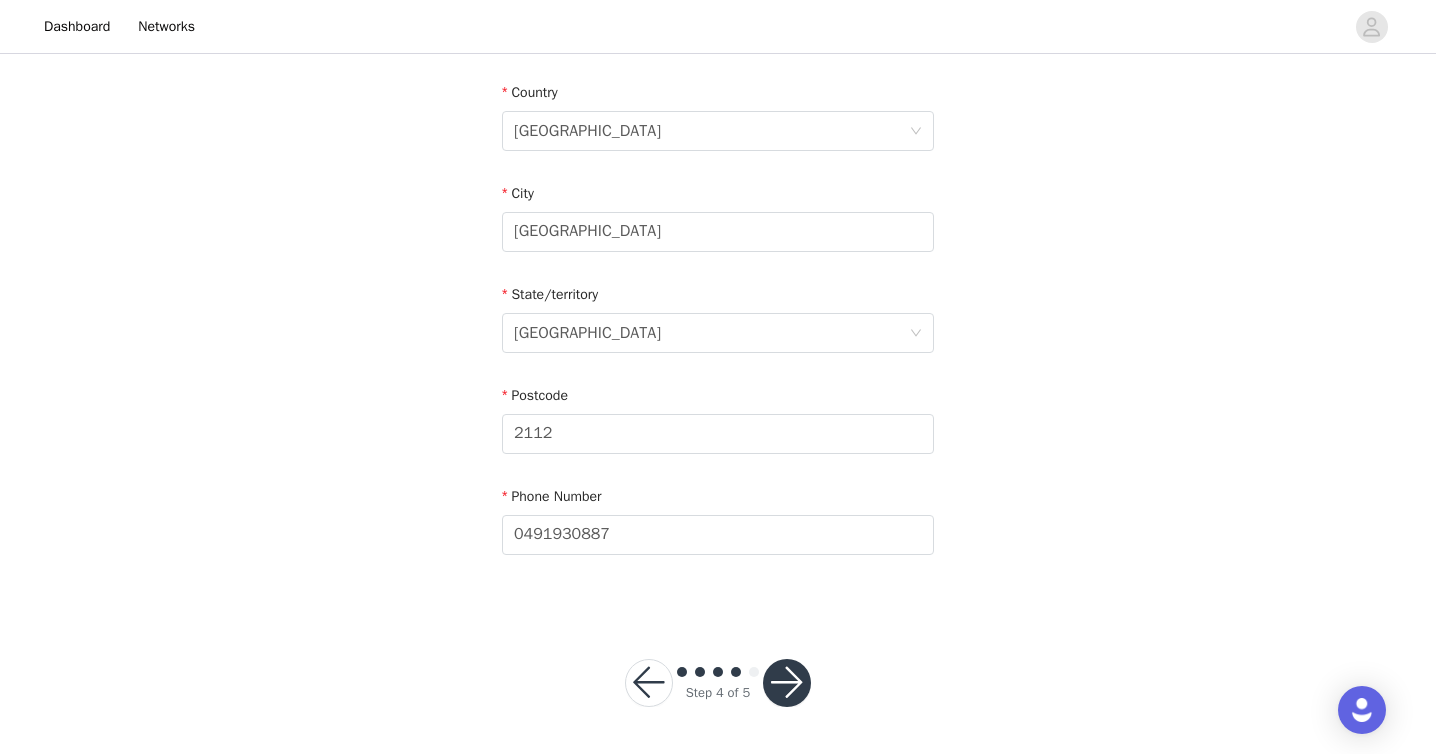 click at bounding box center (787, 683) 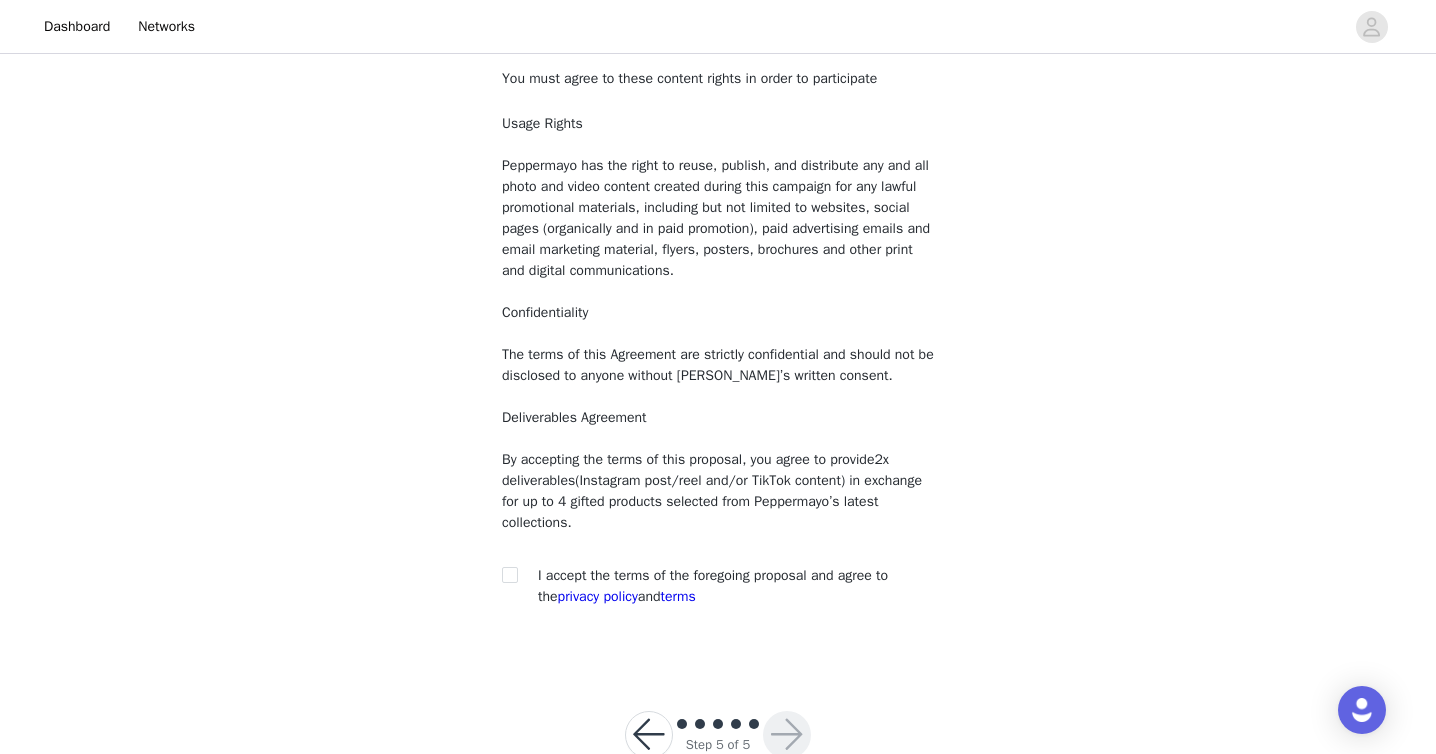 scroll, scrollTop: 170, scrollLeft: 0, axis: vertical 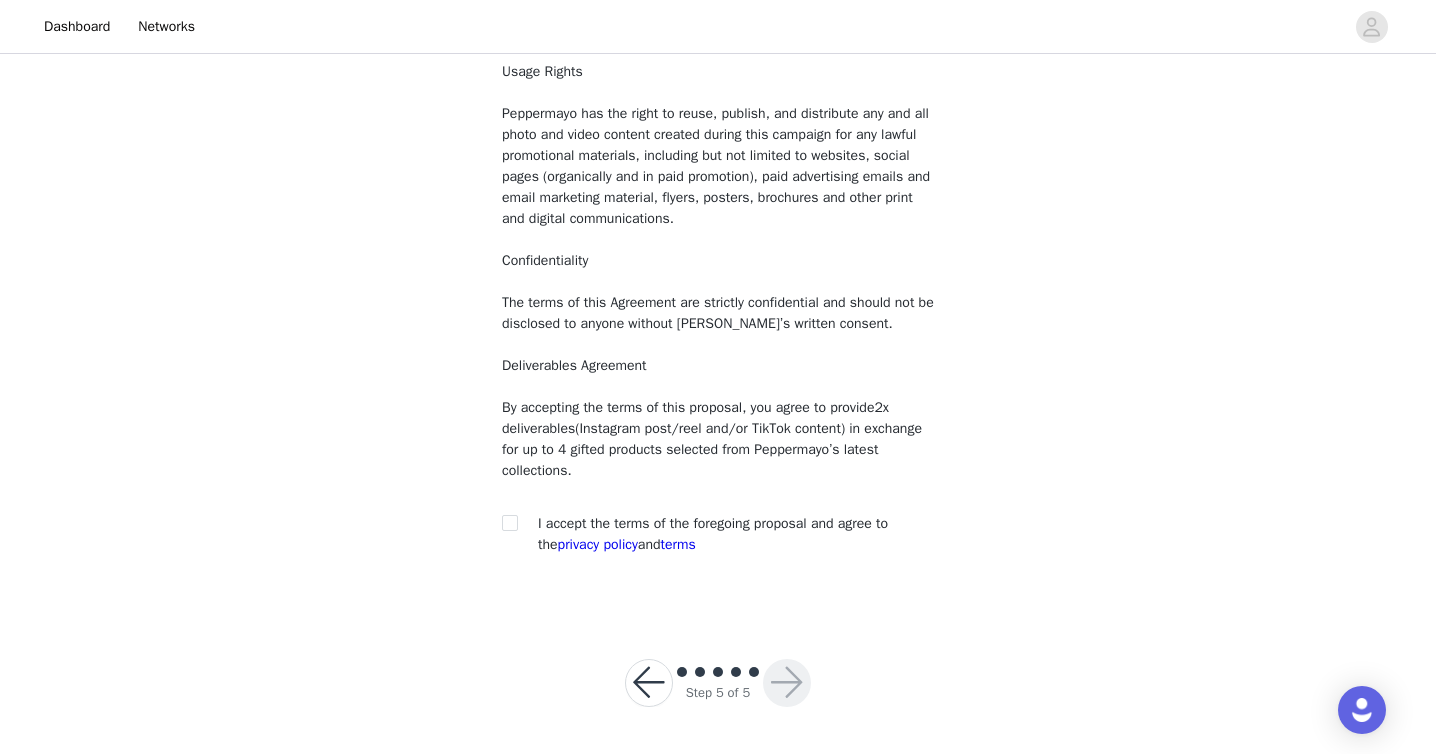 click on "You must agree to these content rights in order to participate       Usage Rights   Peppermayo has the right to reuse, publish, and distribute any and all photo and video content created during this campaign for any lawful promotional materials, including but not limited to websites, social pages (organically and in paid promotion), paid advertising emails and email marketing material, flyers, posters, brochures and other print and digital communications.   Confidentiality   The terms of this Agreement are strictly confidential and should not be disclosed to anyone without Peppermayo’s written consent.
Deliverables Agreement
By accepting the terms of this proposal, you agree to provide  2x deliverables  (Instagram post/reel and/or TikTok content) in exchange for up to 4 gifted products selected from Peppermayo’s latest collections.
I accept the terms of the foregoing proposal and agree to the
terms" at bounding box center (718, 301) 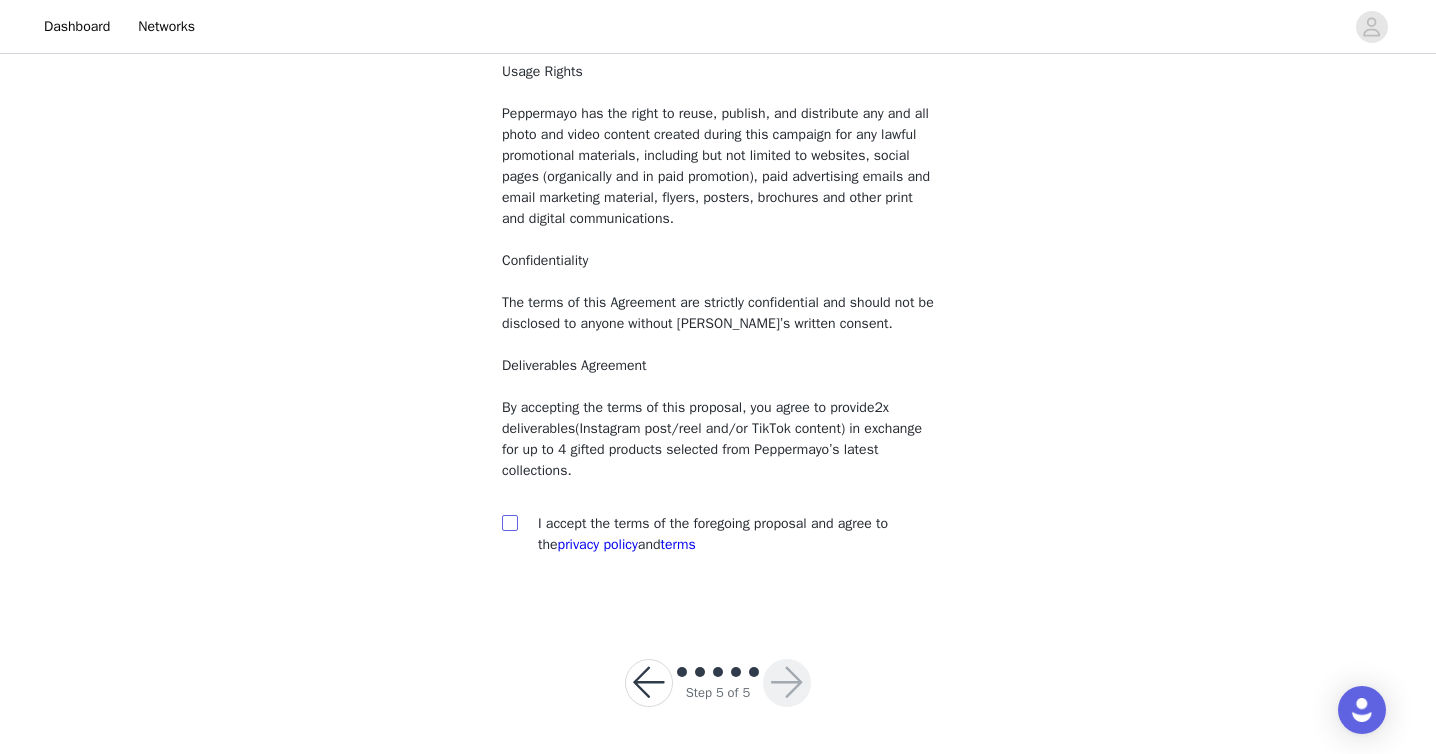 click at bounding box center [509, 522] 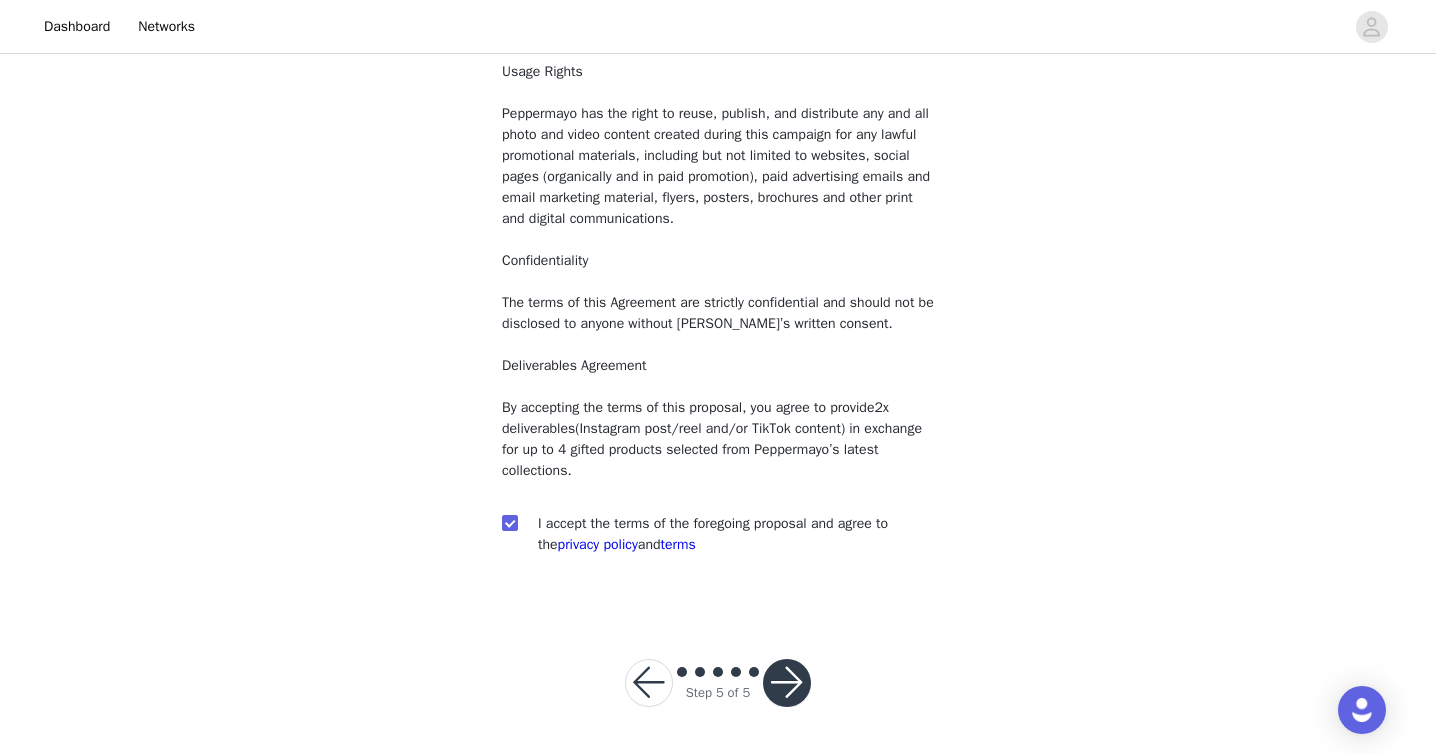 click at bounding box center (787, 683) 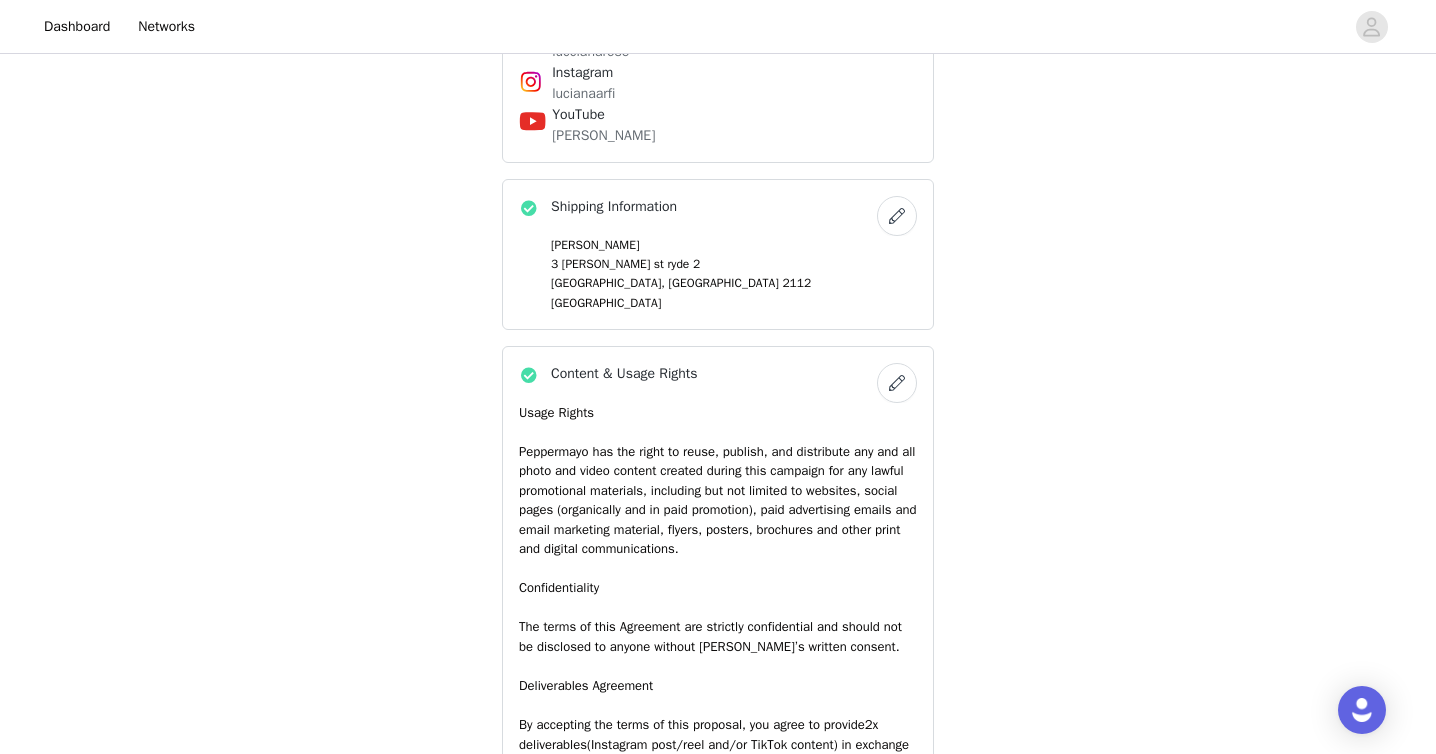 scroll, scrollTop: 1768, scrollLeft: 0, axis: vertical 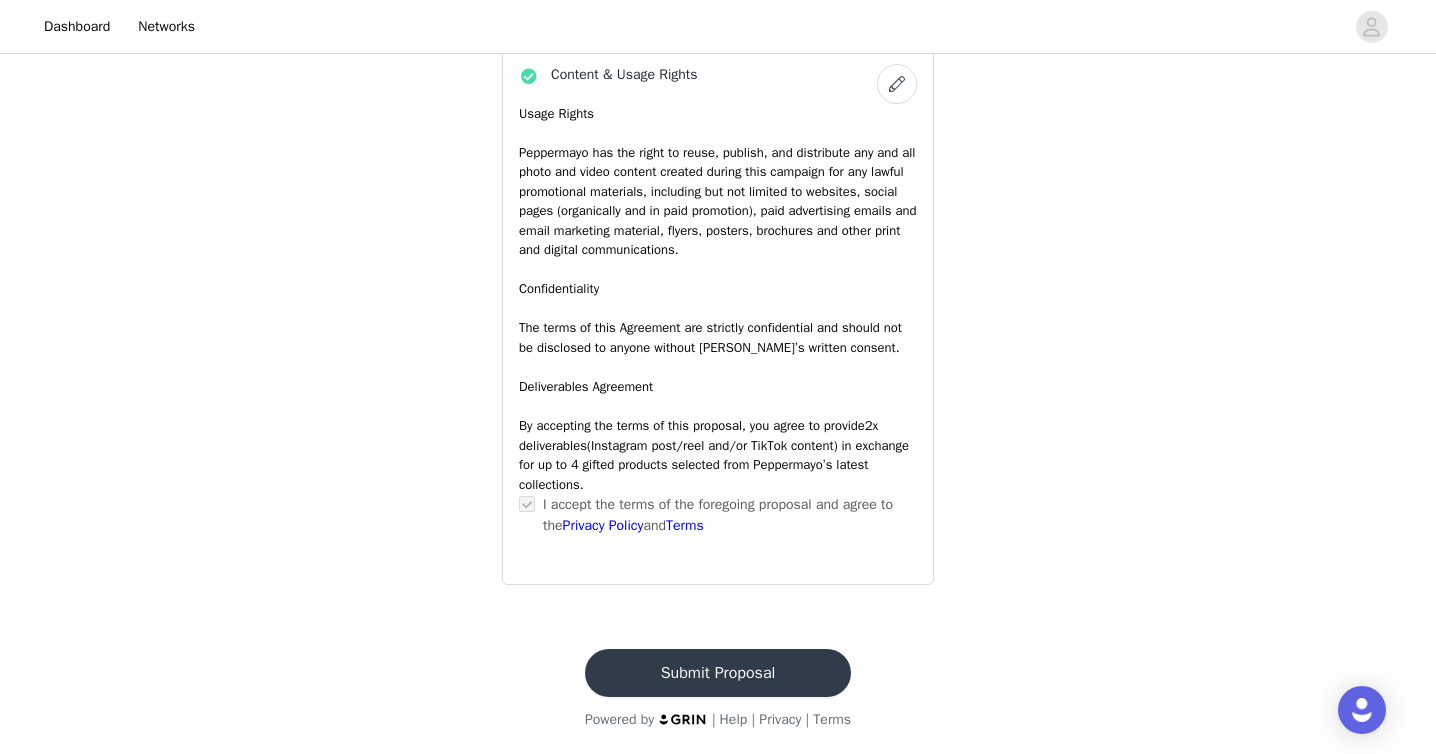 click on "Submit Proposal" at bounding box center [718, 673] 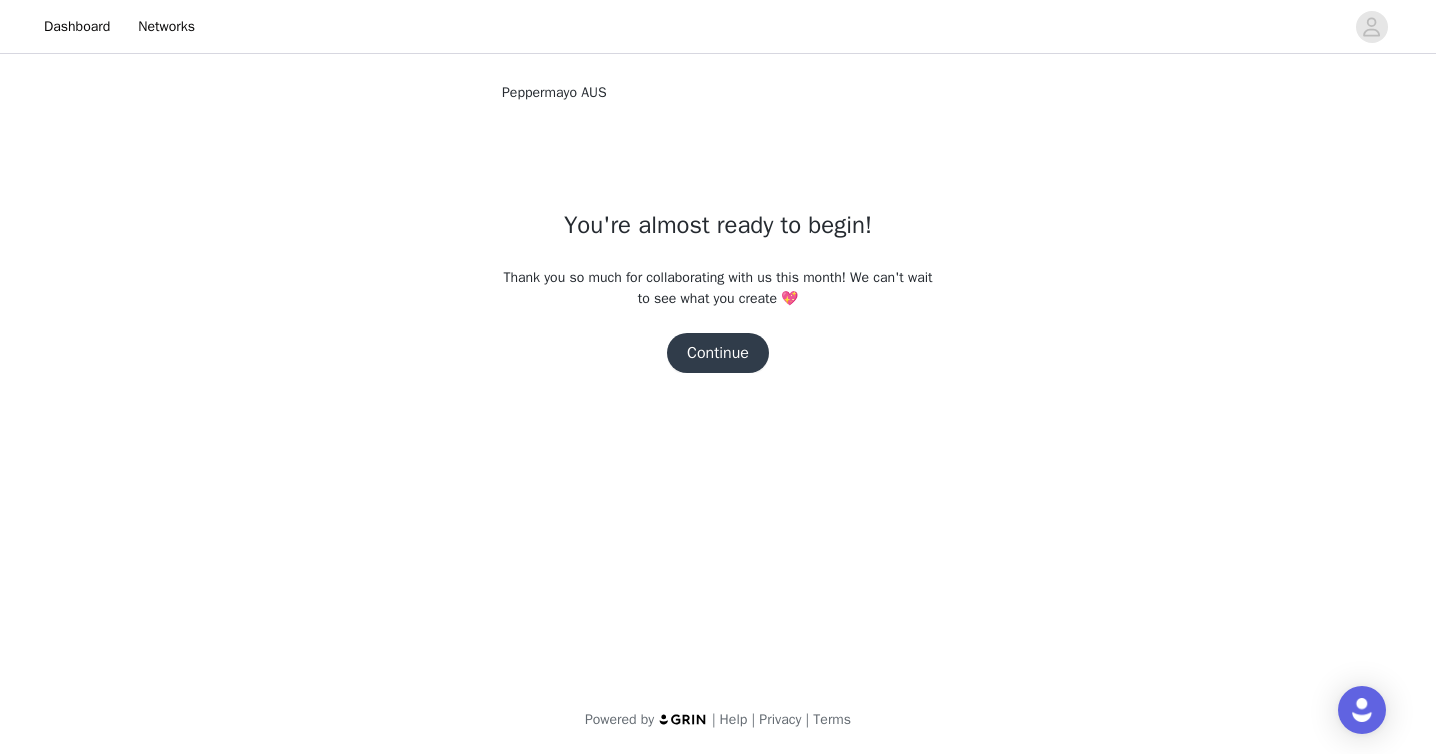 scroll, scrollTop: 0, scrollLeft: 0, axis: both 